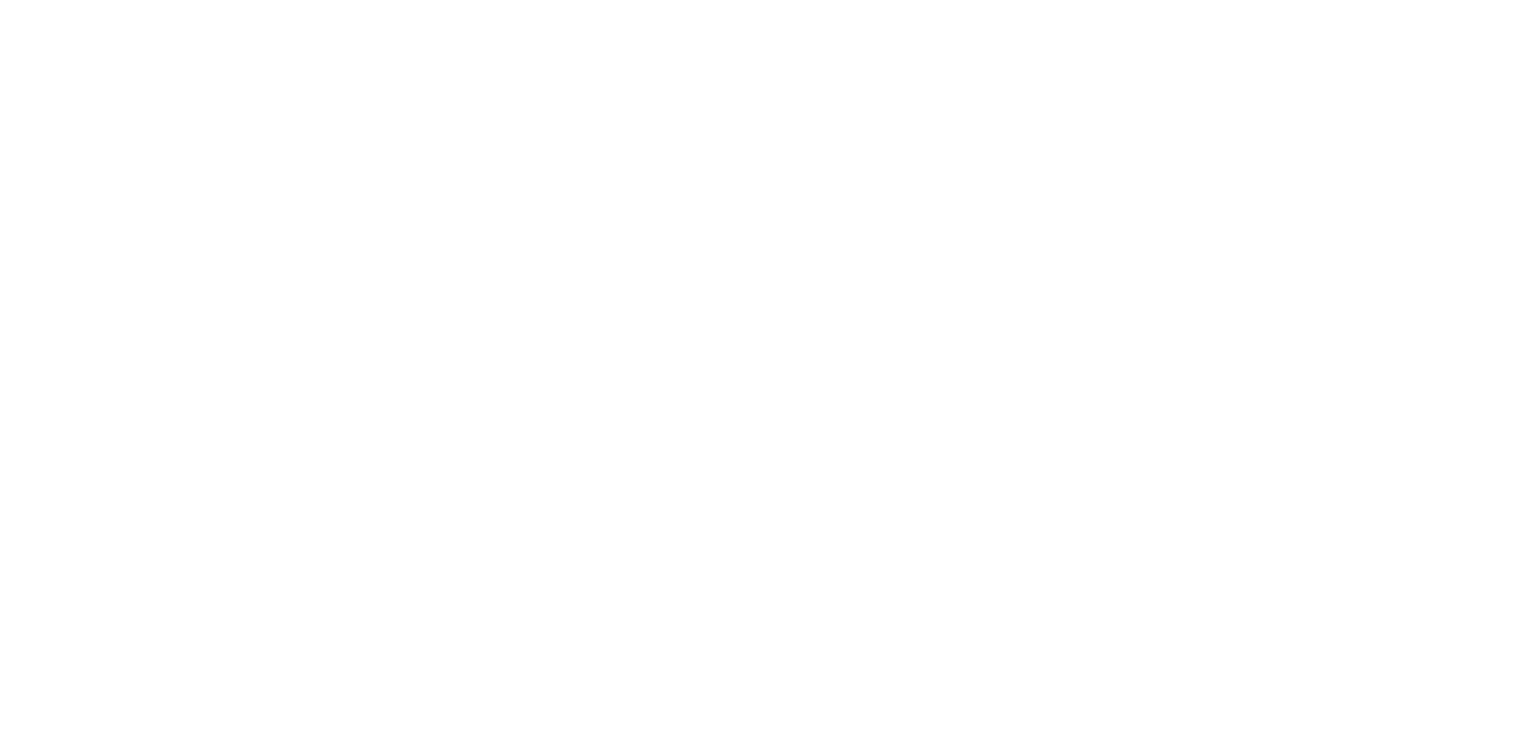 scroll, scrollTop: 0, scrollLeft: 0, axis: both 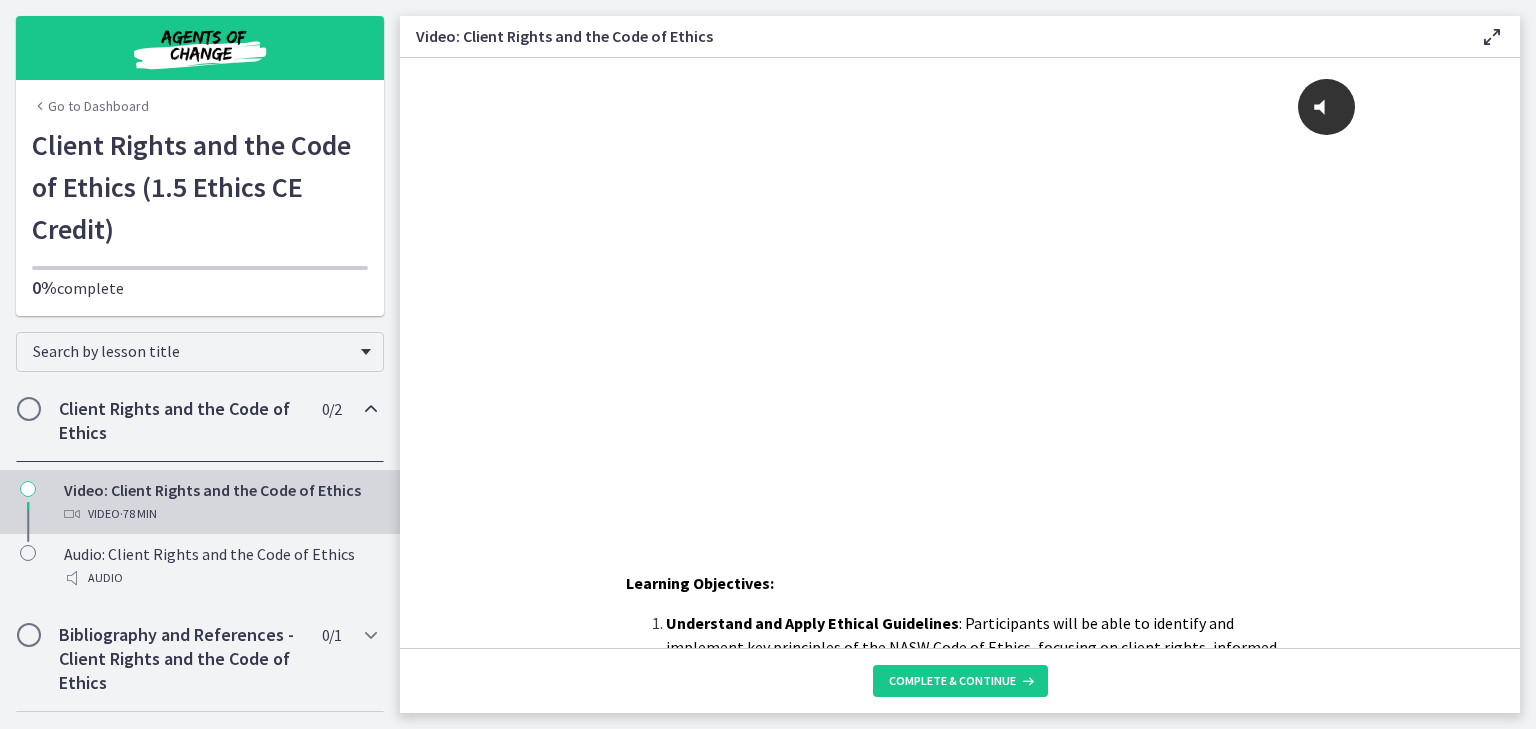 click on "Video: Client Rights and the Code of Ethics
Video
·  78 min" at bounding box center [220, 502] 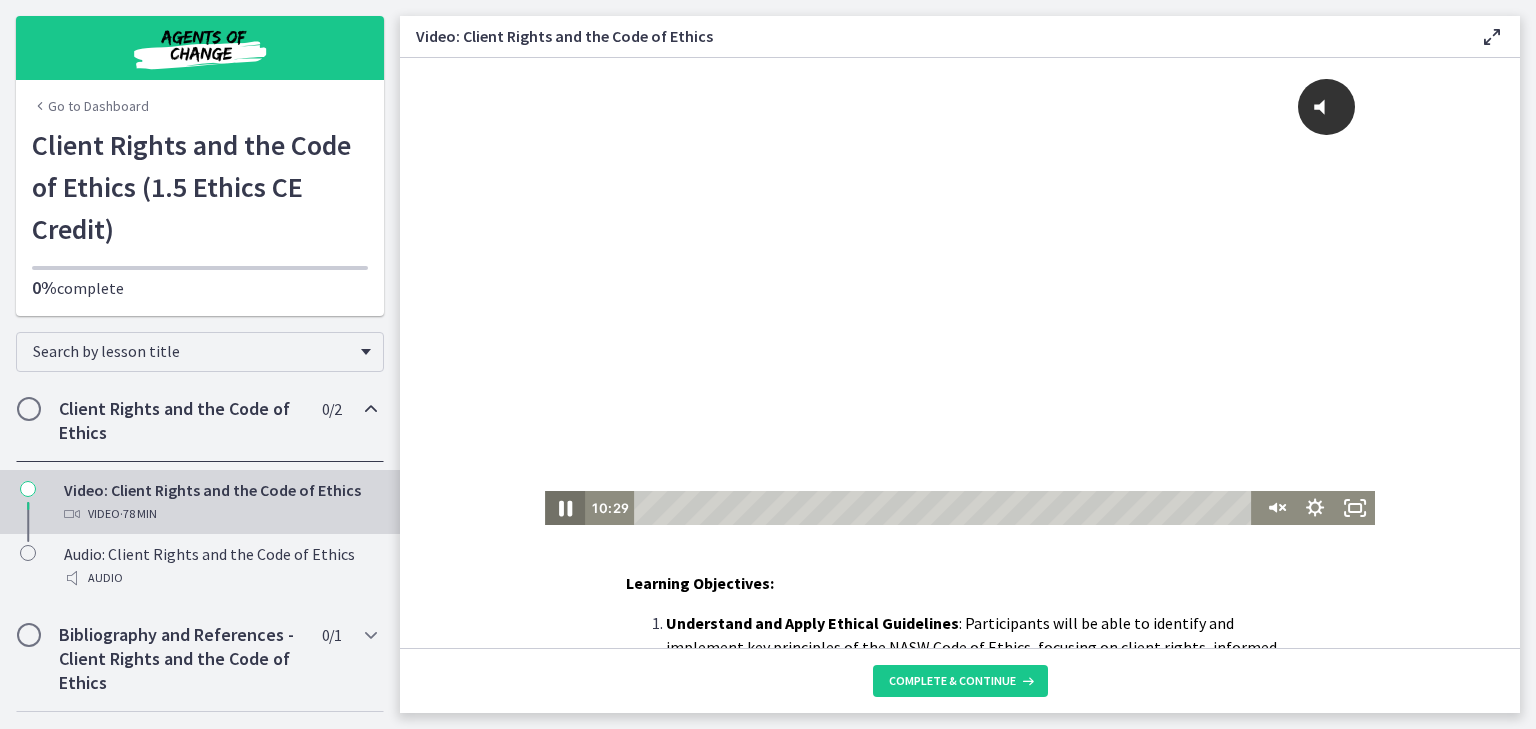 click 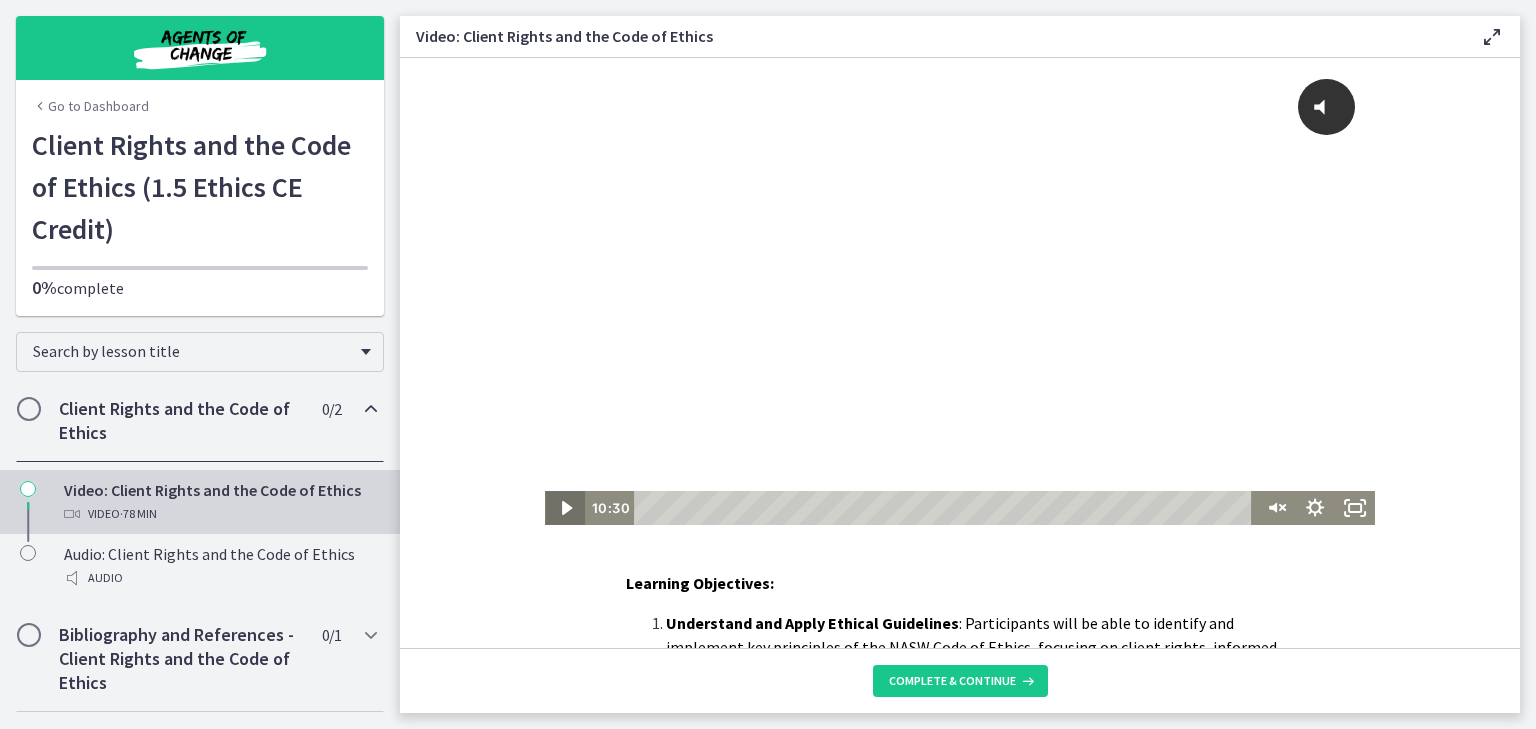 click 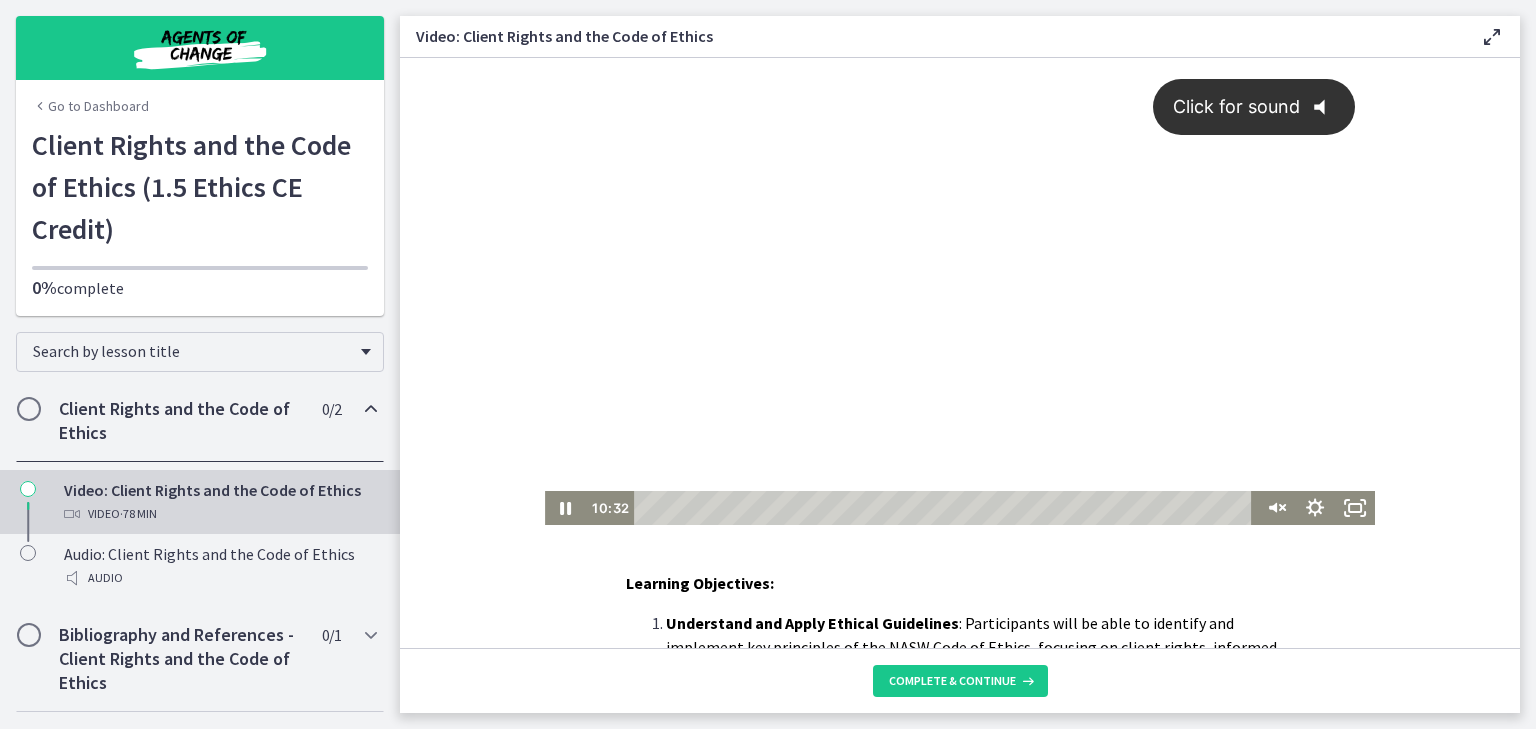 click on "Click for sound" at bounding box center (1227, 106) 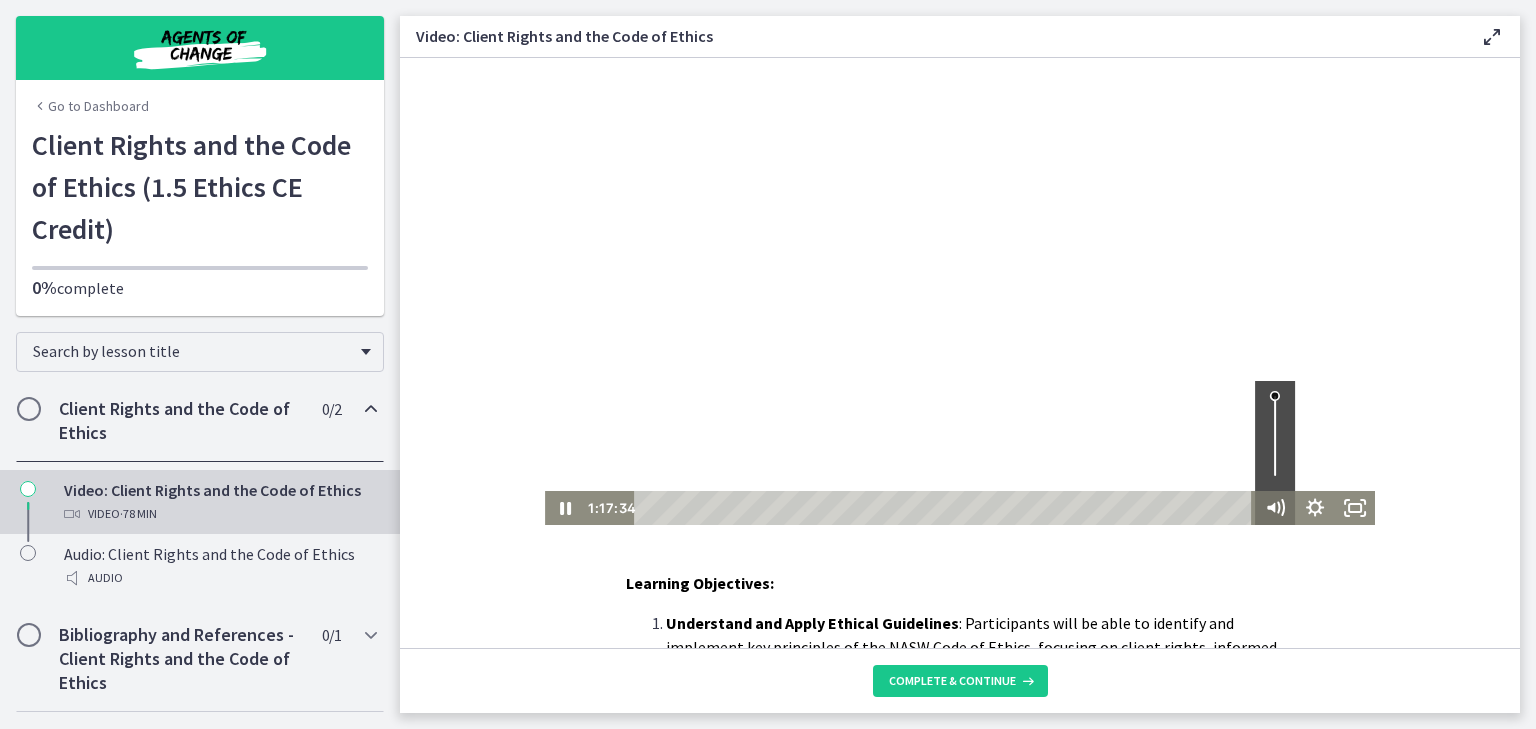 click on "1:17:34 1:16:25" at bounding box center [960, 508] 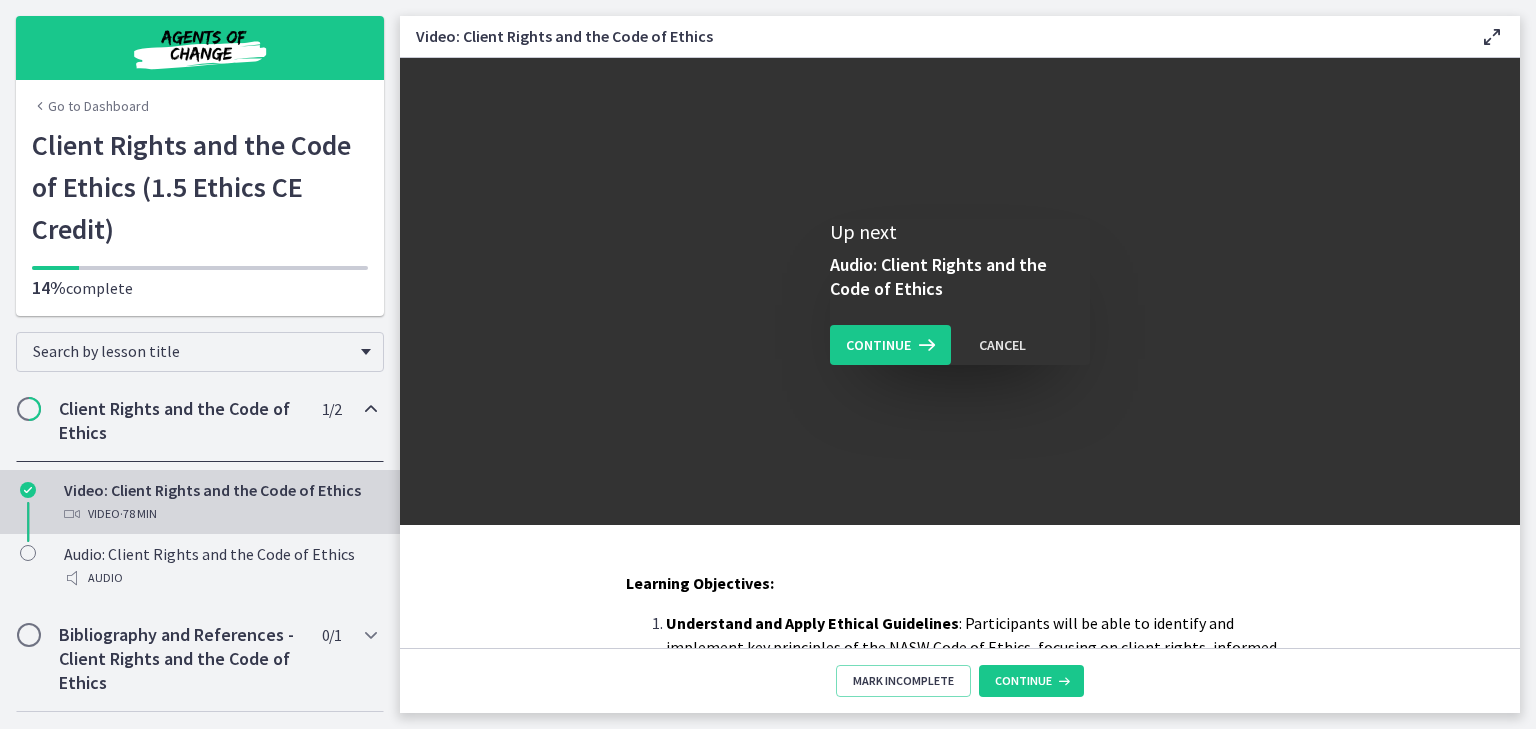 scroll, scrollTop: 0, scrollLeft: 0, axis: both 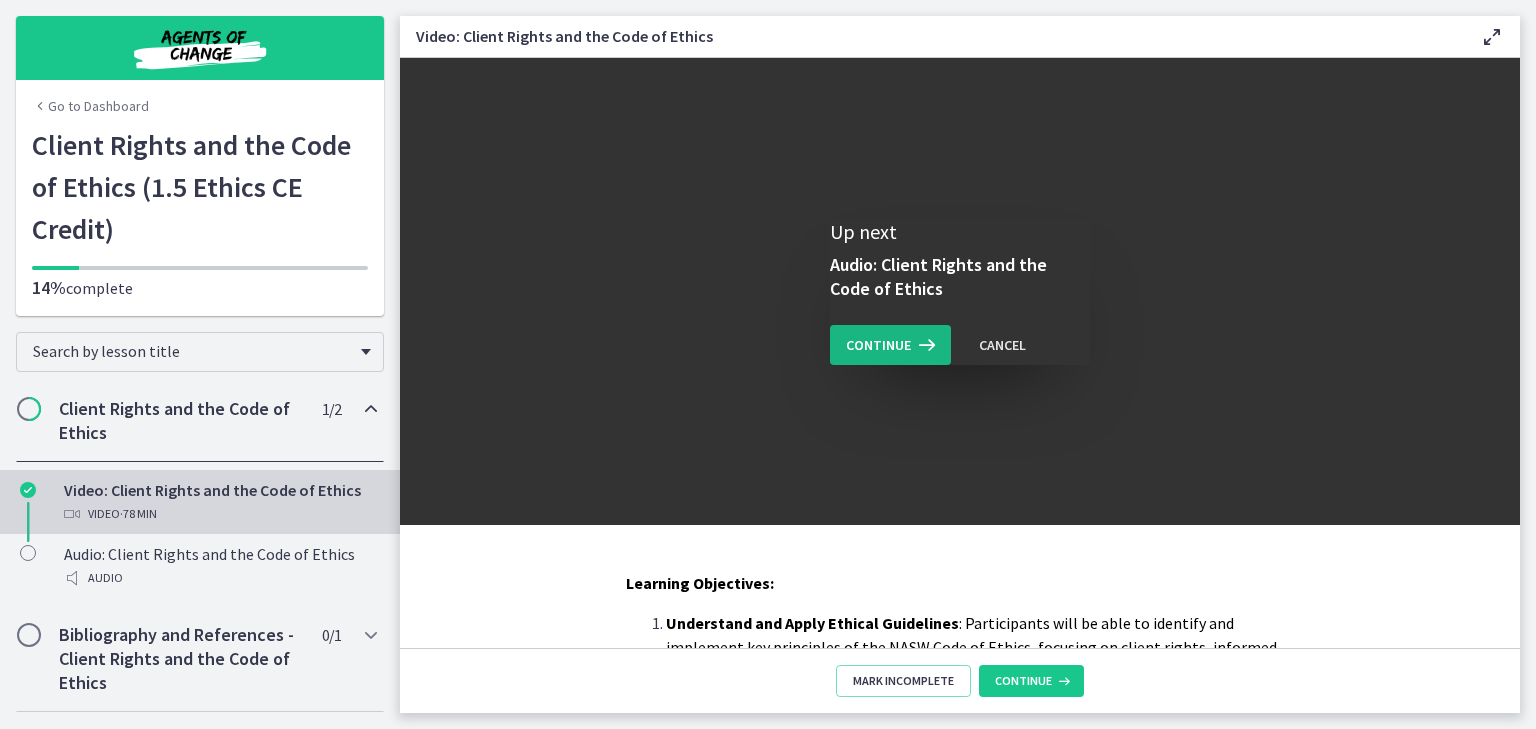 click on "Continue" at bounding box center (890, 345) 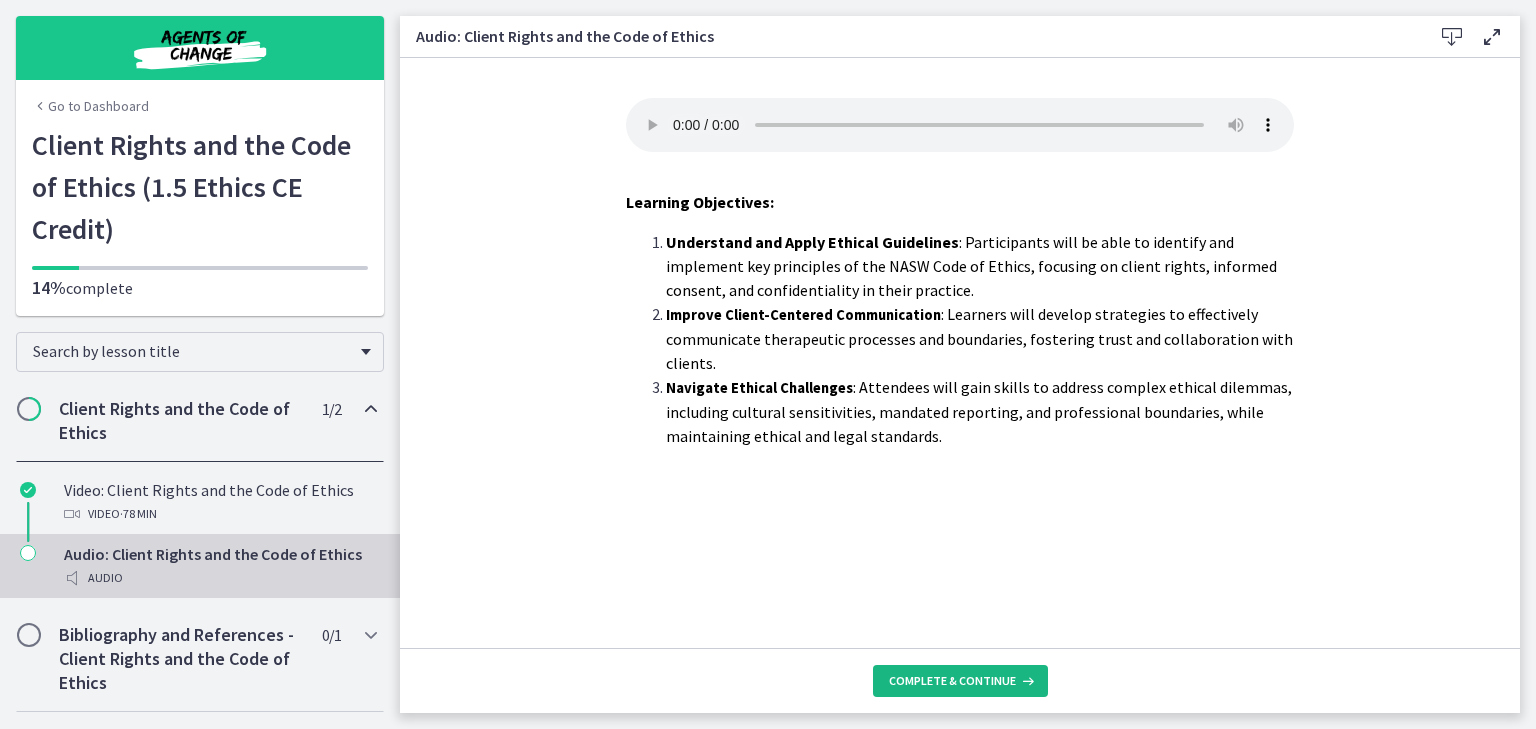 click on "Complete & continue" at bounding box center [960, 681] 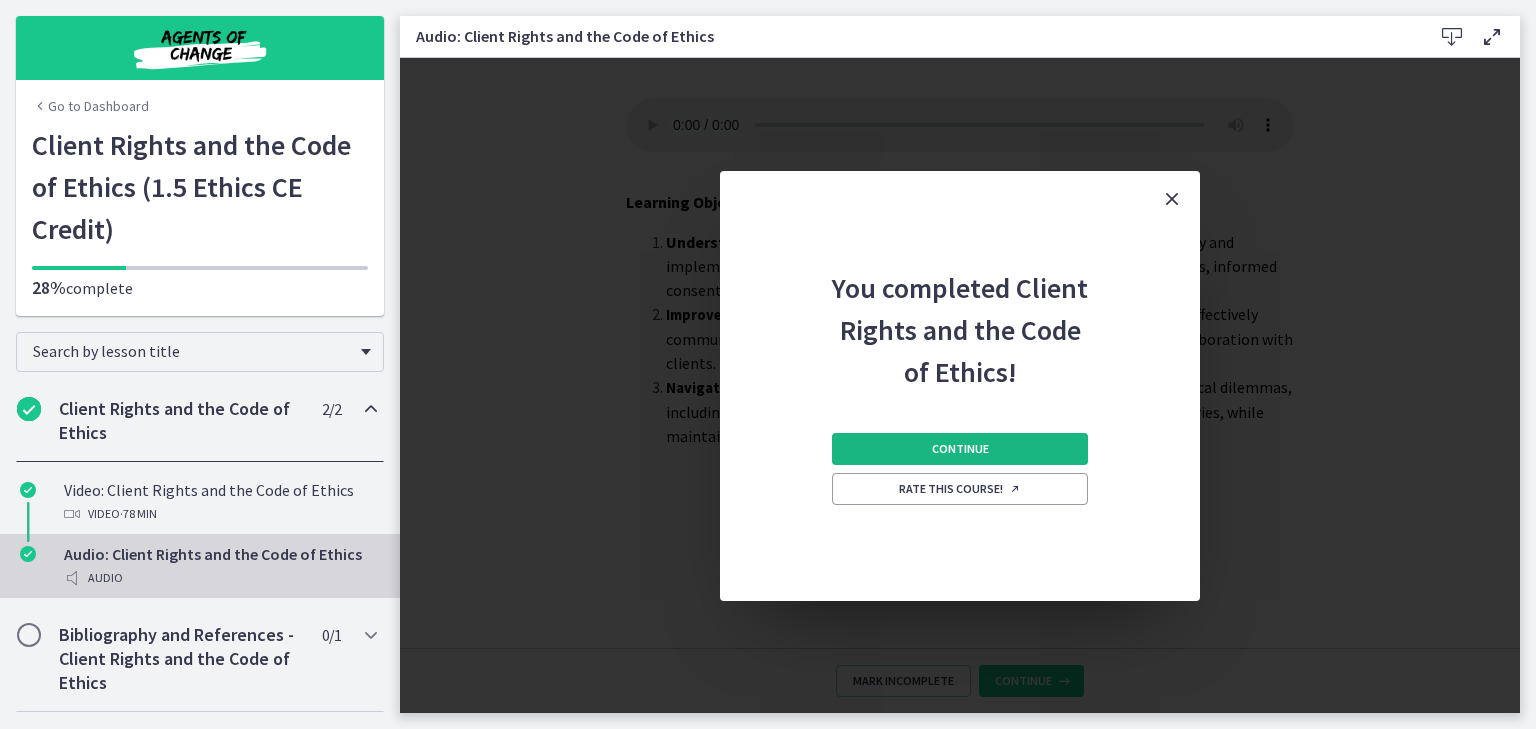 click on "Continue" at bounding box center (960, 449) 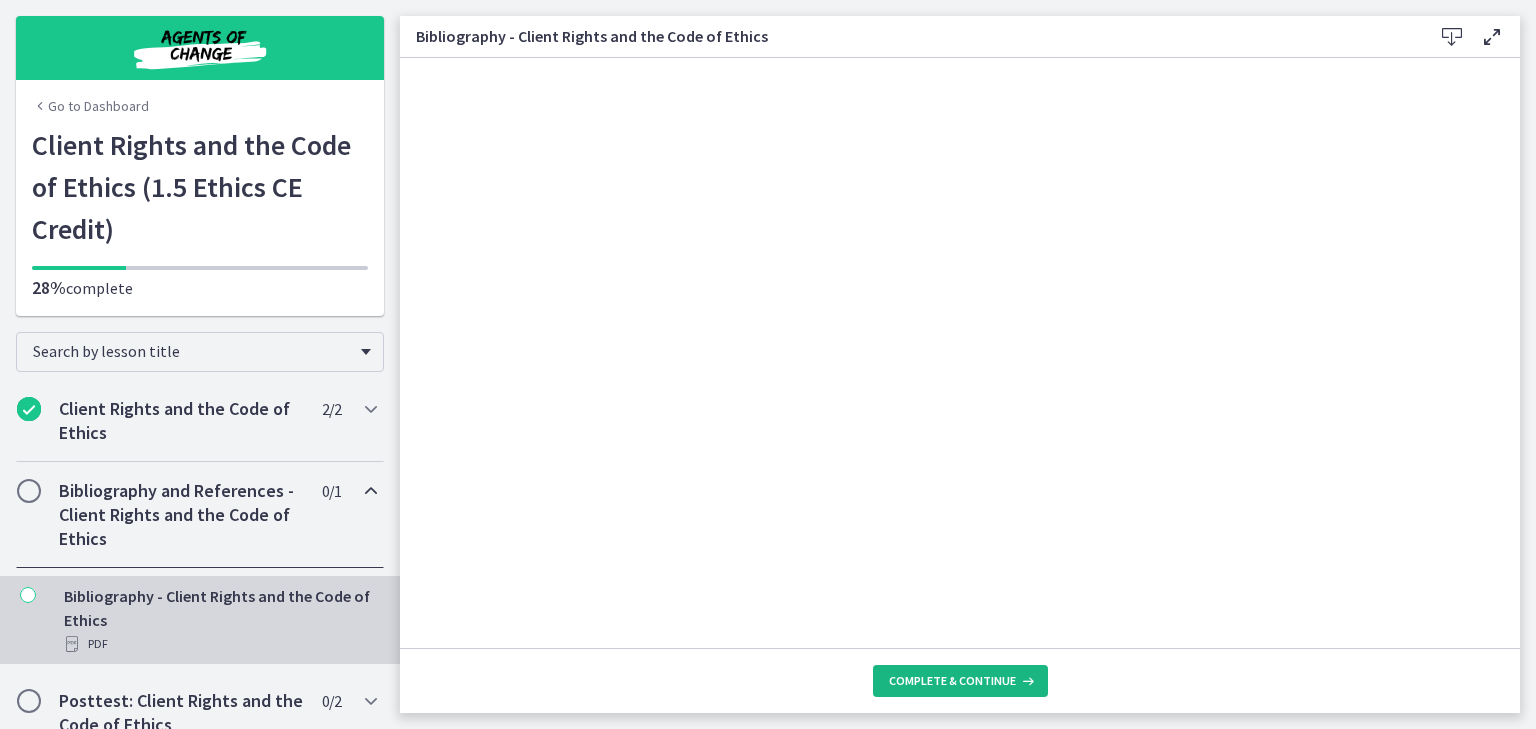 click on "Complete & continue" at bounding box center [952, 681] 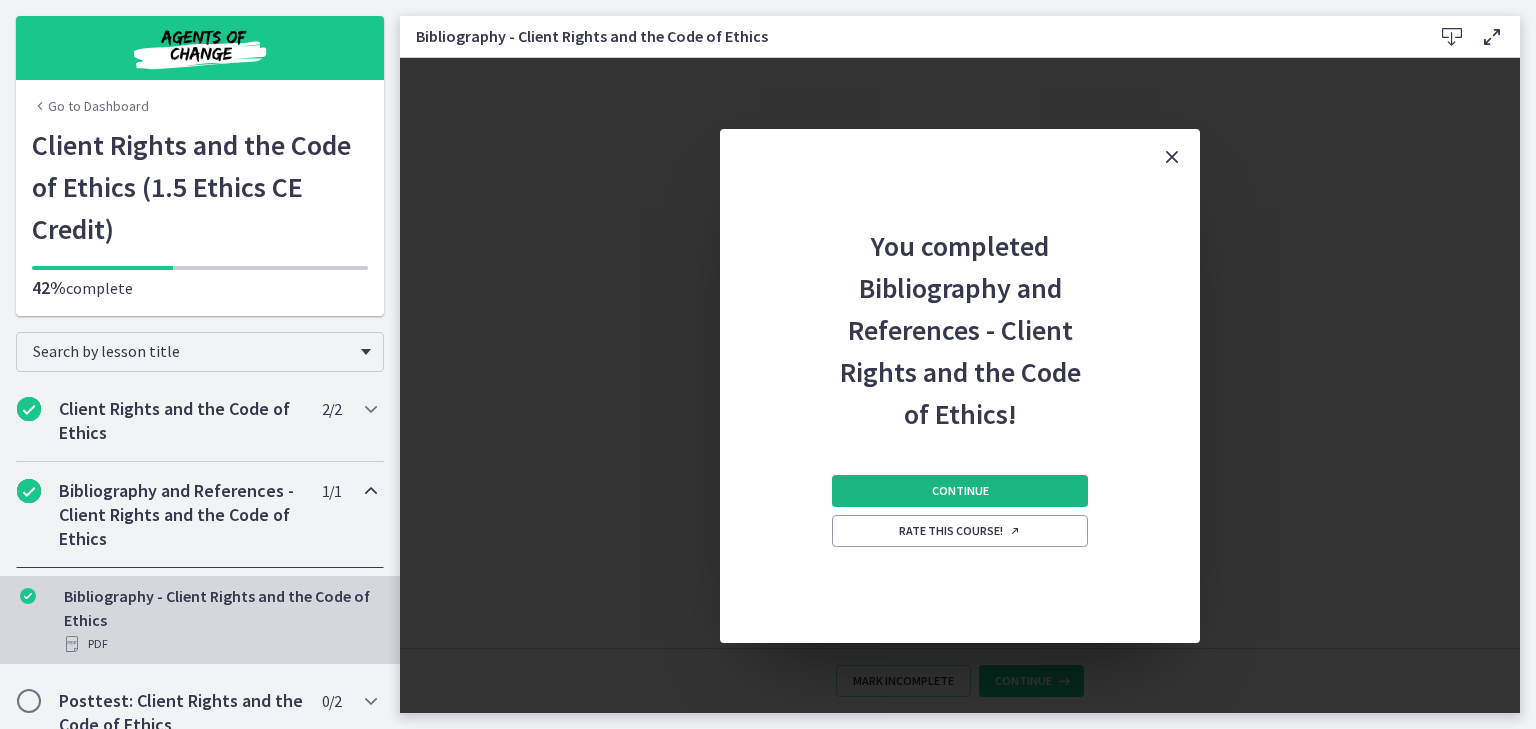click on "Continue" at bounding box center [960, 491] 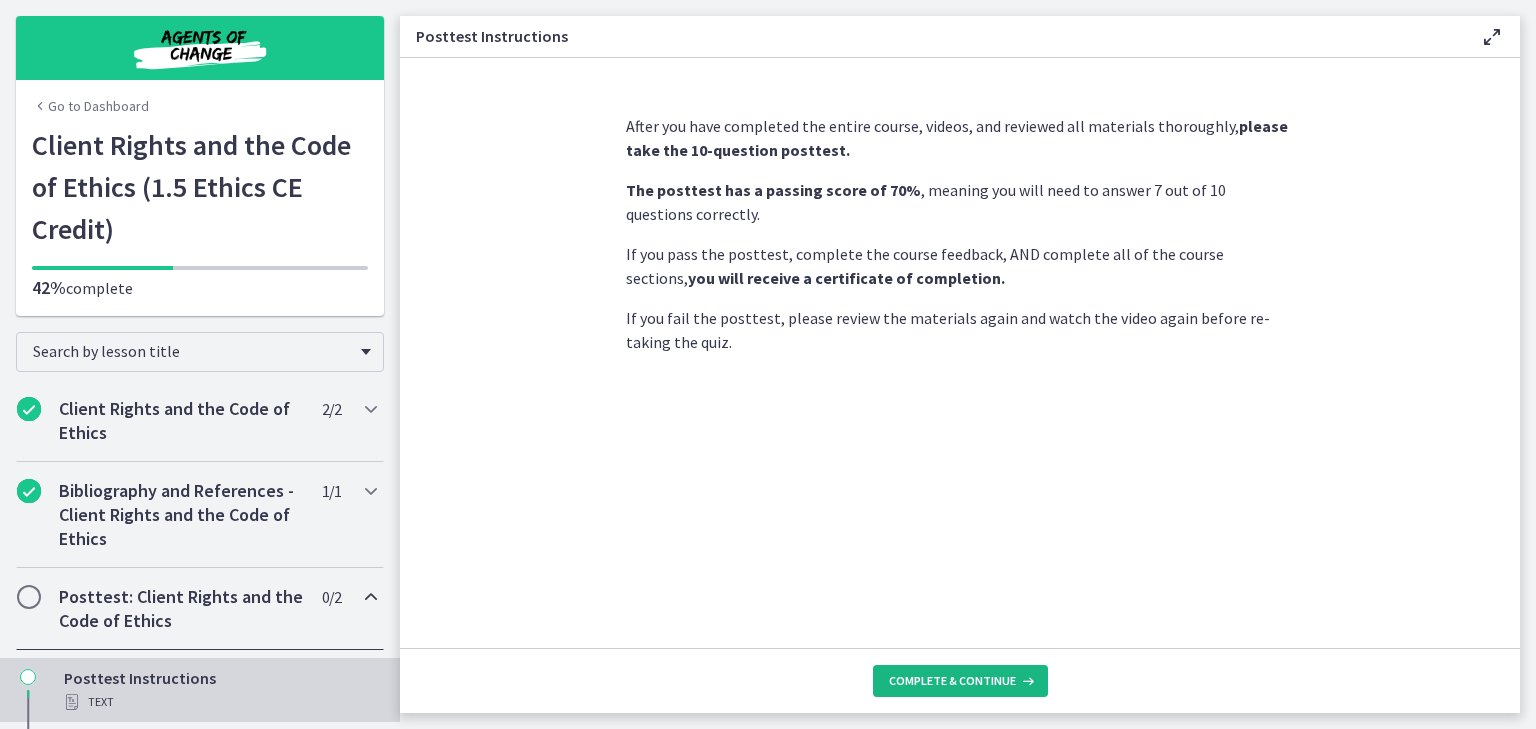 click at bounding box center [1026, 681] 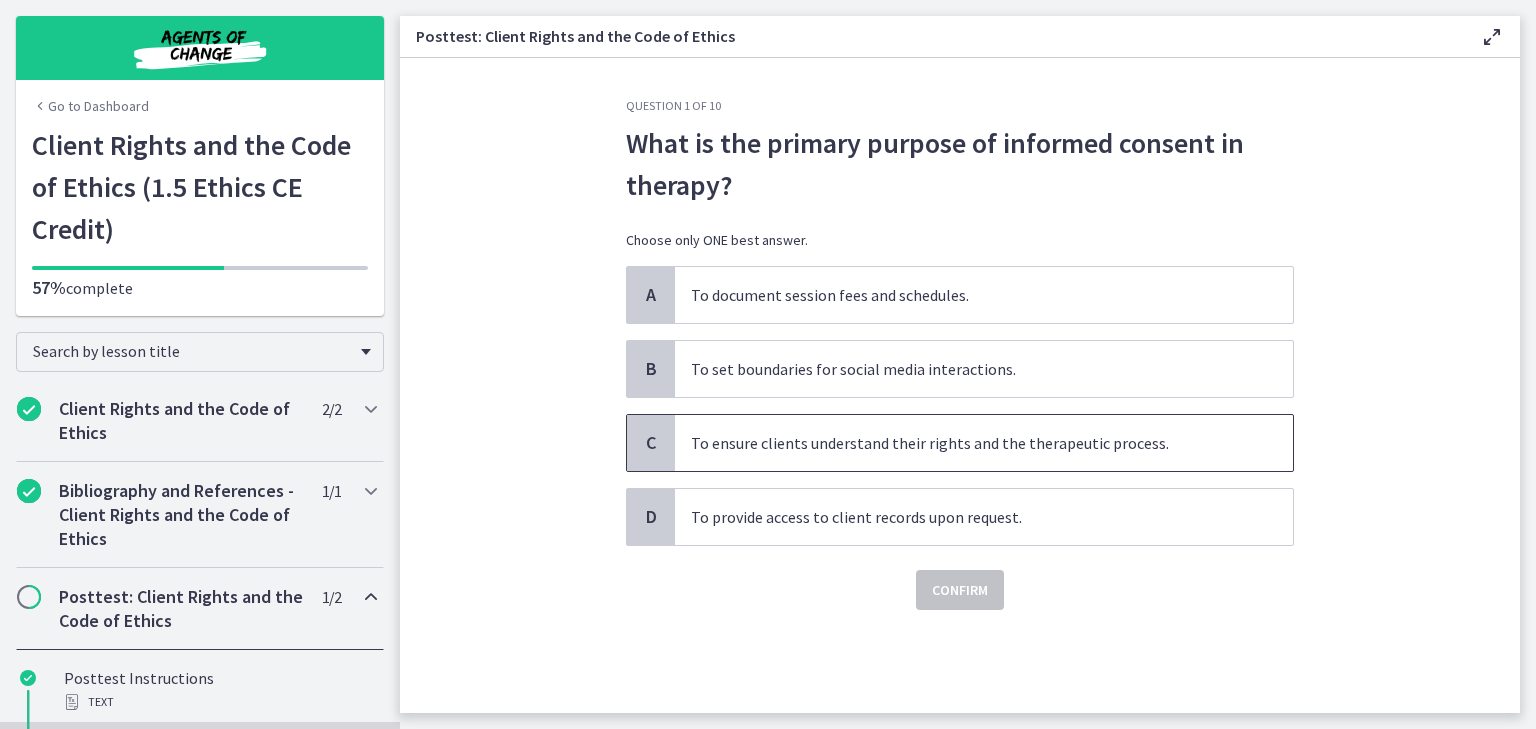 click on "To ensure clients understand their rights and the therapeutic process." at bounding box center [984, 443] 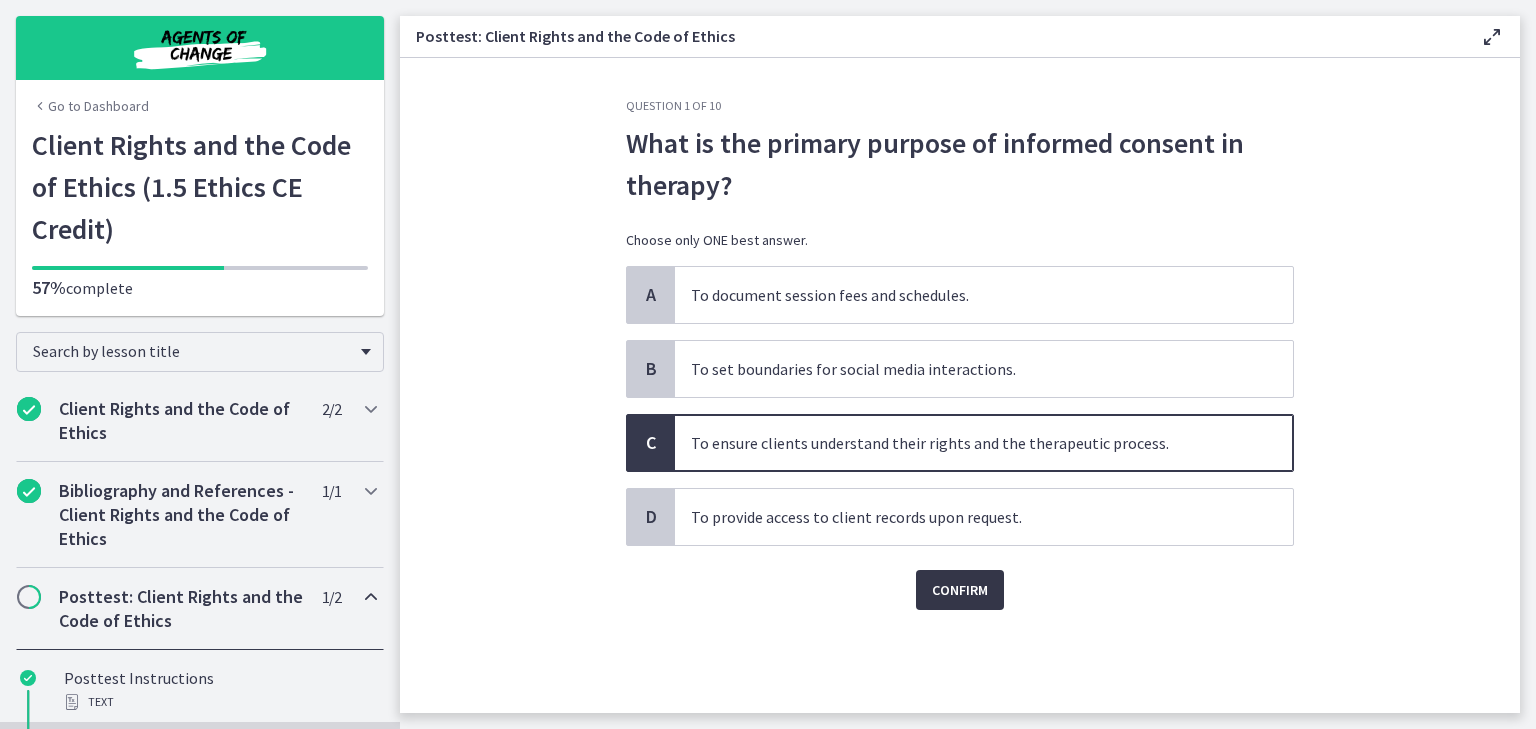 click on "Confirm" at bounding box center [960, 590] 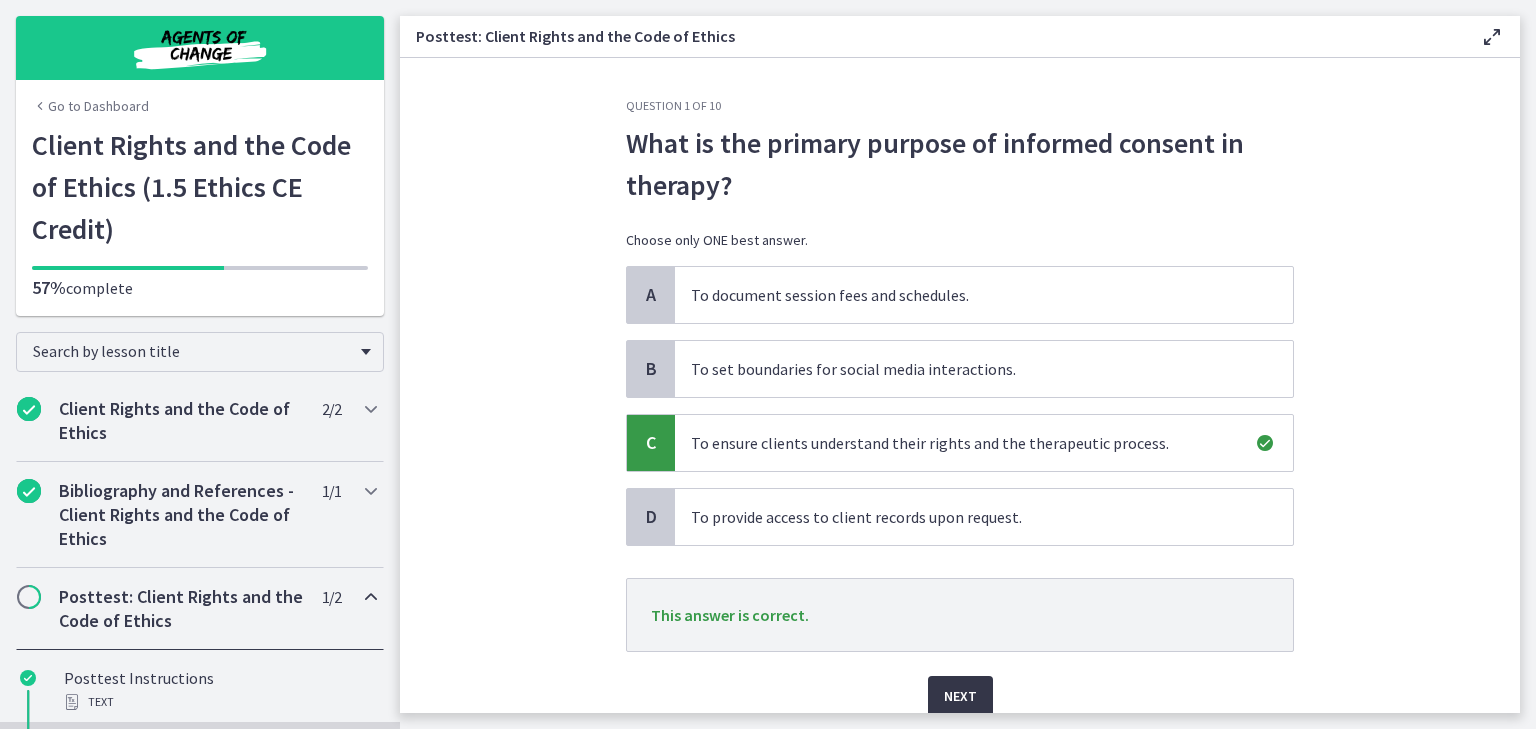 drag, startPoint x: 928, startPoint y: 692, endPoint x: 936, endPoint y: 675, distance: 18.788294 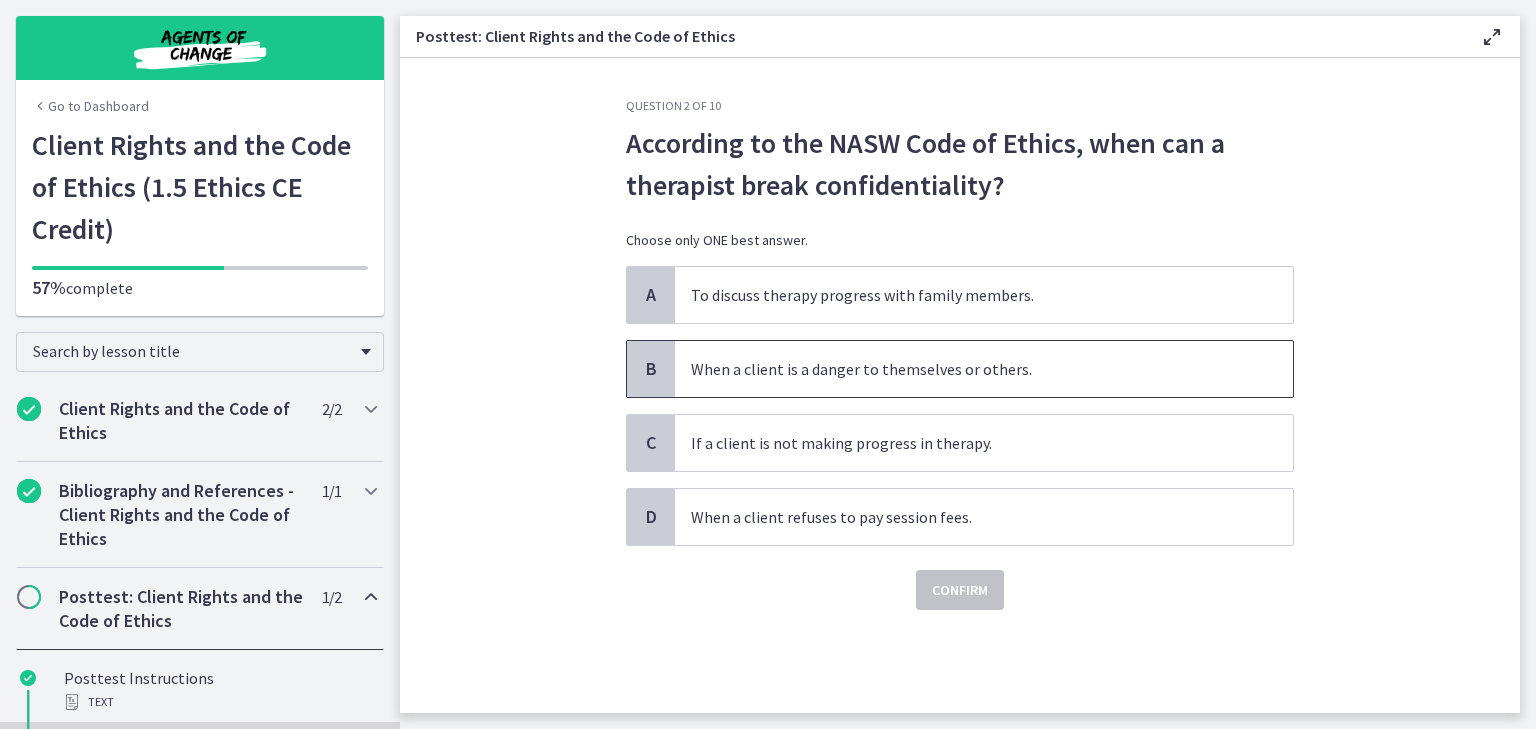 click on "When a client is a danger to themselves or others." at bounding box center (984, 369) 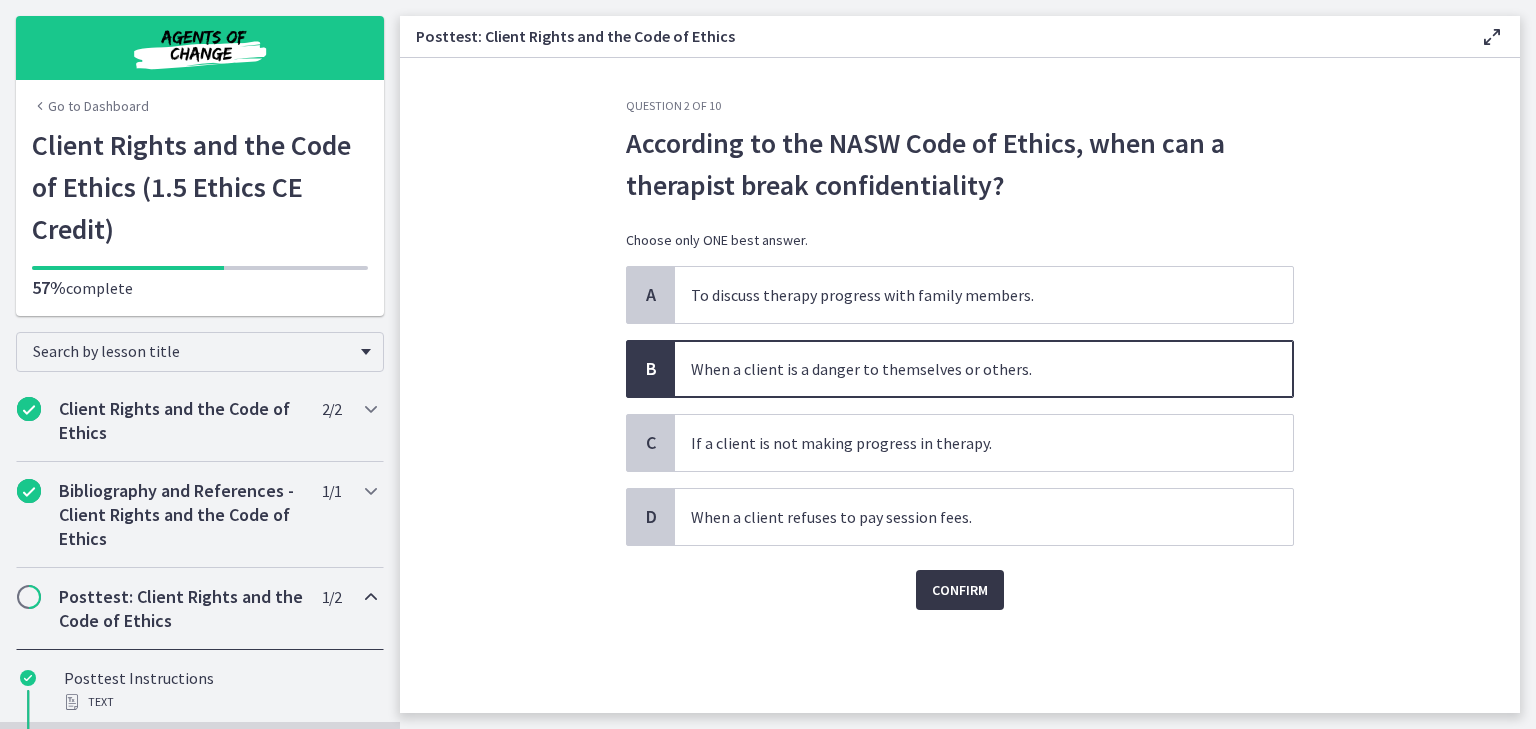 click on "Confirm" at bounding box center (960, 590) 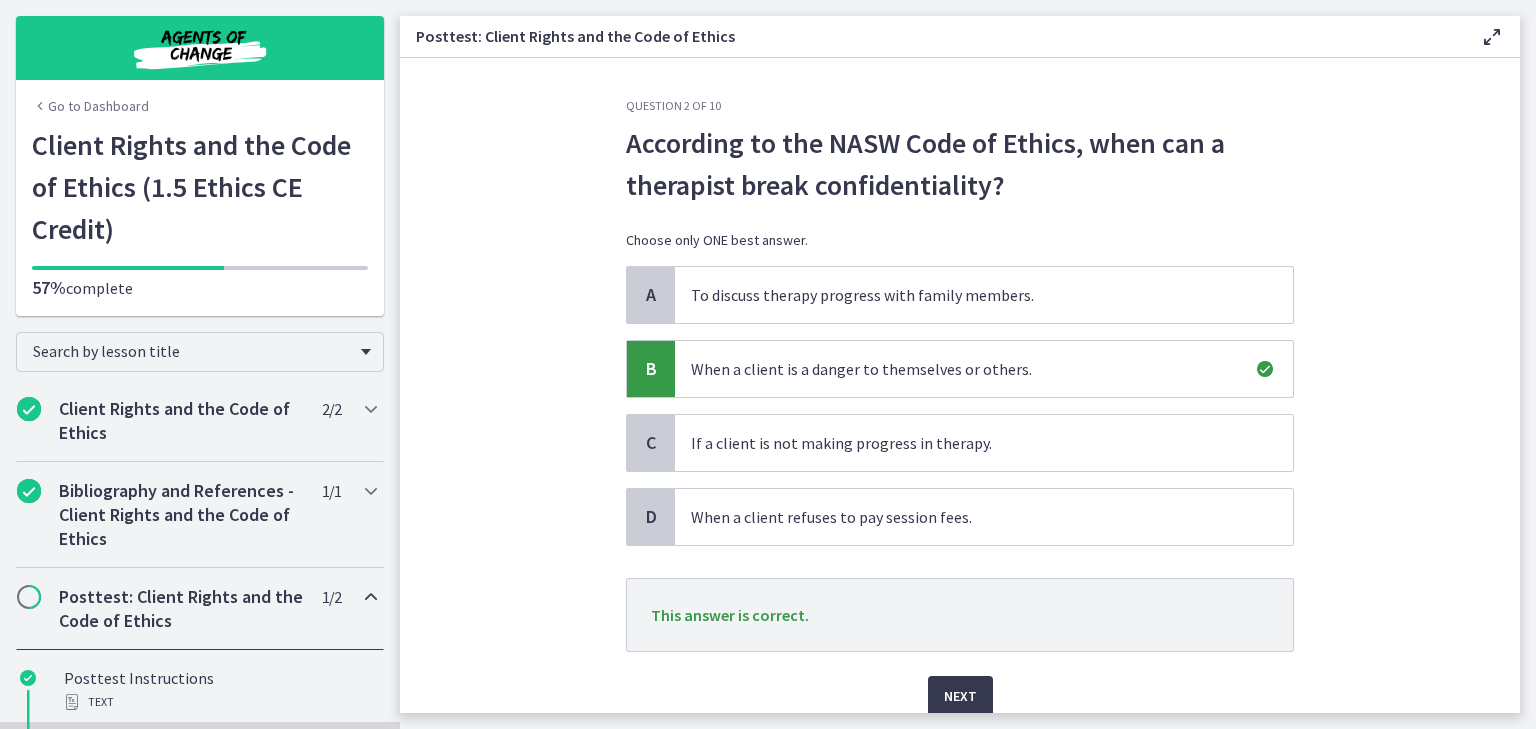 click on "Next" at bounding box center (960, 684) 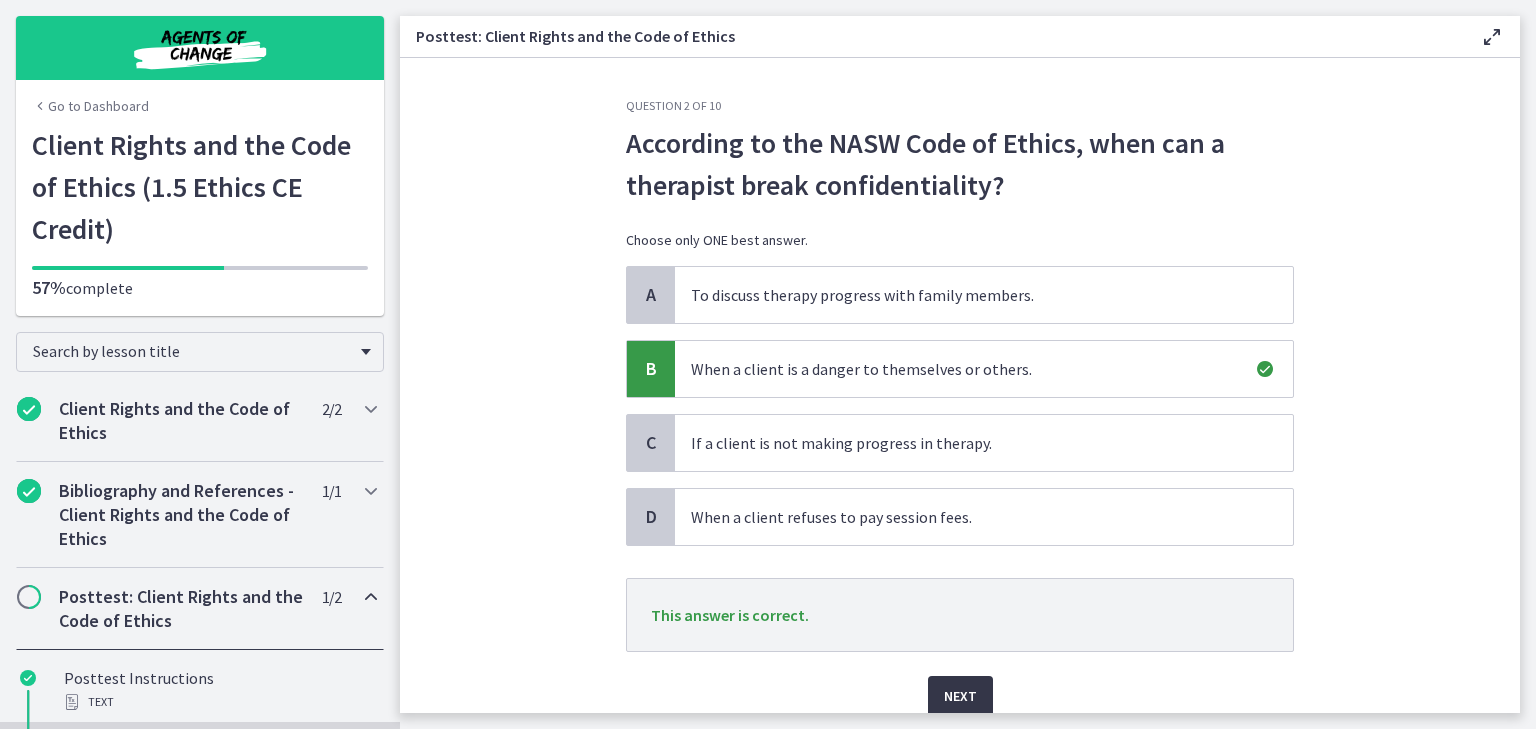 click on "Next" at bounding box center (960, 696) 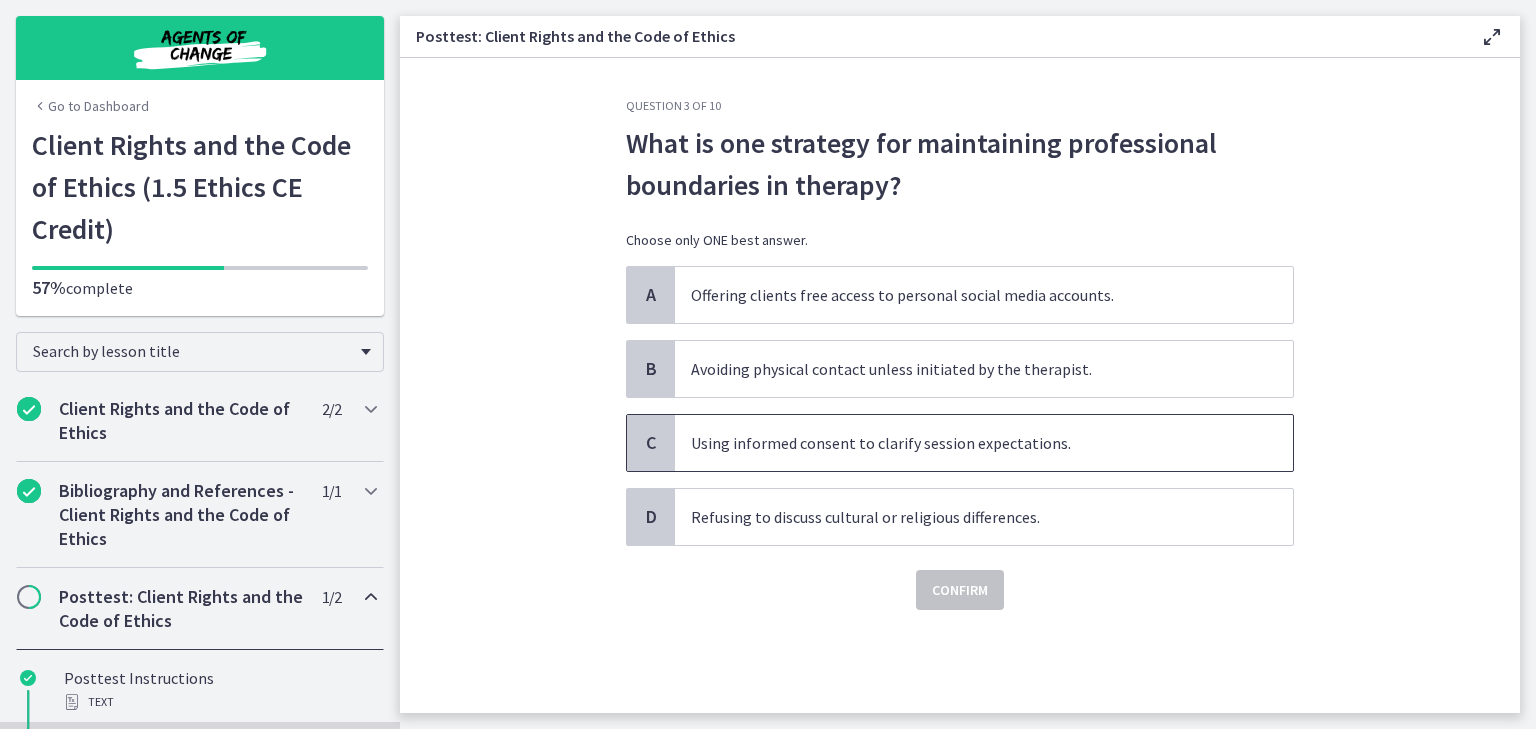 click on "Using informed consent to clarify session expectations." at bounding box center (984, 443) 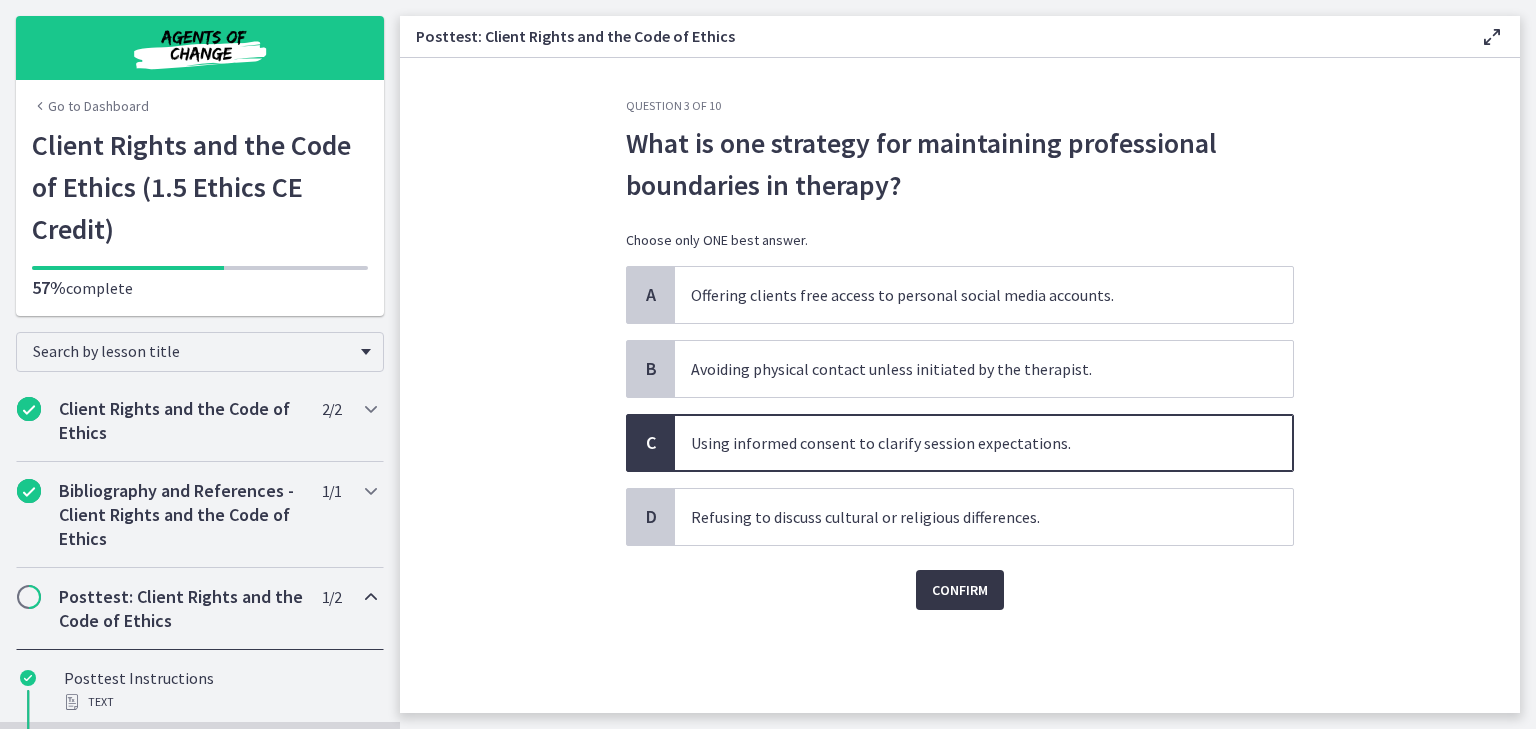 click on "Confirm" at bounding box center (960, 590) 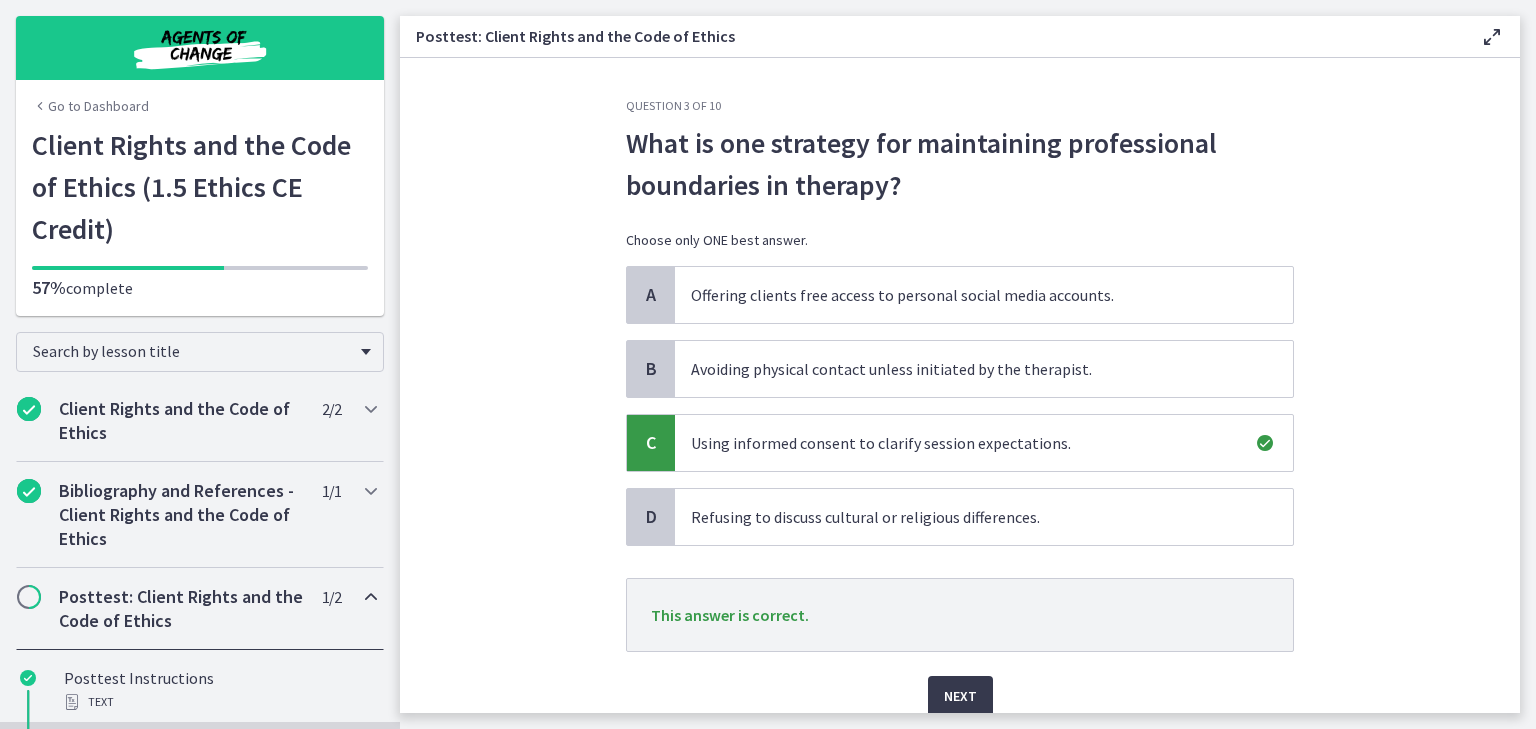 click on "Next" at bounding box center [960, 684] 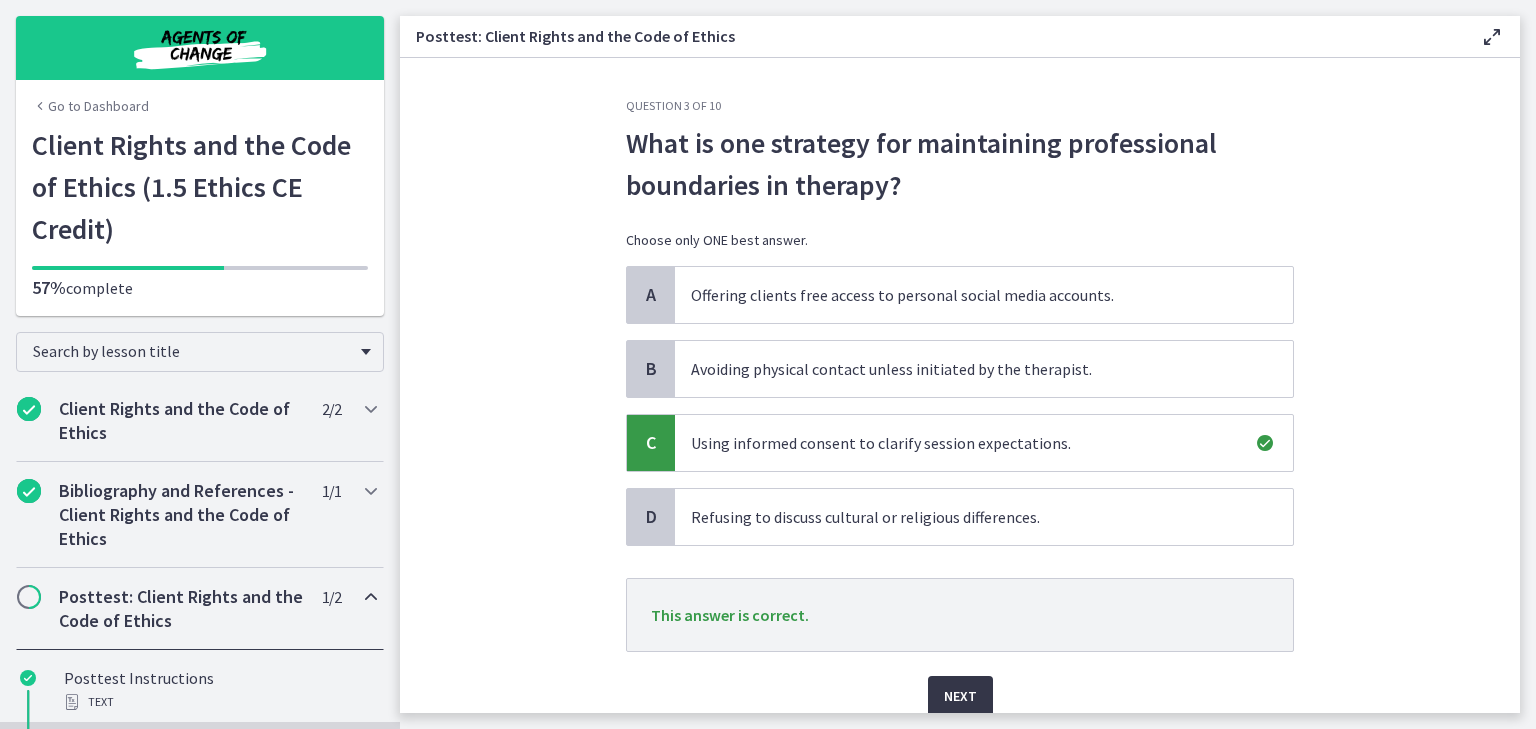 click on "Next" at bounding box center [960, 696] 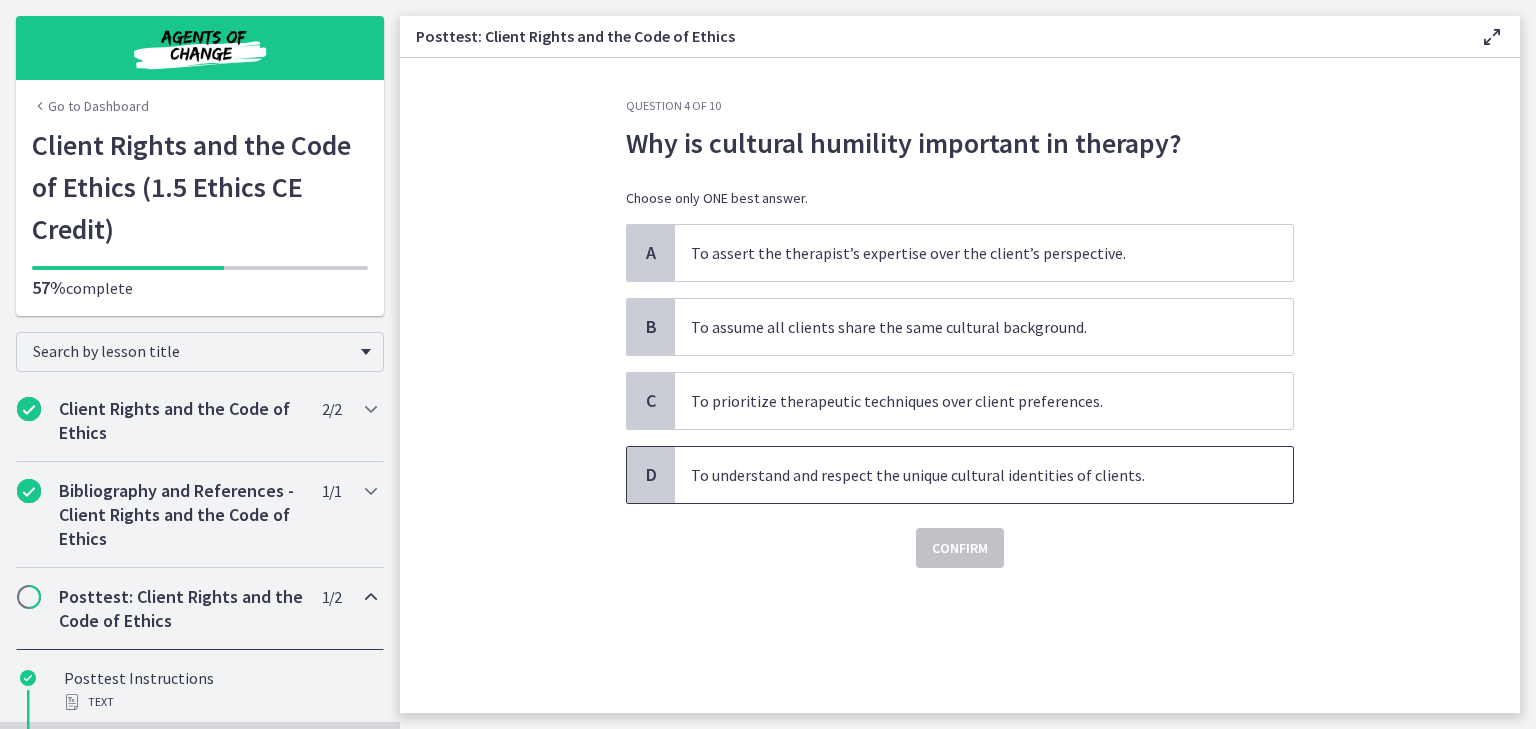 drag, startPoint x: 1044, startPoint y: 474, endPoint x: 1045, endPoint y: 492, distance: 18.027756 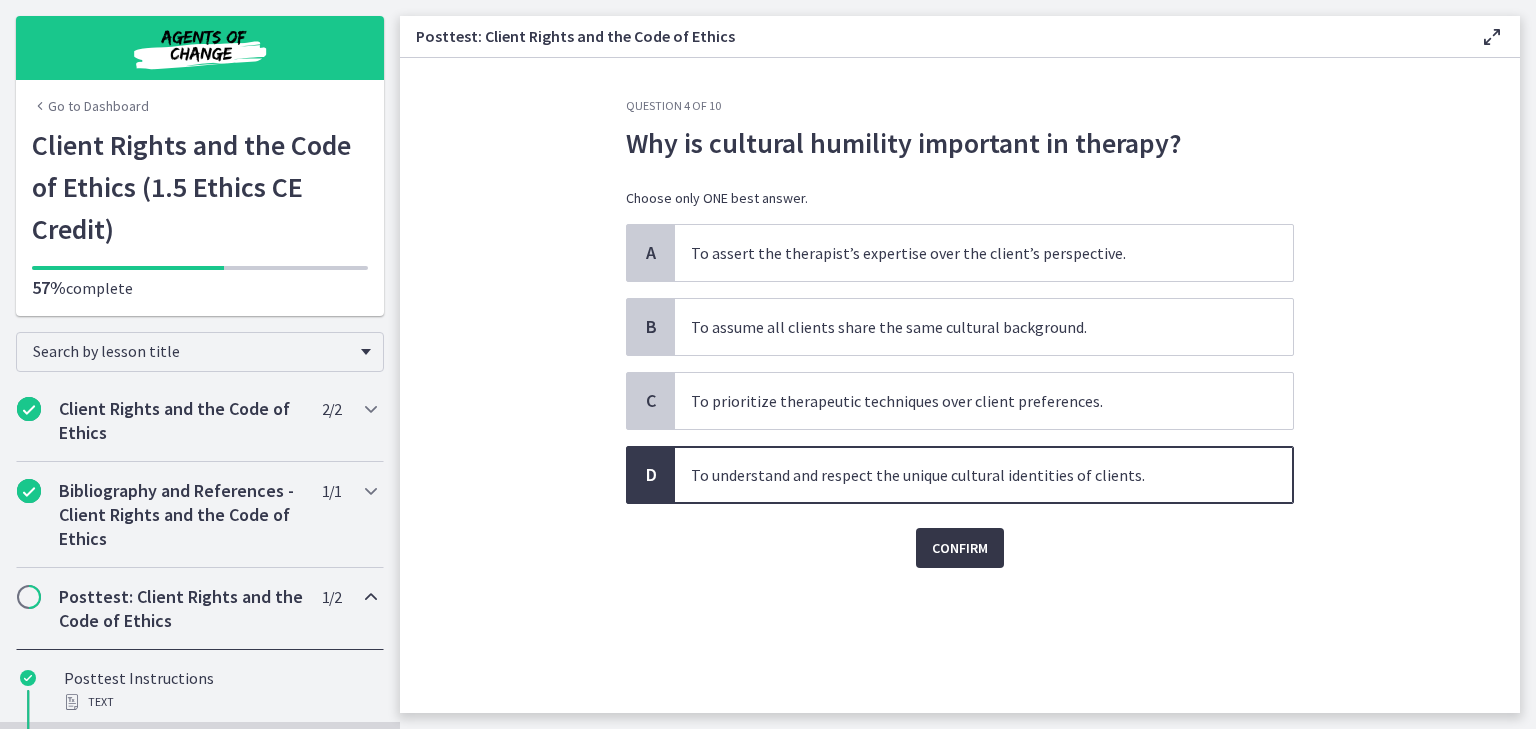 click on "Confirm" at bounding box center (960, 548) 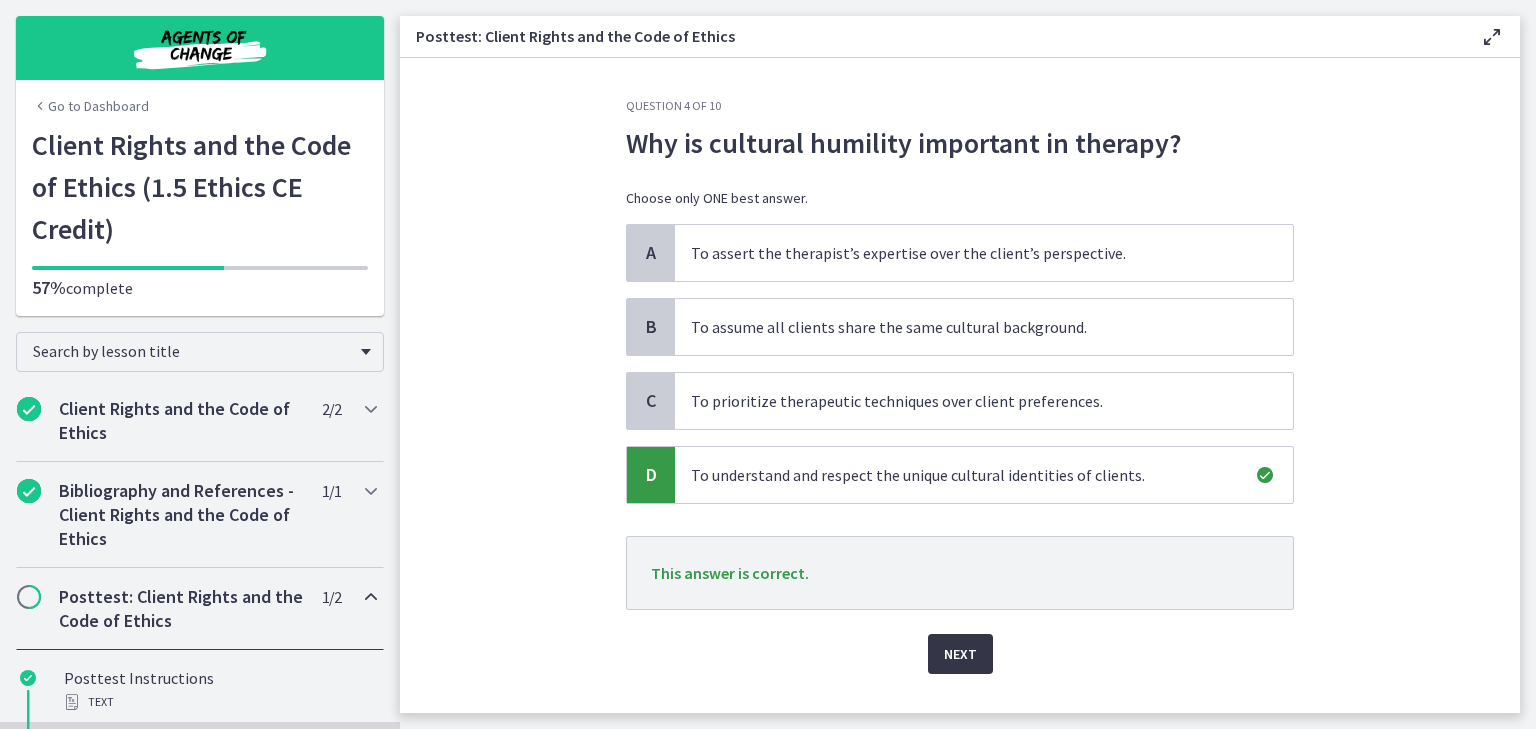 drag, startPoint x: 951, startPoint y: 652, endPoint x: 941, endPoint y: 658, distance: 11.661903 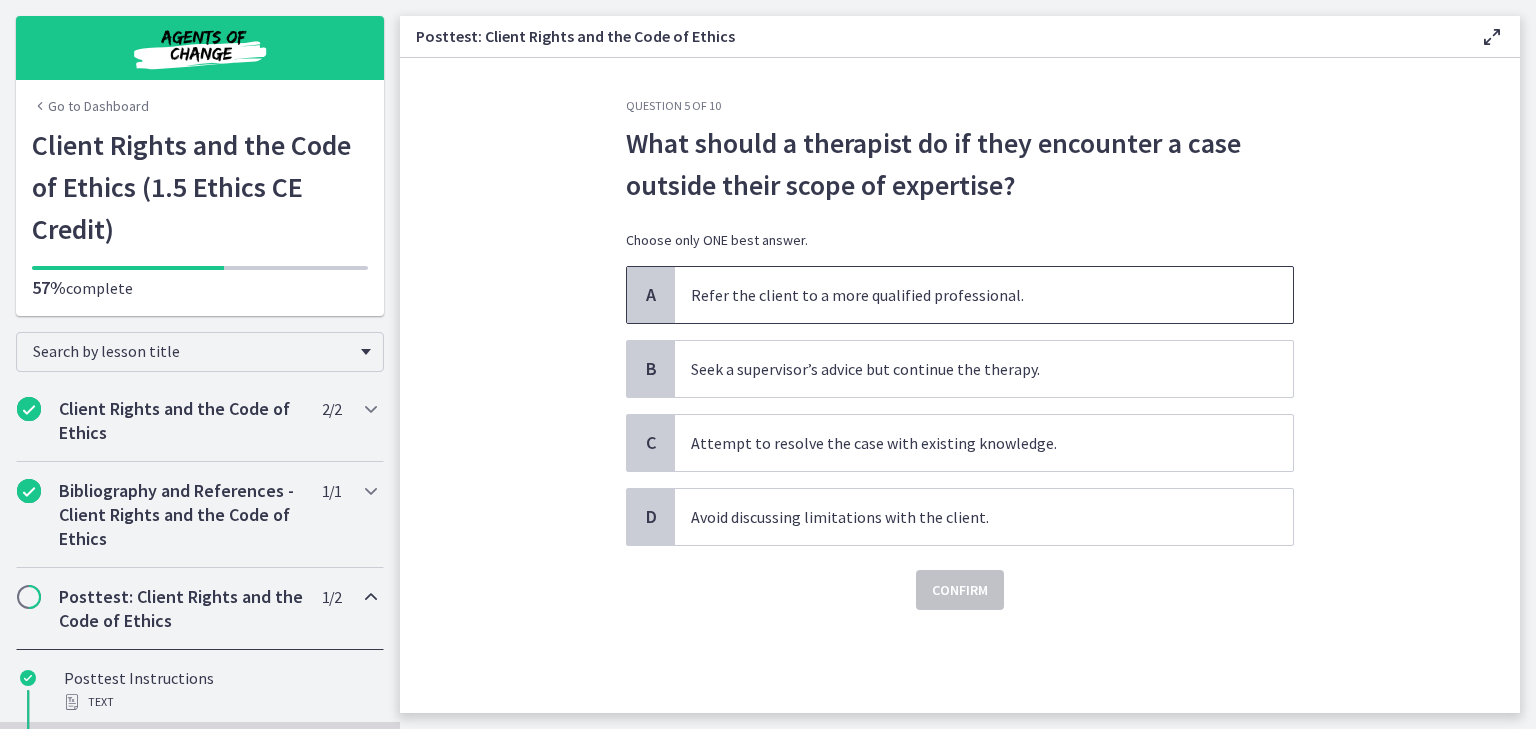 drag, startPoint x: 909, startPoint y: 292, endPoint x: 924, endPoint y: 328, distance: 39 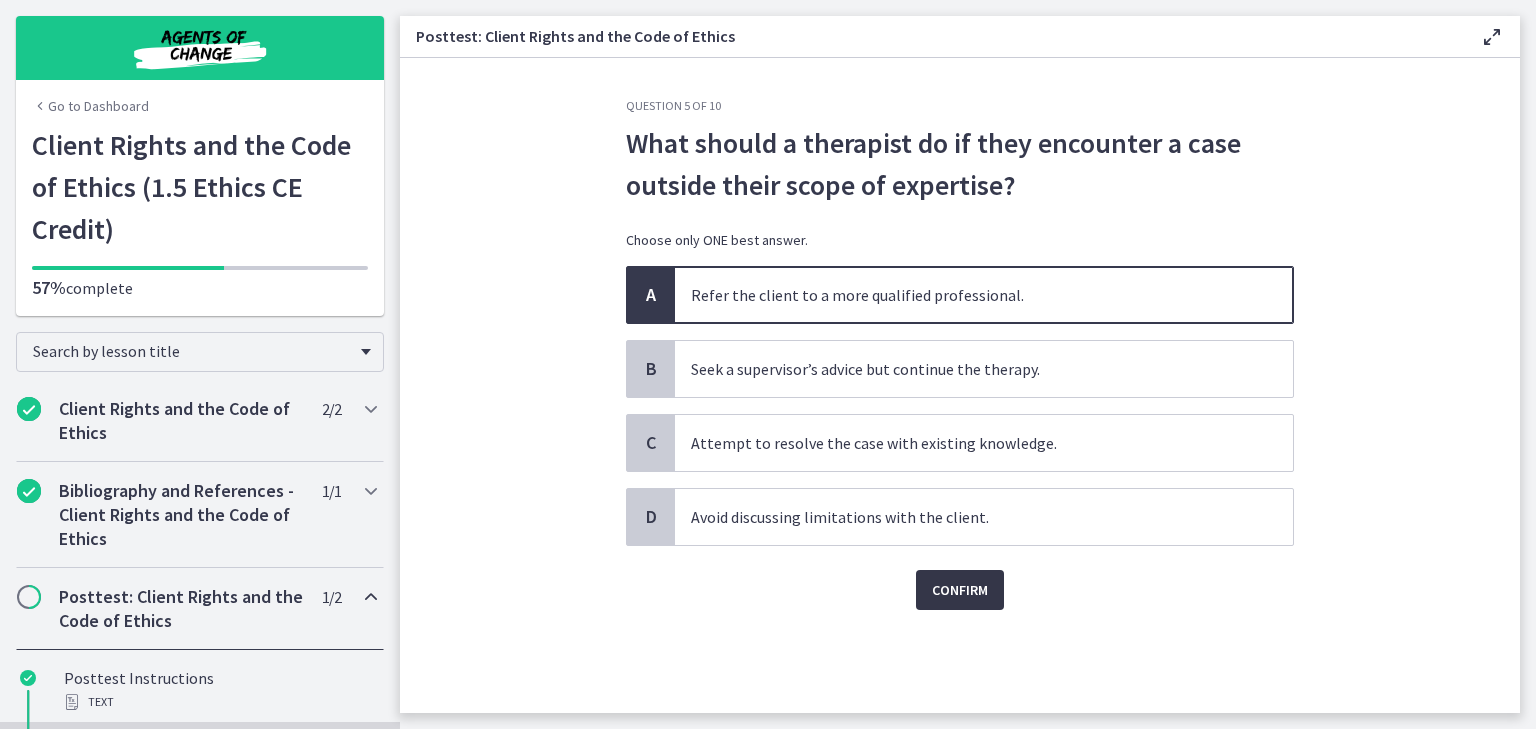 click on "Confirm" at bounding box center [960, 590] 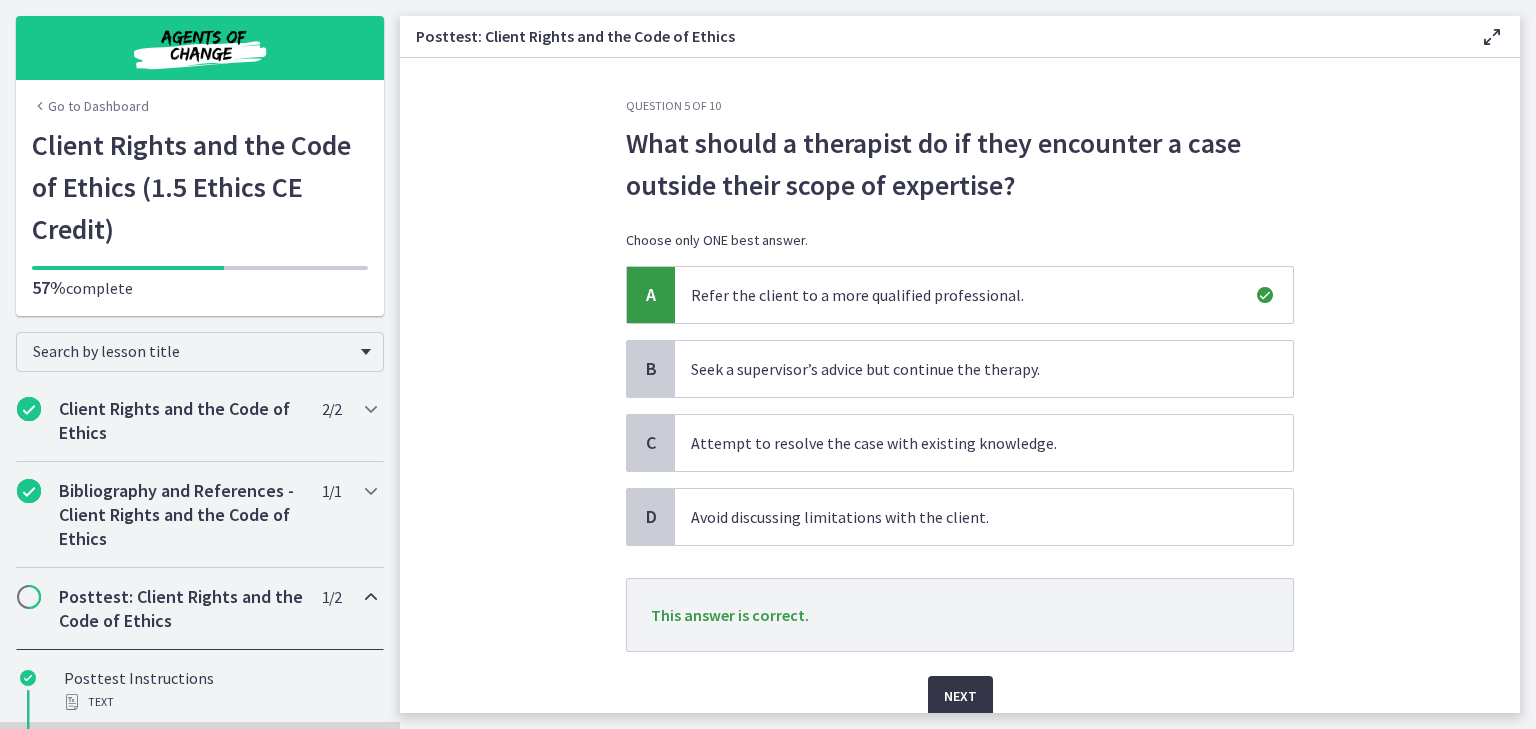 click on "Next" at bounding box center [960, 696] 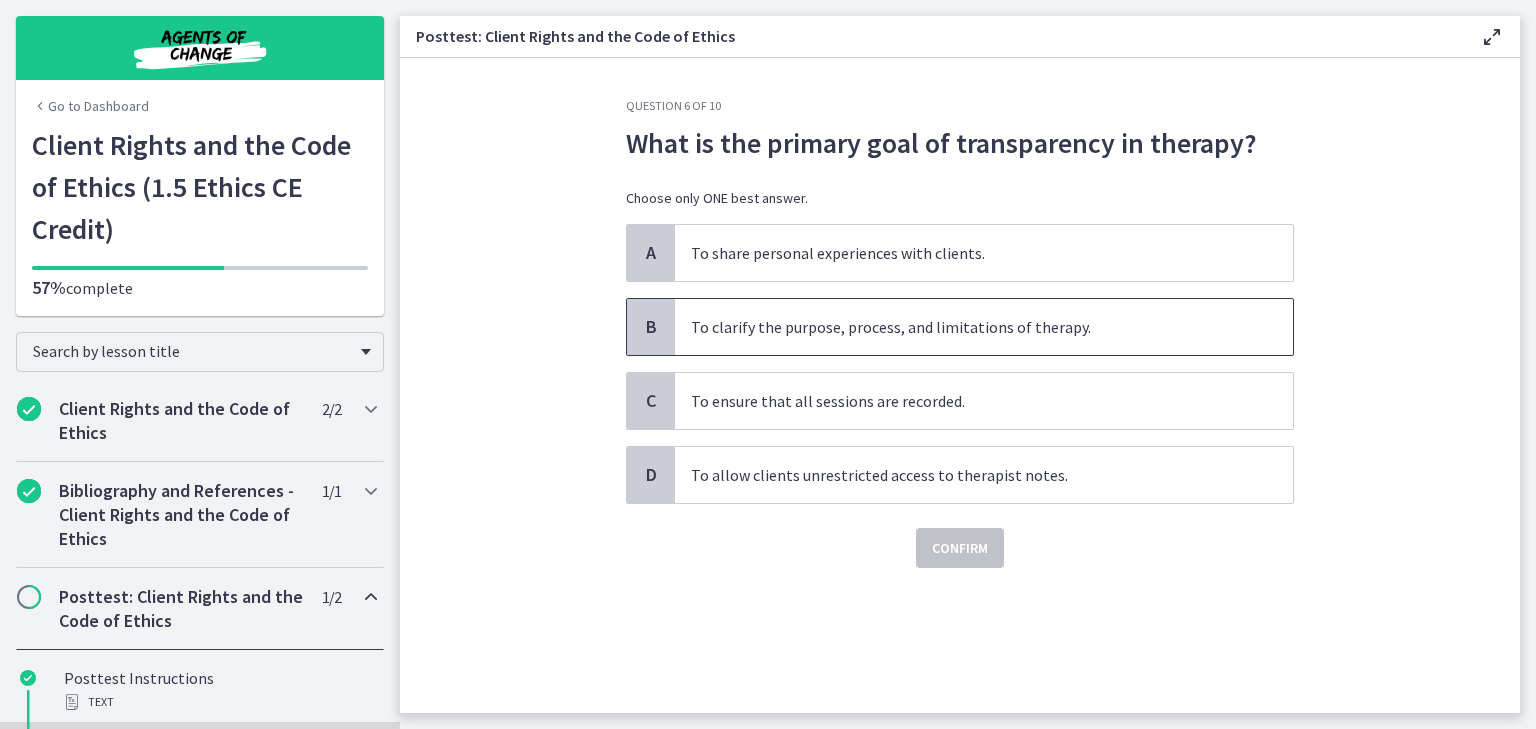 click on "To clarify the purpose, process, and limitations of therapy." at bounding box center (984, 327) 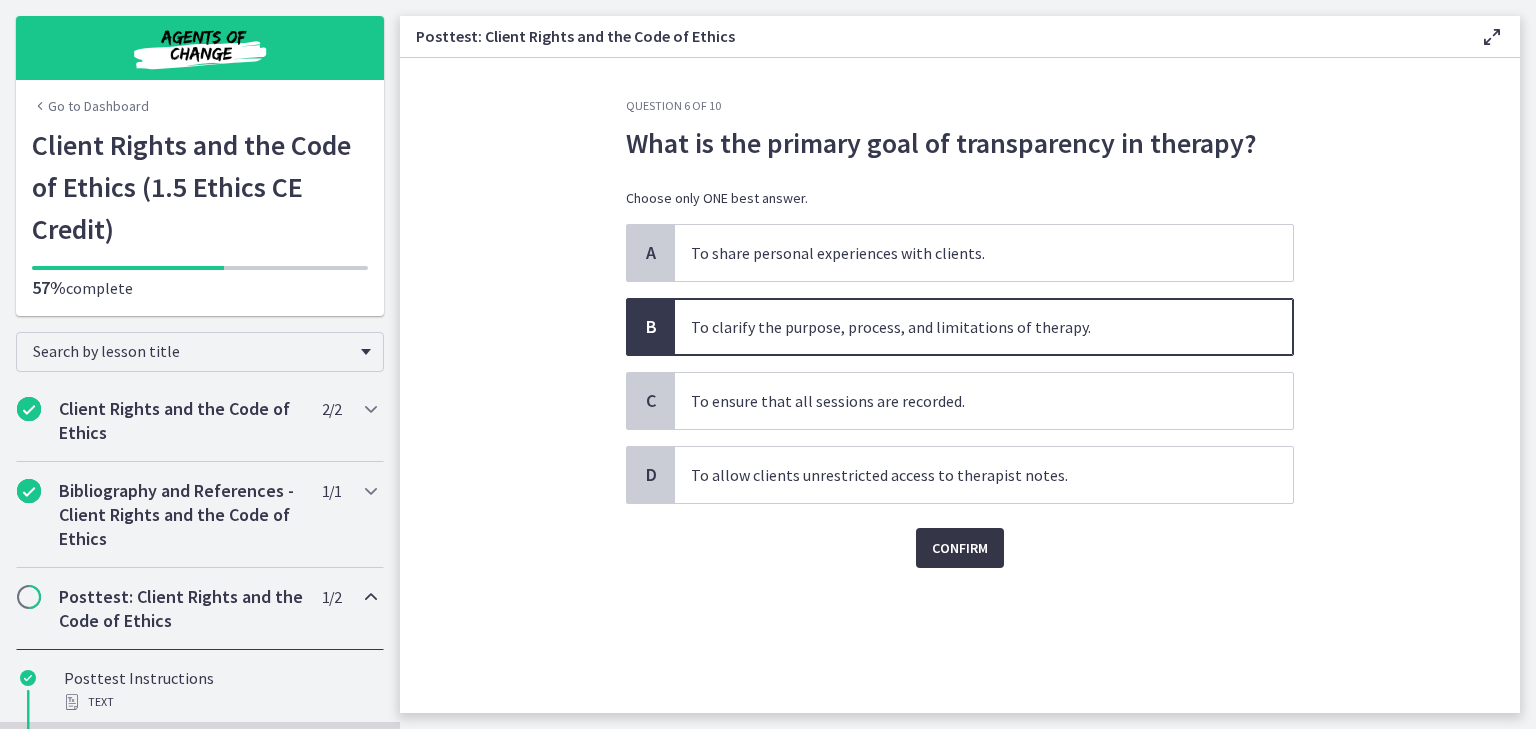 click on "Confirm" at bounding box center (960, 548) 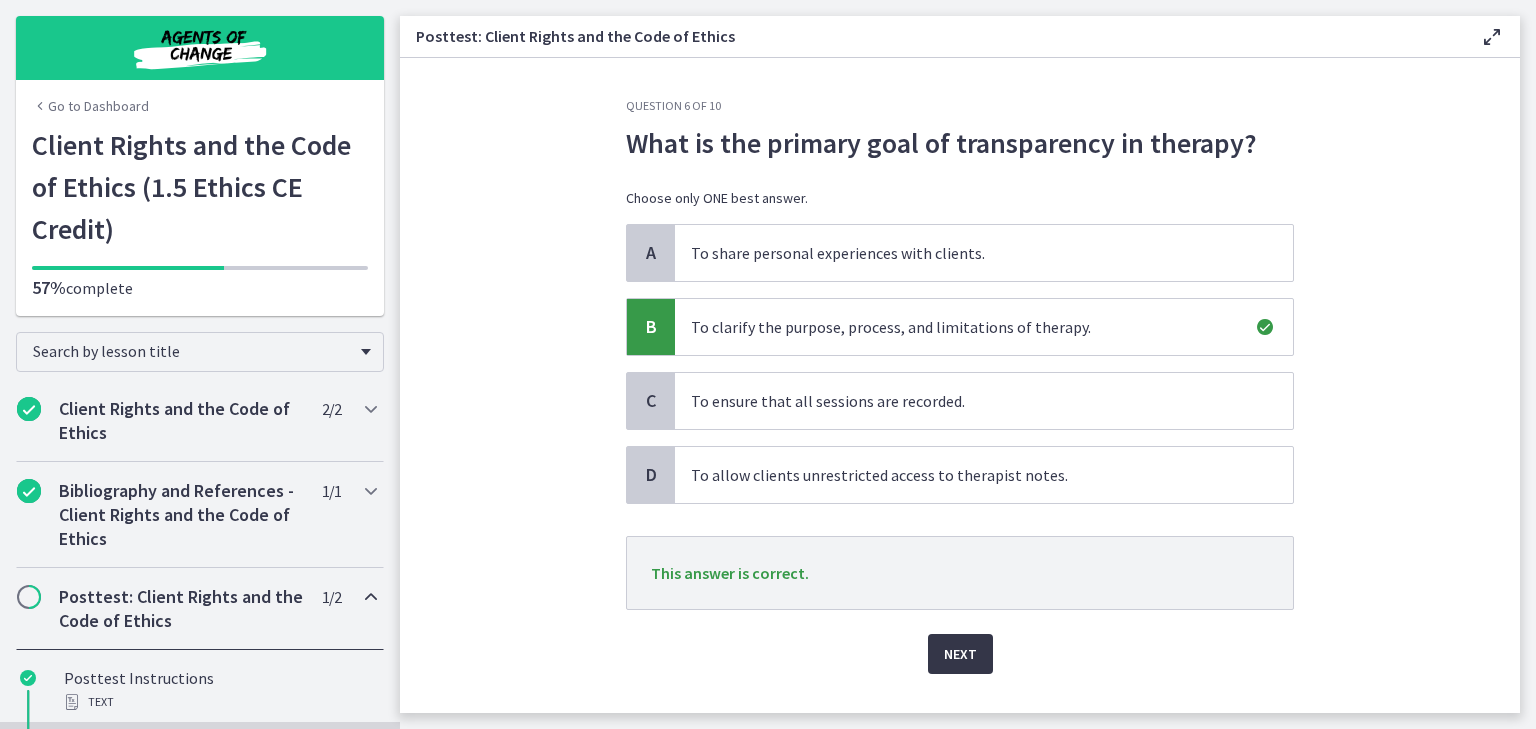 click on "Next" at bounding box center (960, 654) 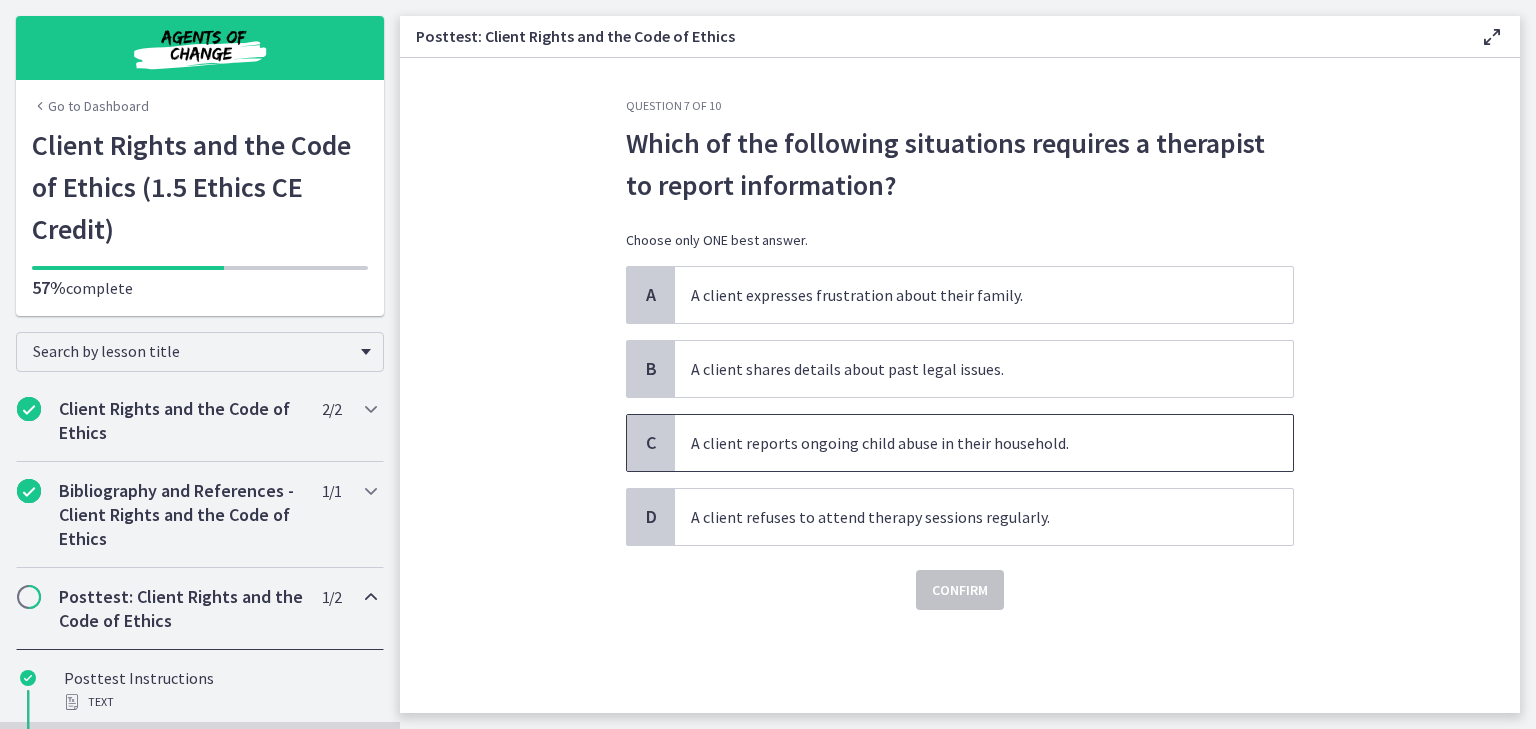 click on "A client reports ongoing child abuse in their household." at bounding box center [984, 443] 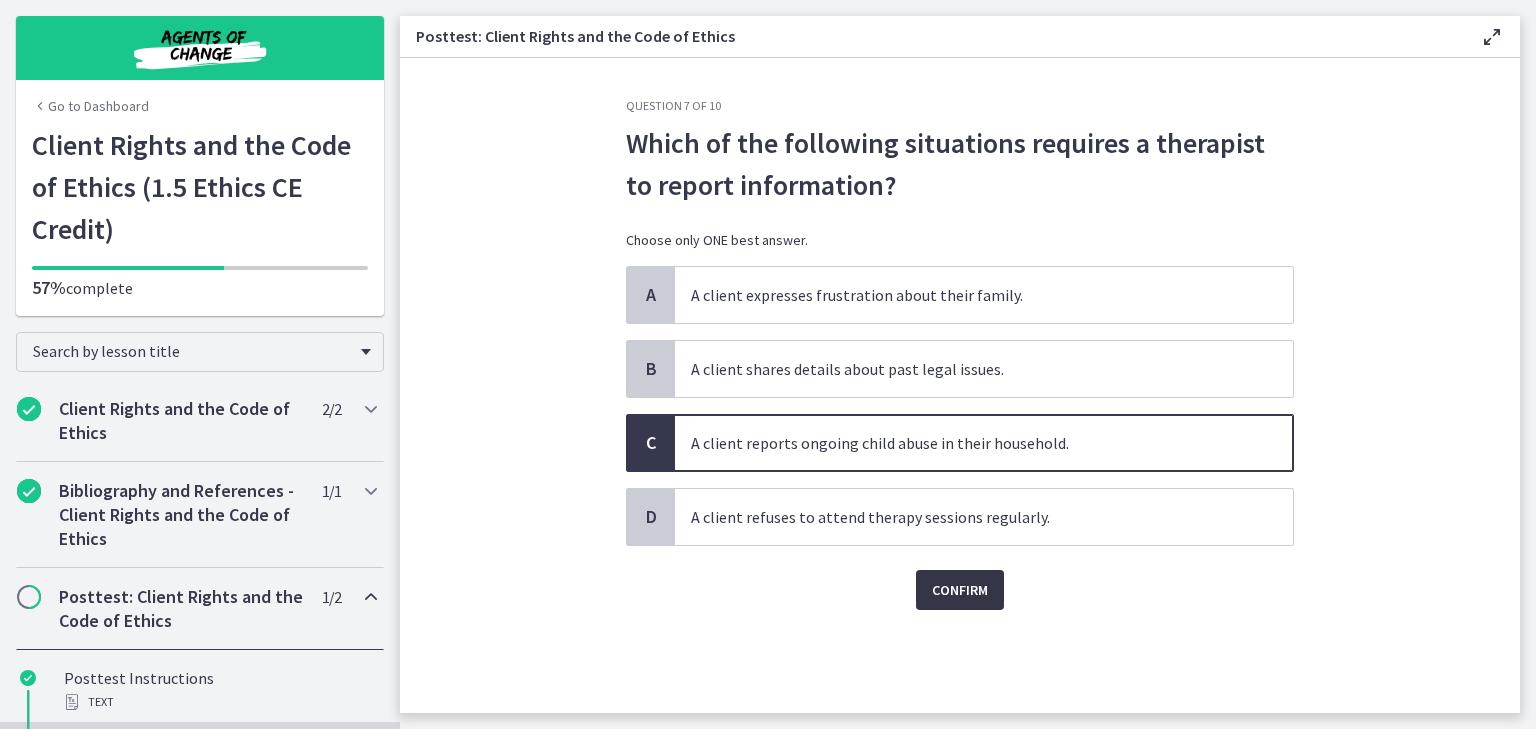 click on "Confirm" at bounding box center (960, 590) 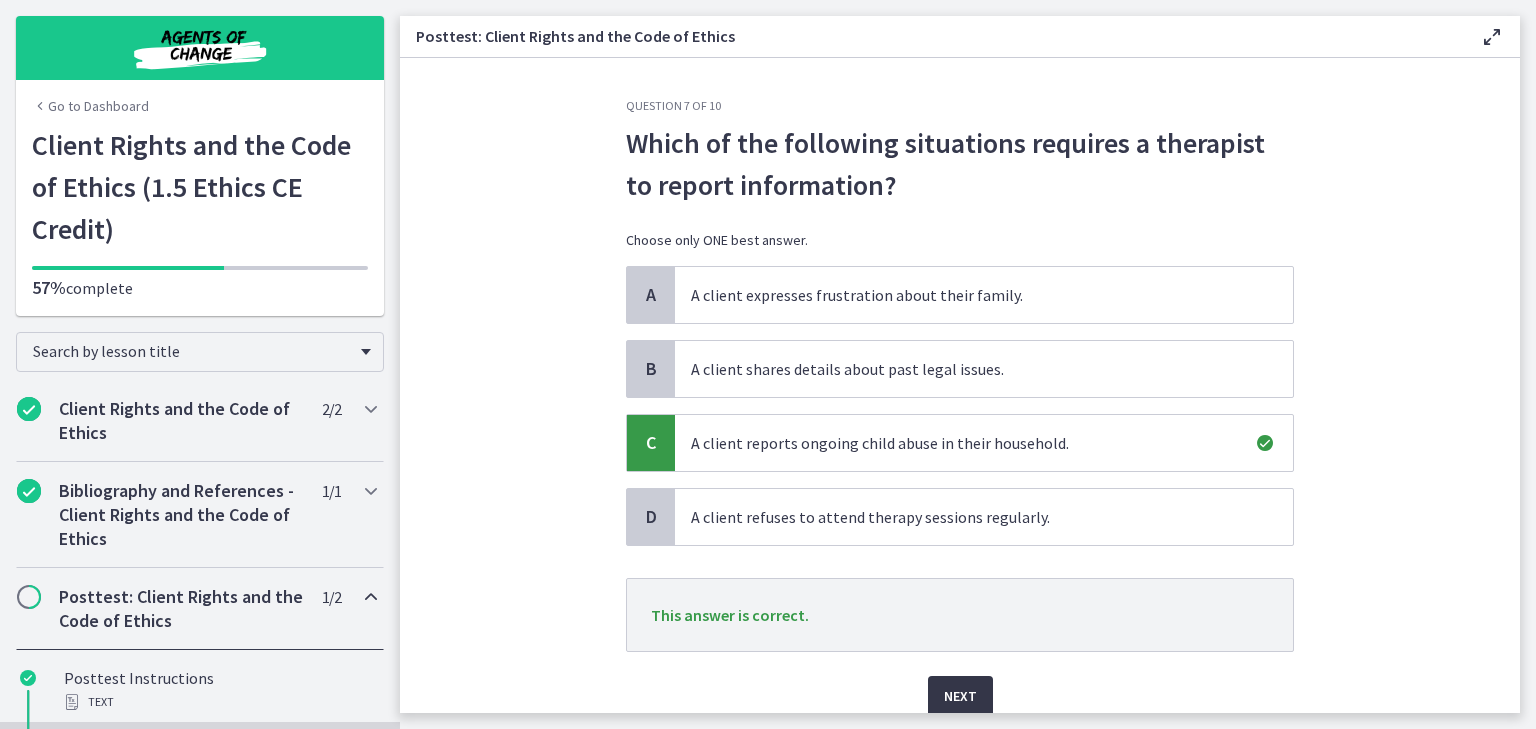click on "Next" at bounding box center (960, 696) 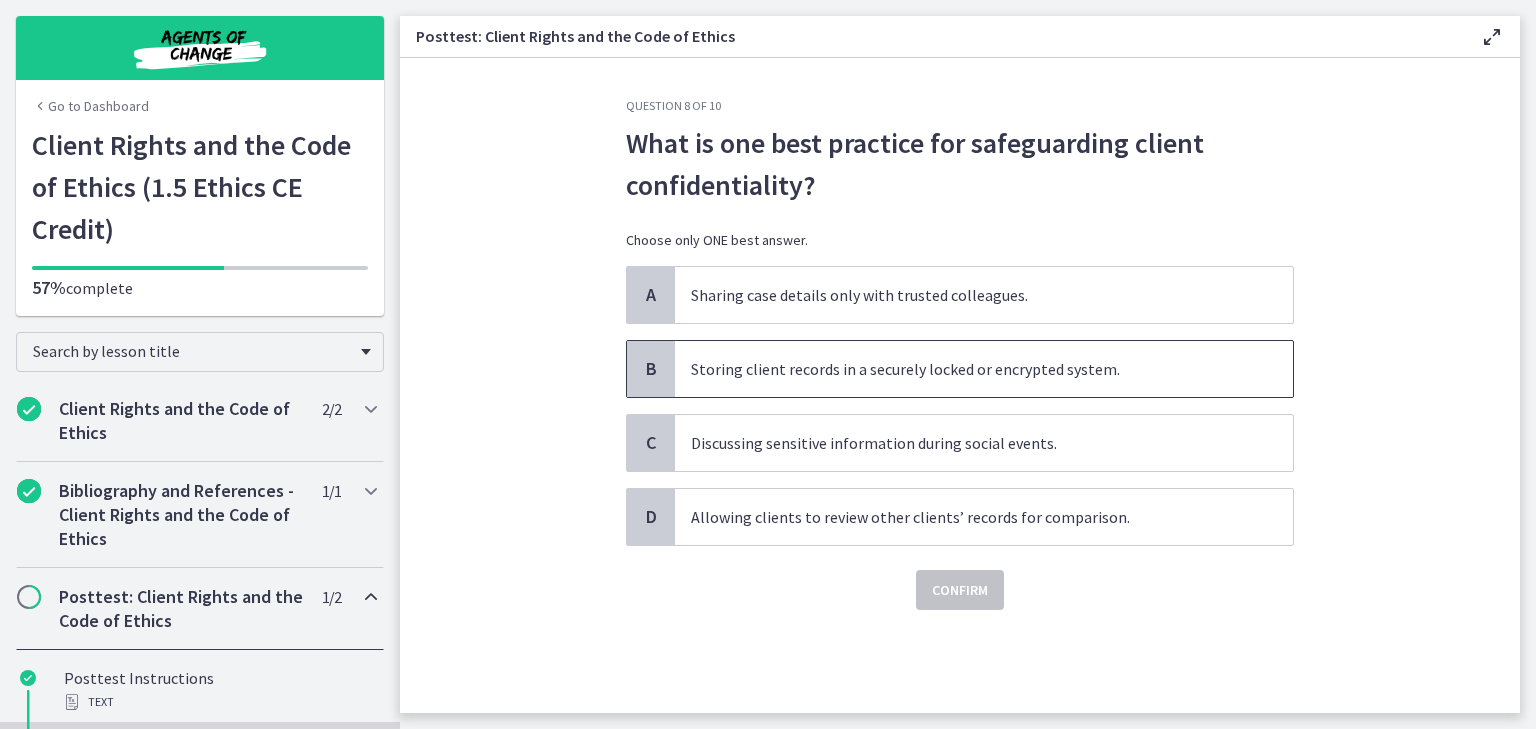 click on "Storing client records in a securely locked or encrypted system." at bounding box center (984, 369) 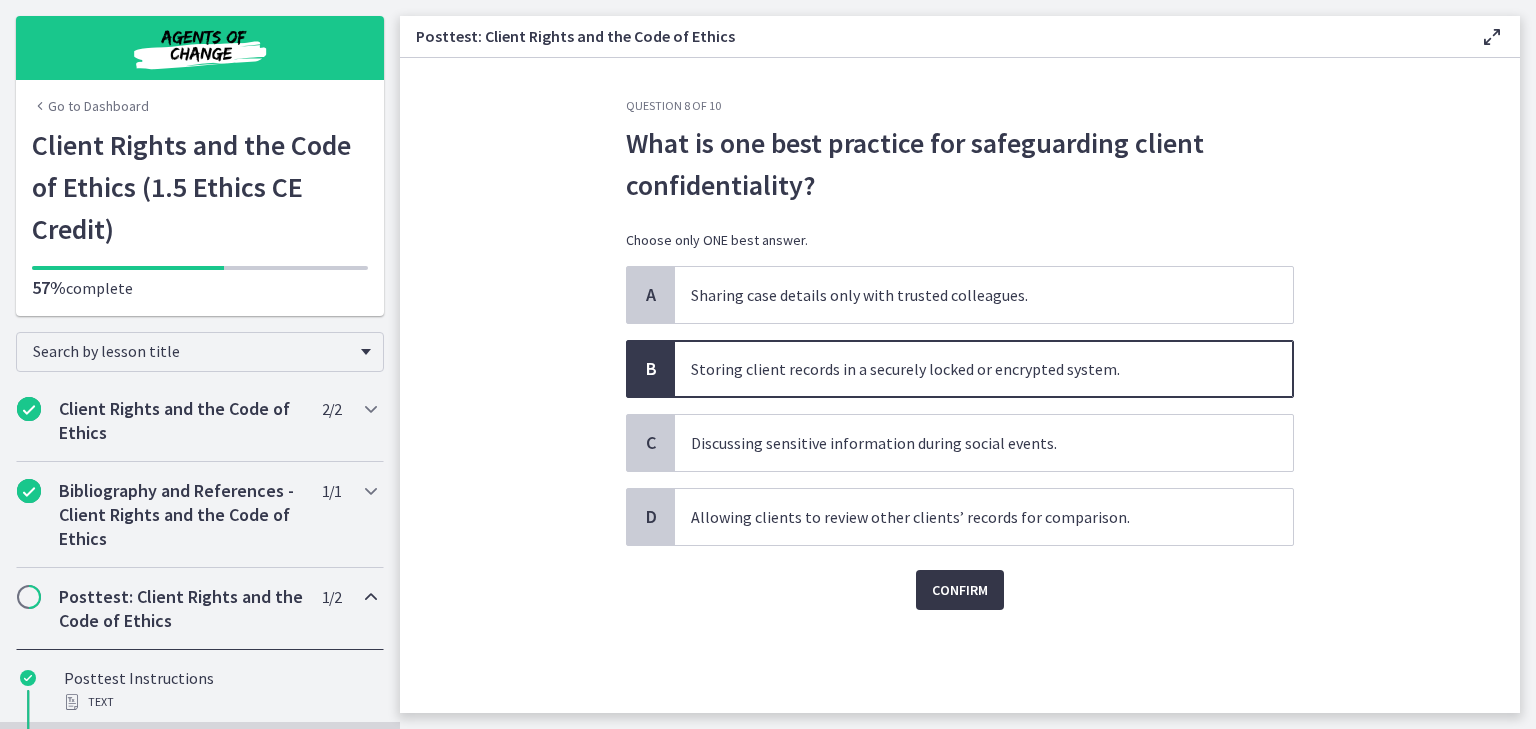 click on "Confirm" at bounding box center (960, 590) 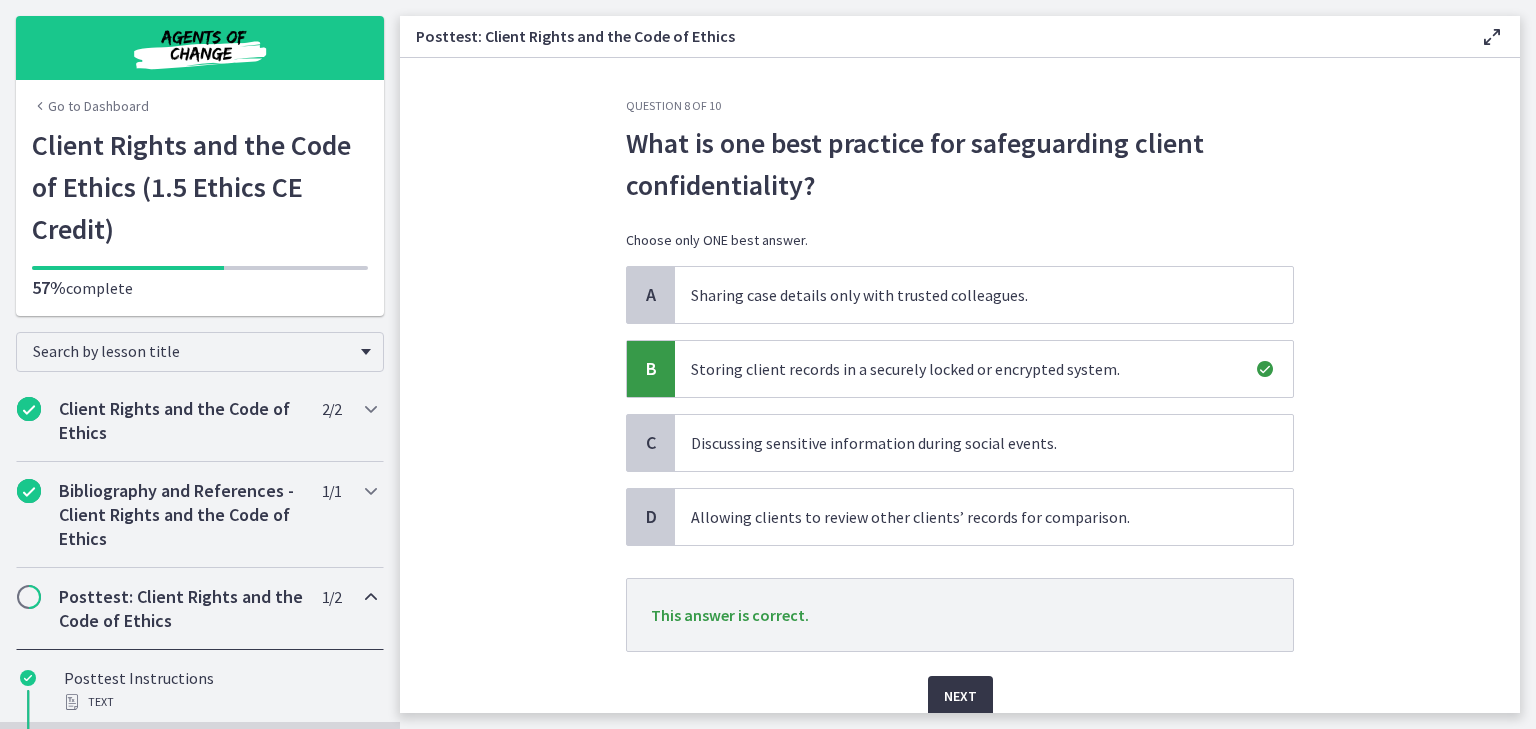 click on "Next" at bounding box center (960, 696) 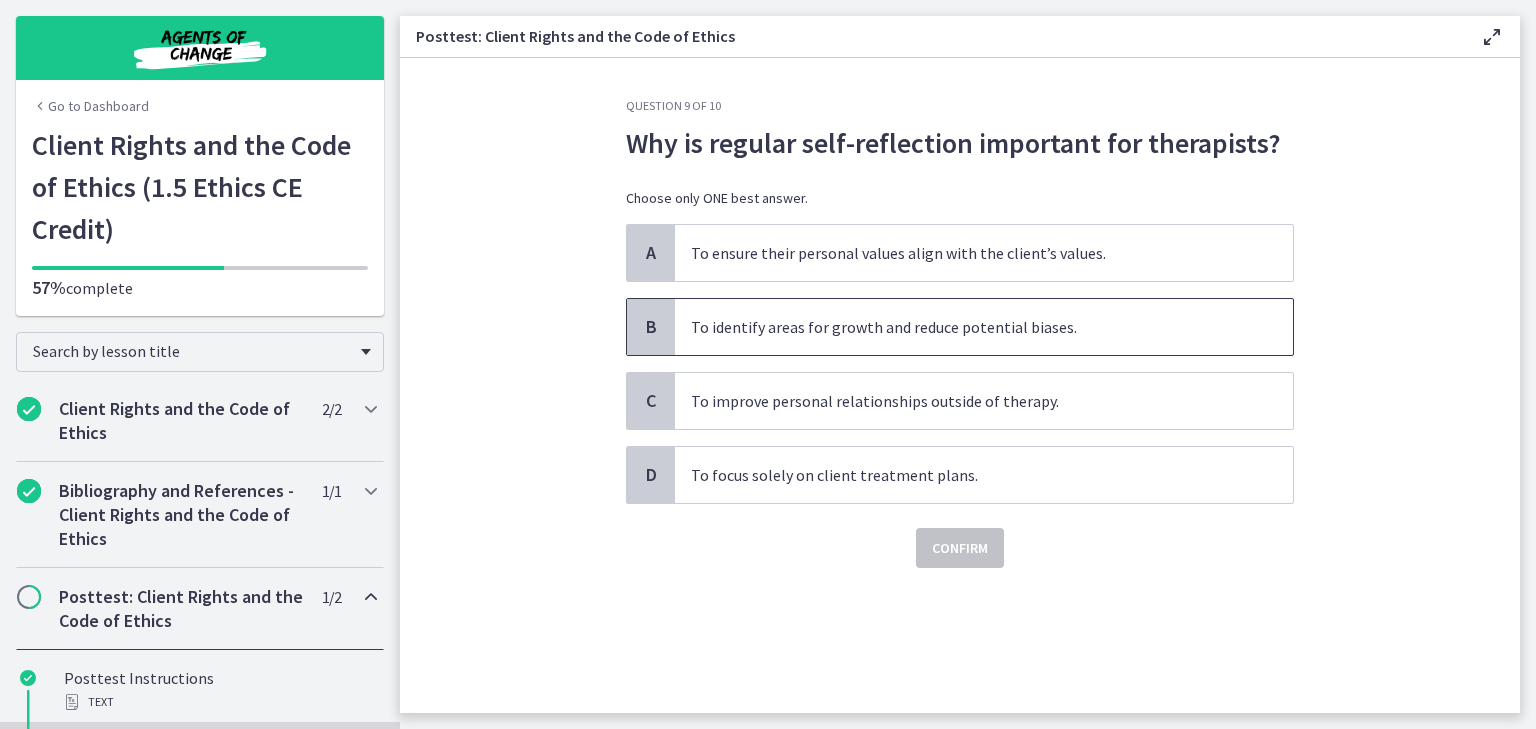 click on "To identify areas for growth and reduce potential biases." at bounding box center [984, 327] 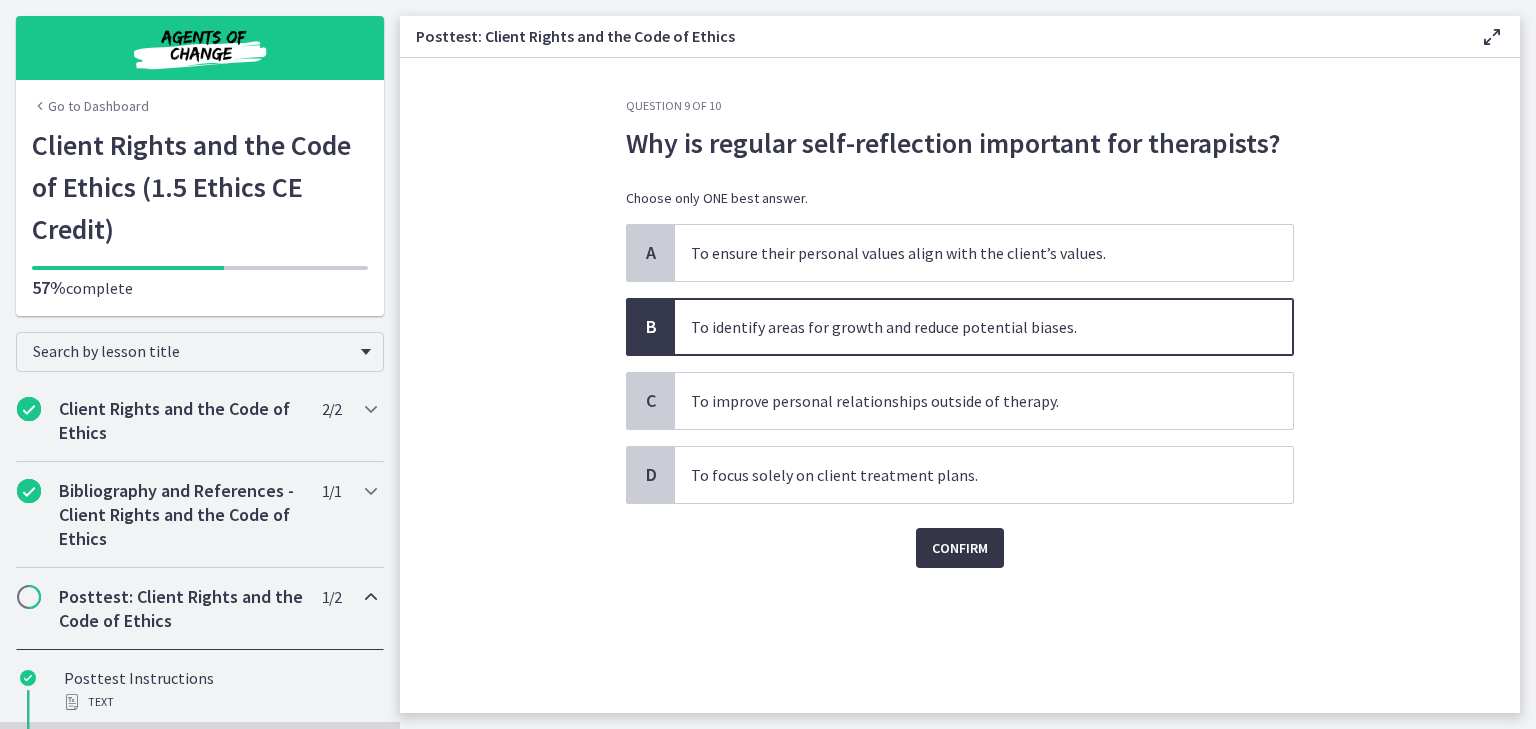 click on "Confirm" at bounding box center (960, 548) 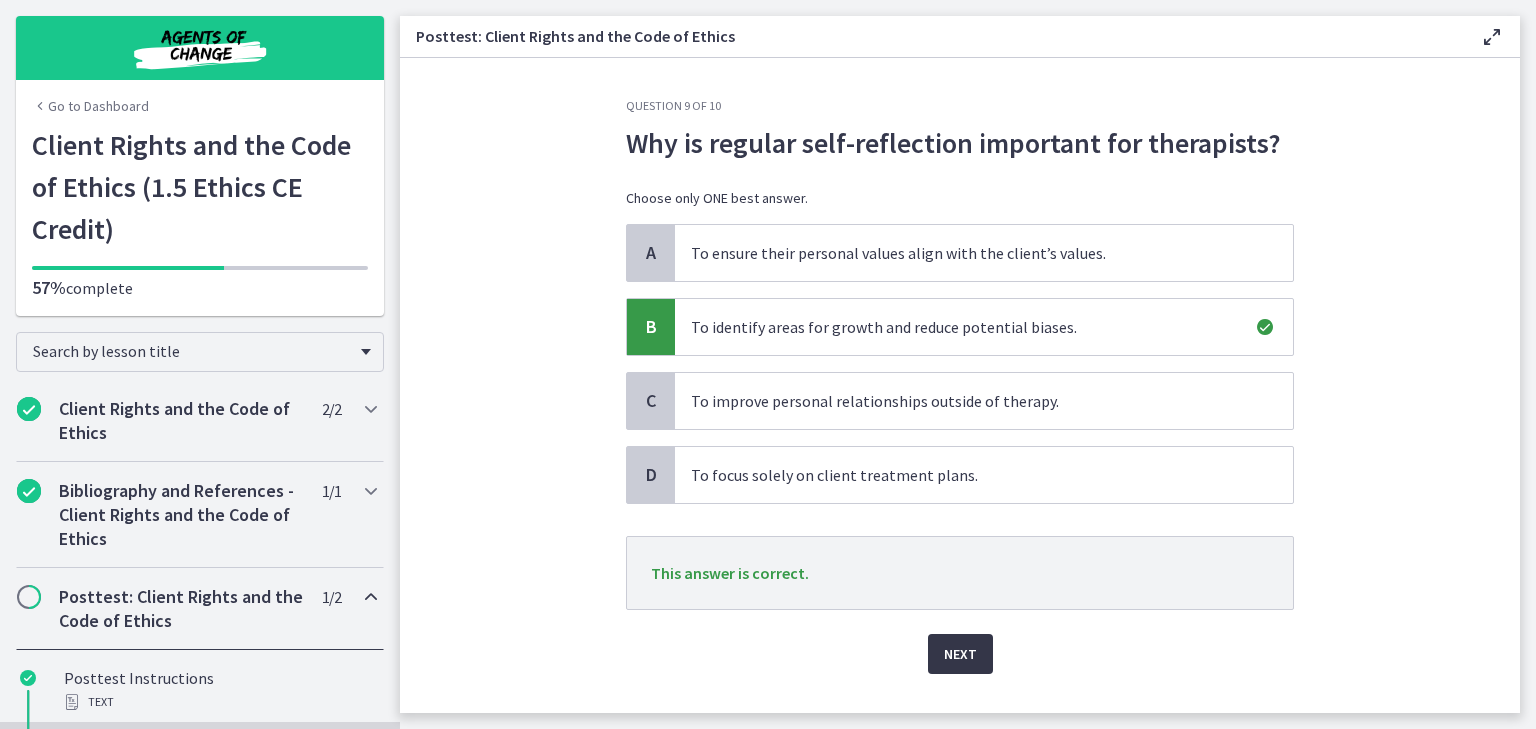 click on "Next" at bounding box center [960, 654] 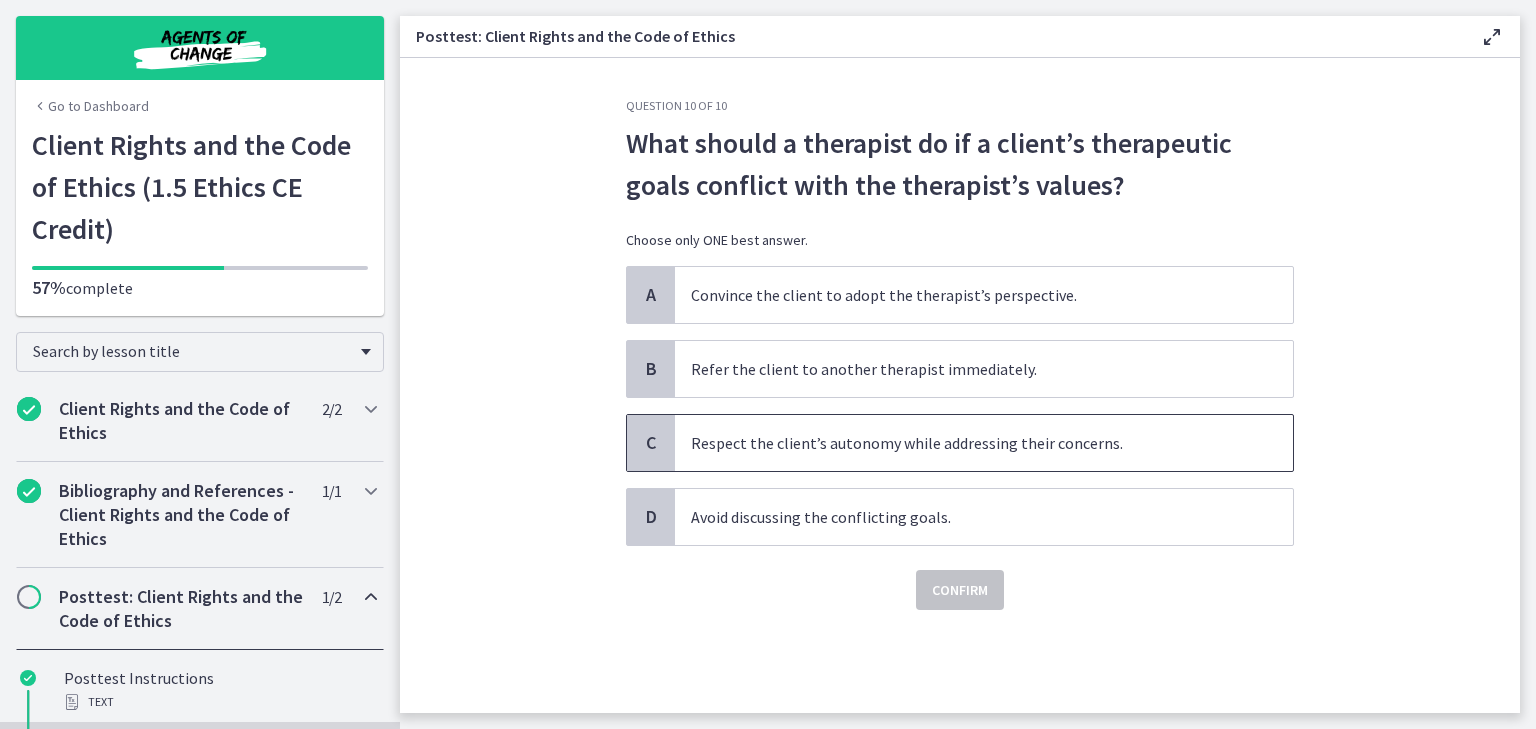 click on "Respect the client’s autonomy while addressing their concerns." at bounding box center (984, 443) 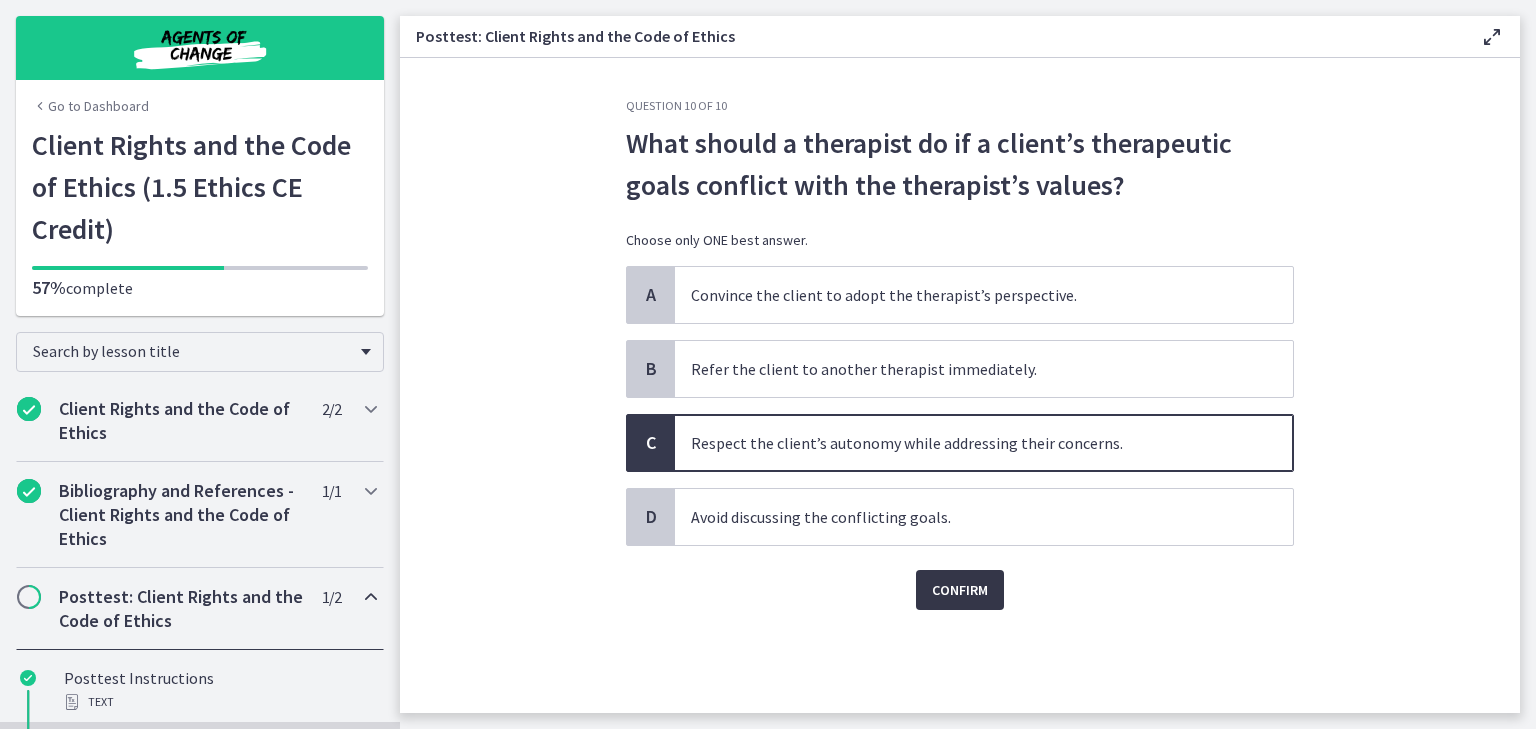 click on "Confirm" at bounding box center [960, 590] 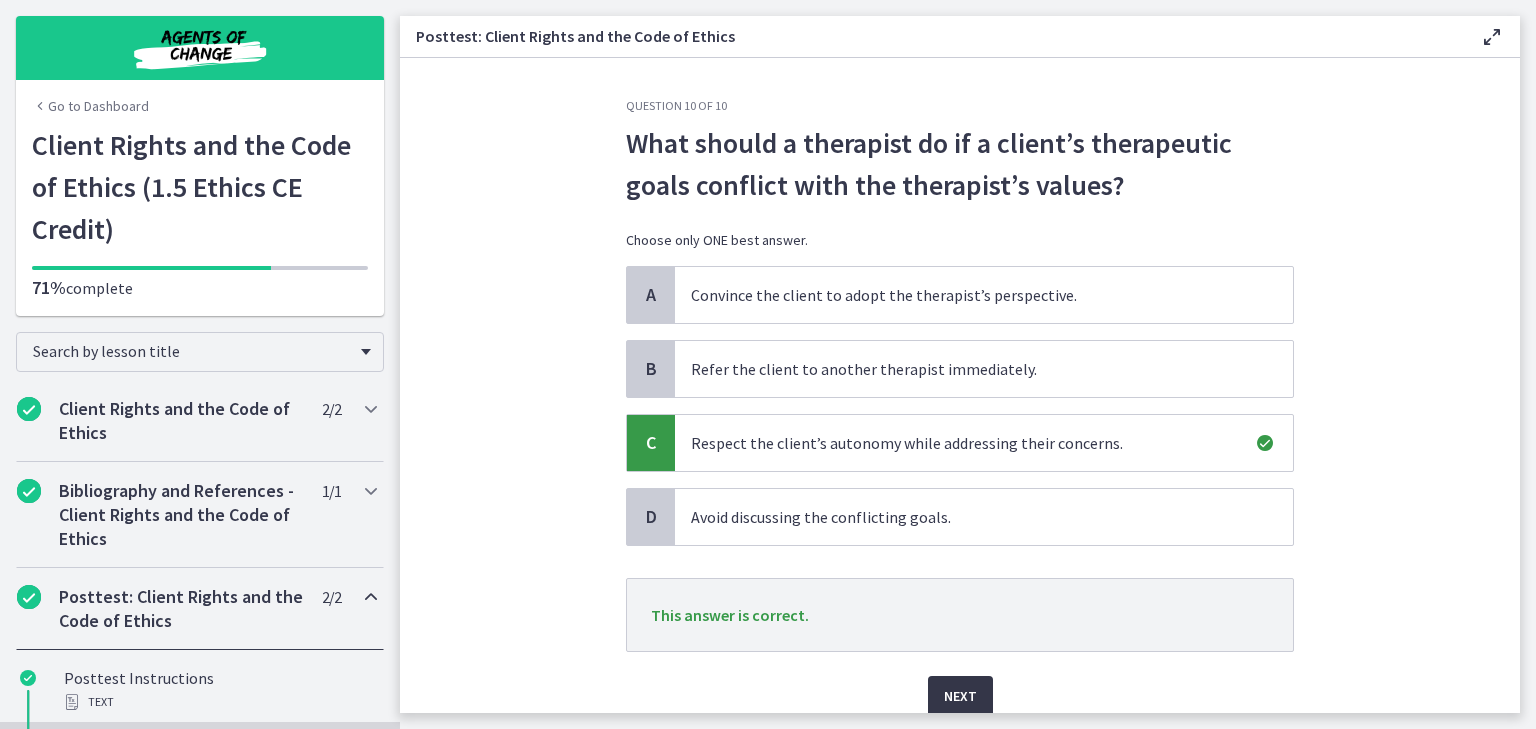 click on "Next" at bounding box center (960, 696) 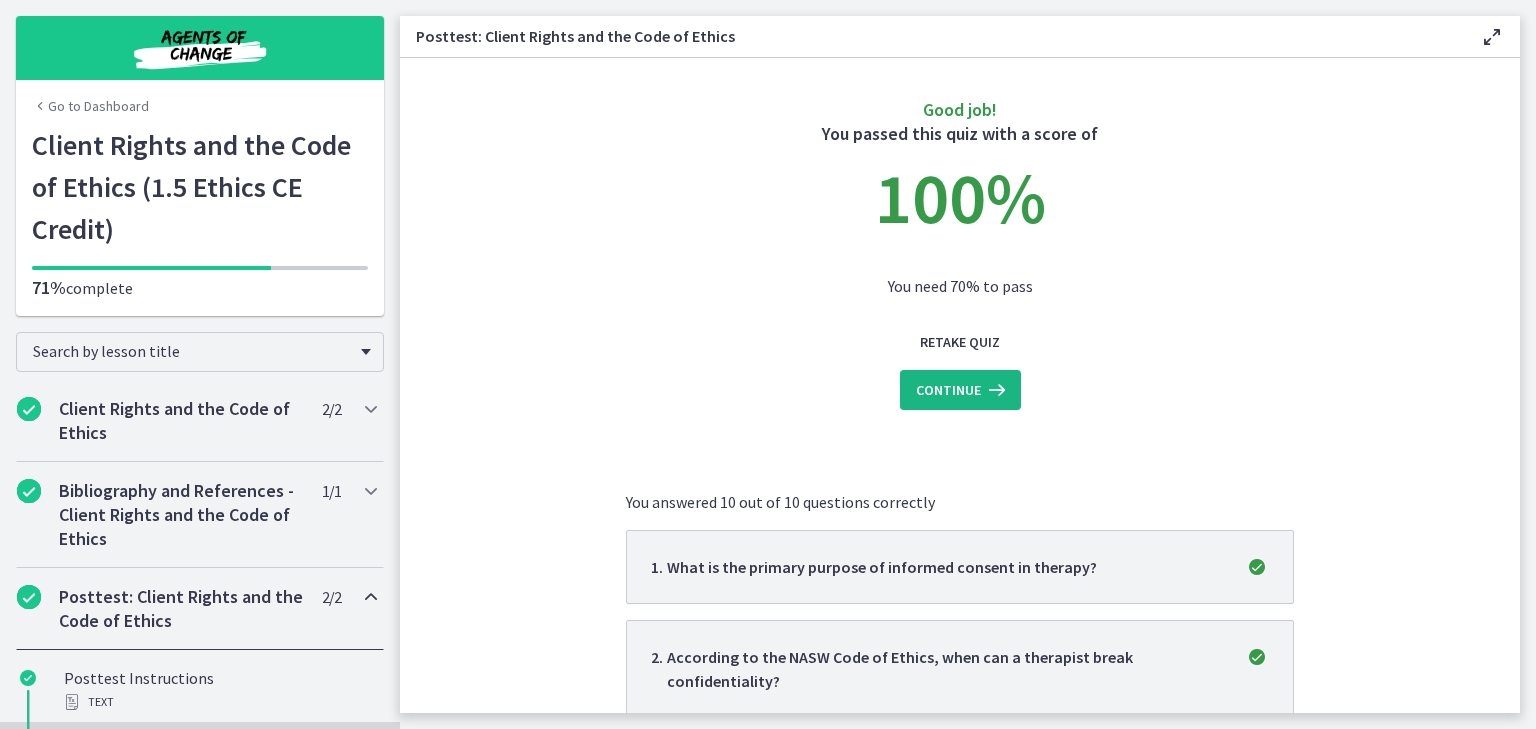 click on "Continue" at bounding box center [960, 390] 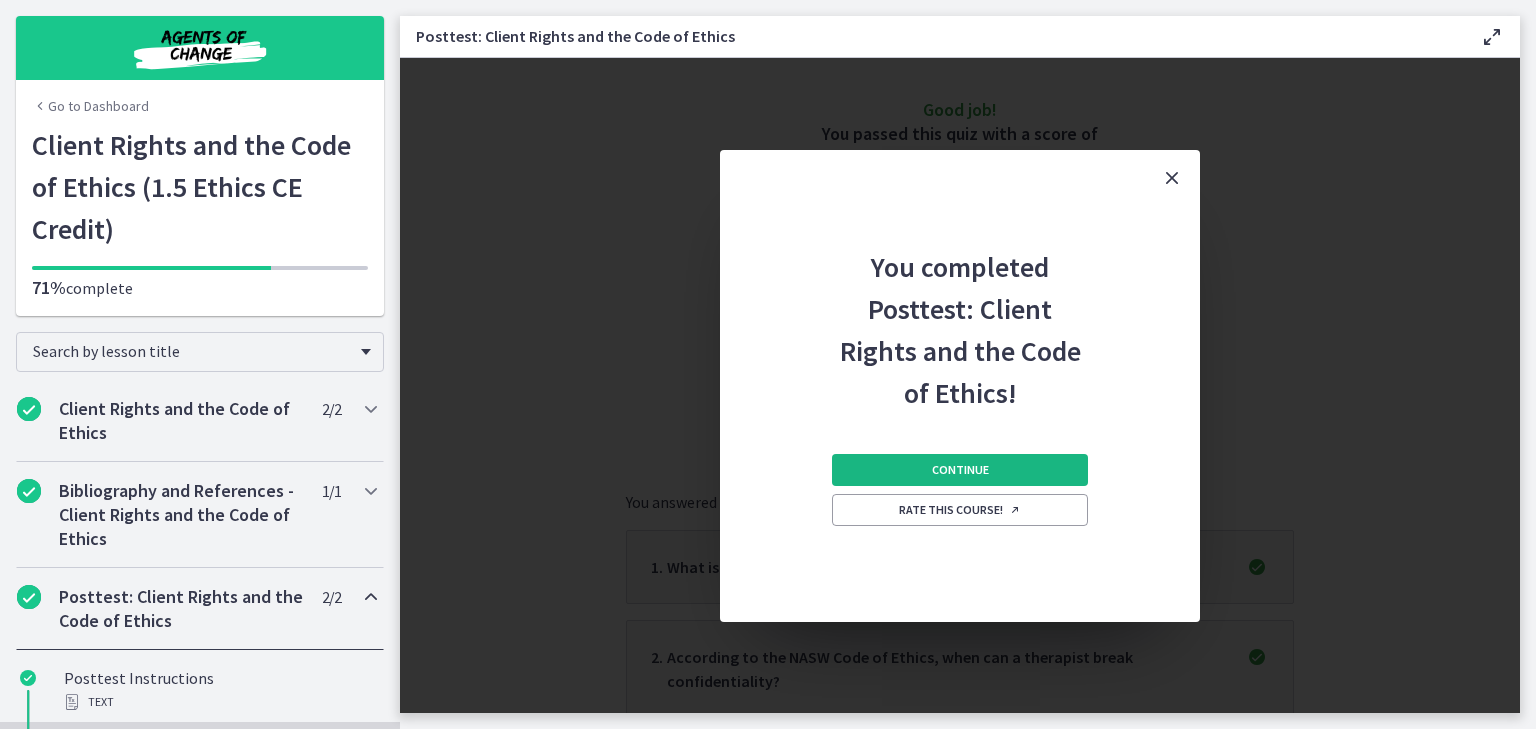 click on "Continue" at bounding box center [960, 470] 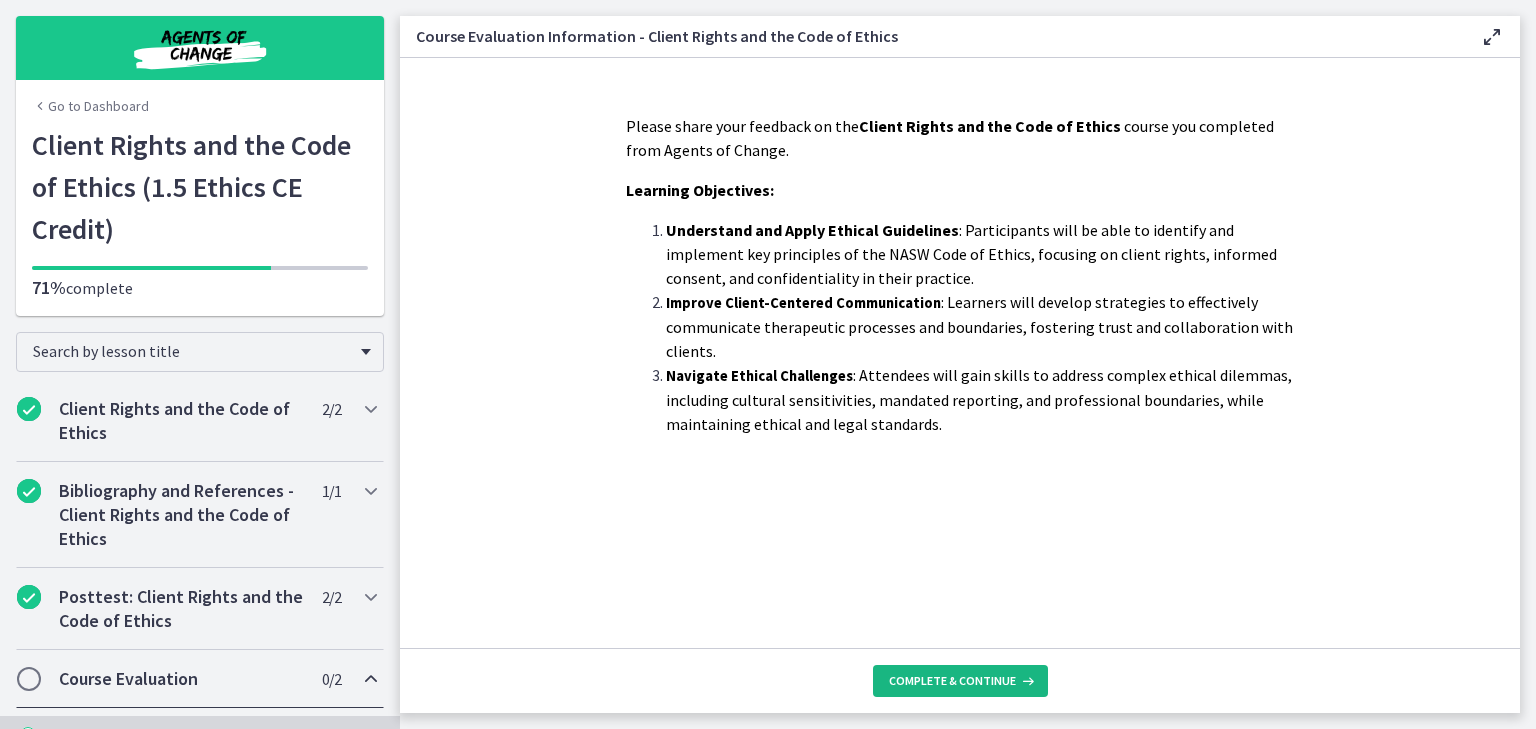 drag, startPoint x: 990, startPoint y: 675, endPoint x: 991, endPoint y: 665, distance: 10.049875 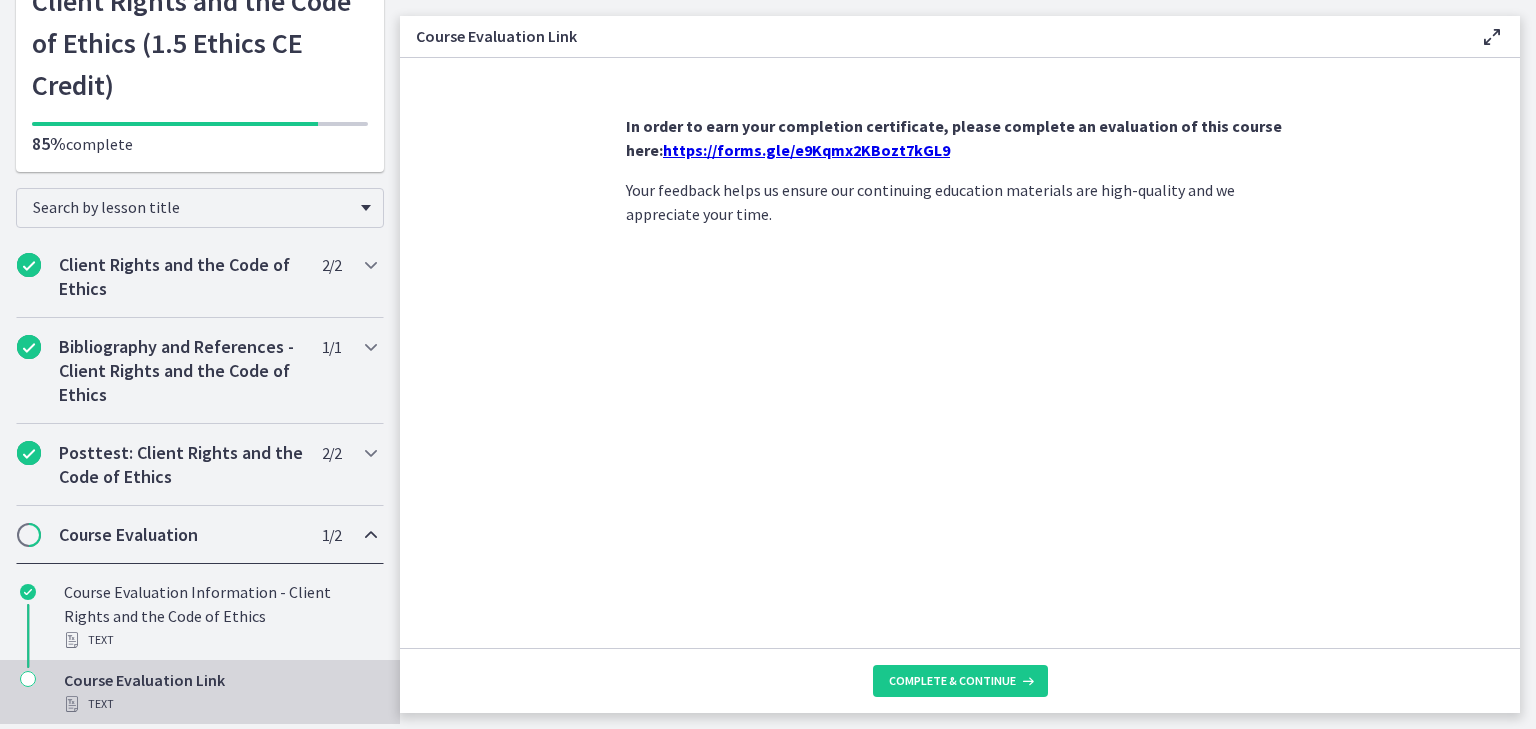 scroll, scrollTop: 146, scrollLeft: 0, axis: vertical 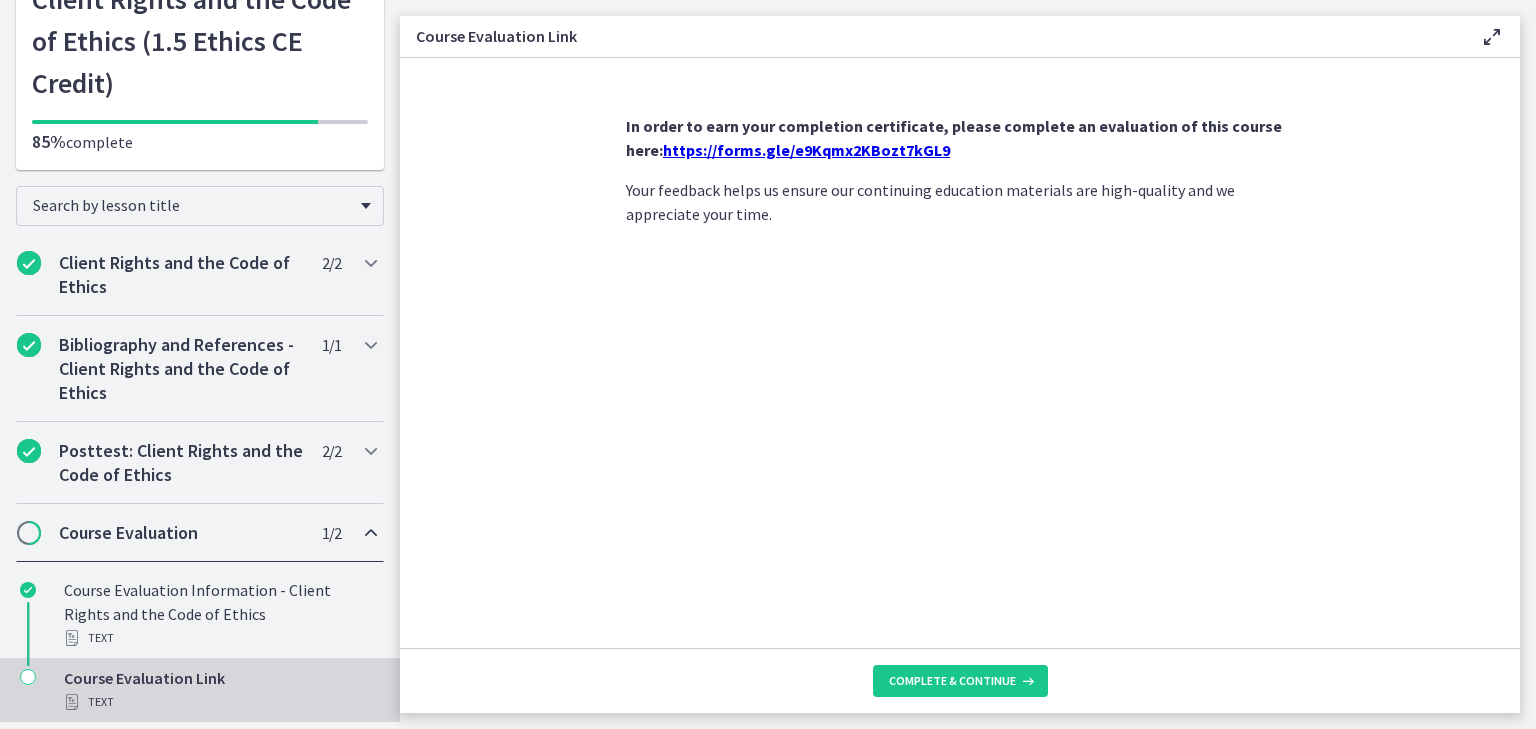 click on "https://forms.gle/e9Kqmx2KBozt7kGL9" at bounding box center [806, 150] 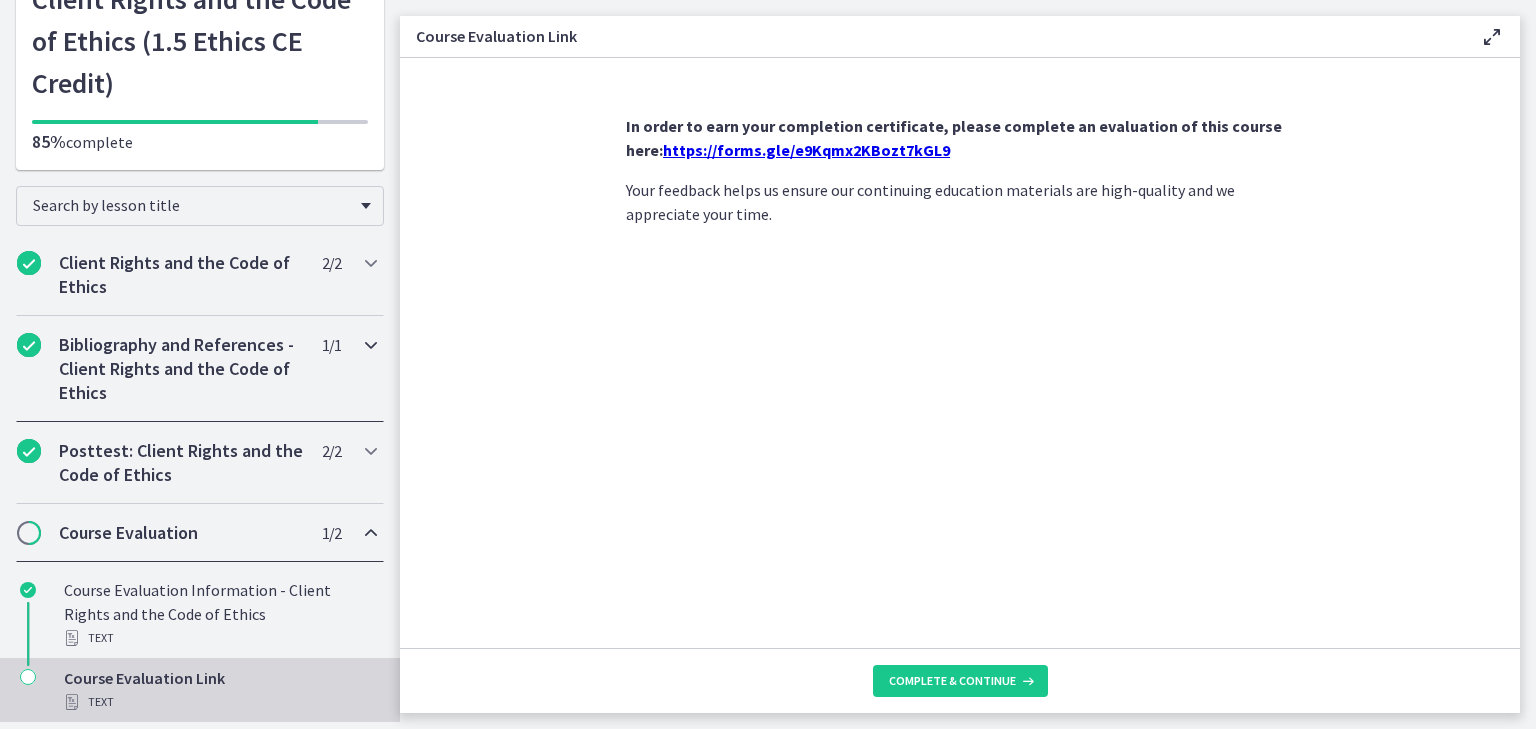 scroll, scrollTop: 0, scrollLeft: 0, axis: both 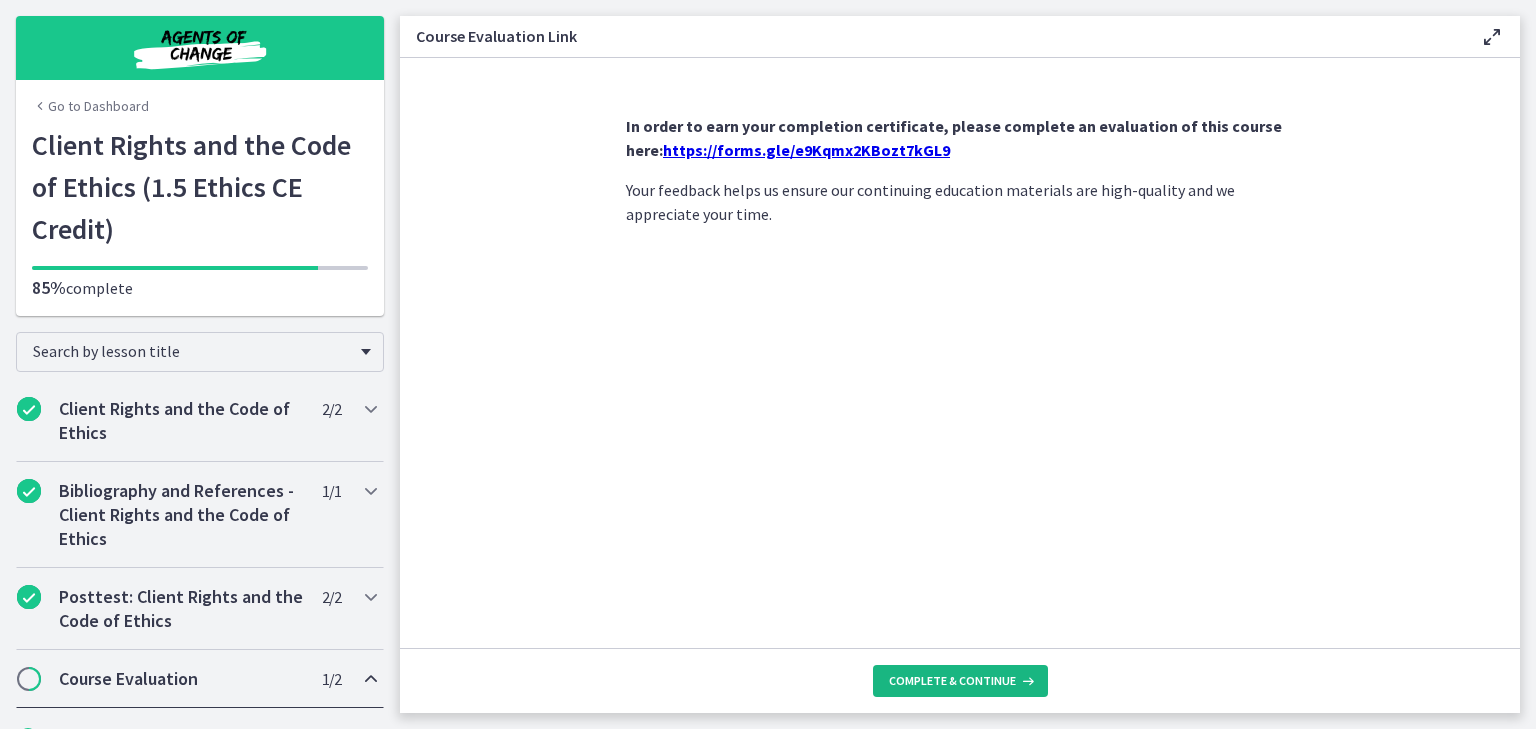 click on "Complete & continue" at bounding box center [952, 681] 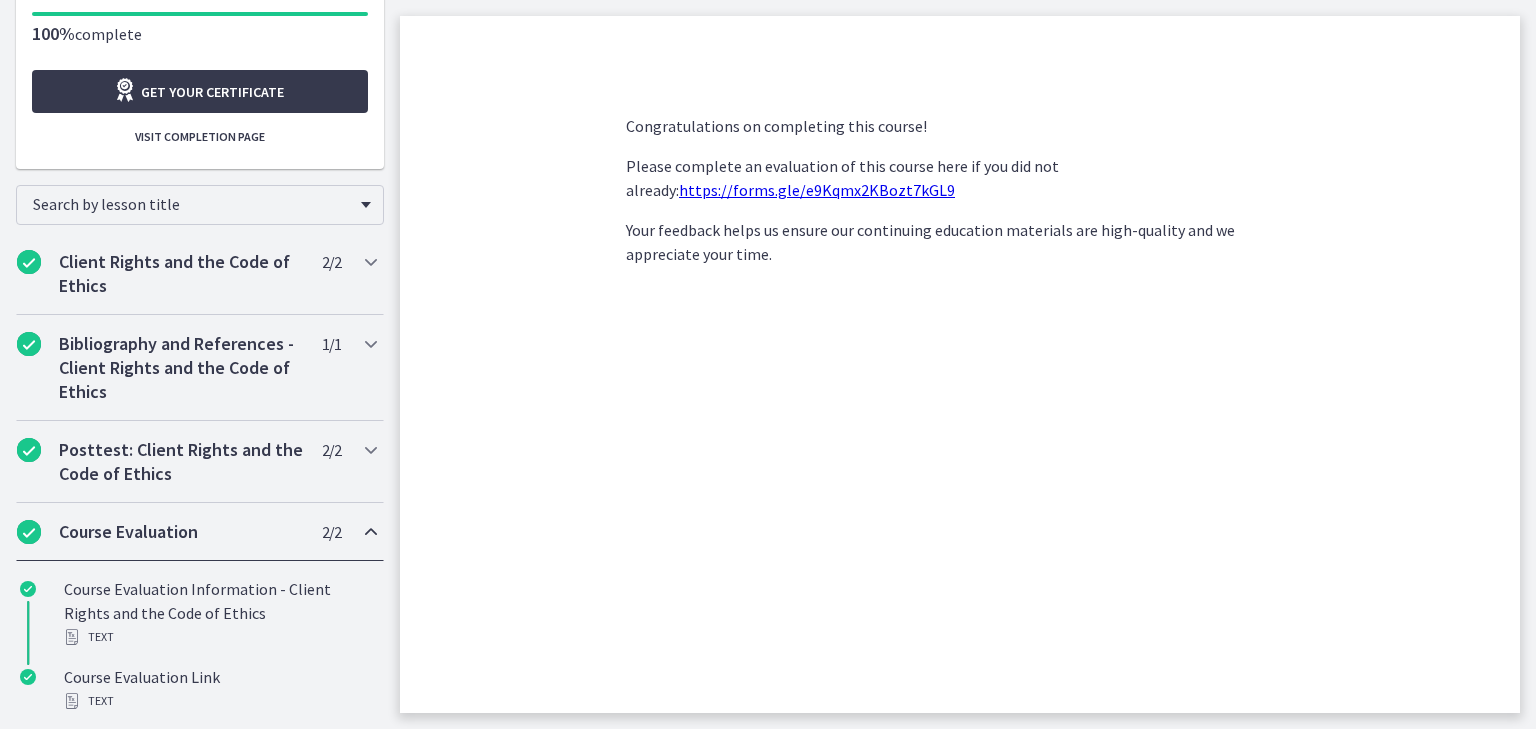scroll, scrollTop: 14, scrollLeft: 0, axis: vertical 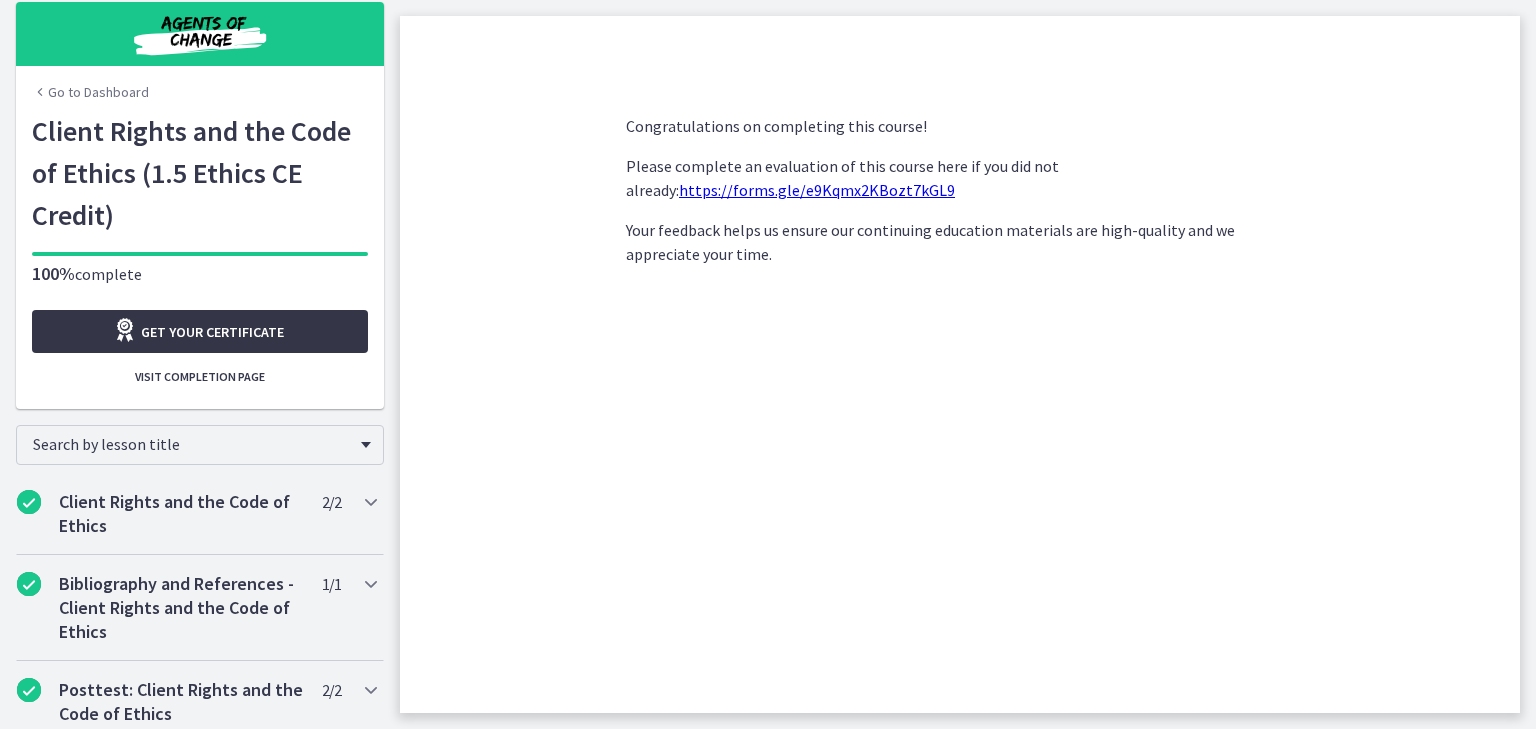 click on "Get your certificate" at bounding box center [200, 331] 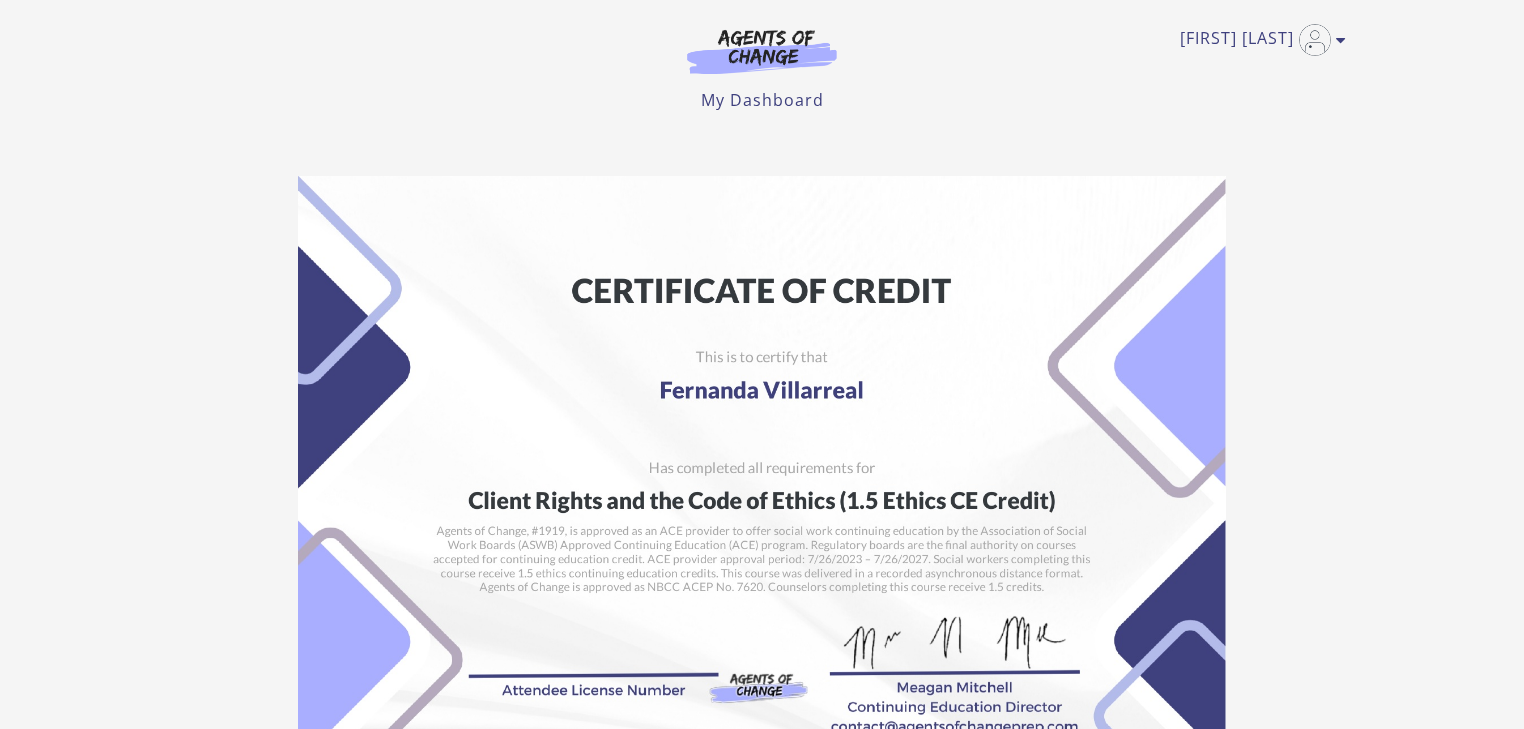 scroll, scrollTop: 0, scrollLeft: 0, axis: both 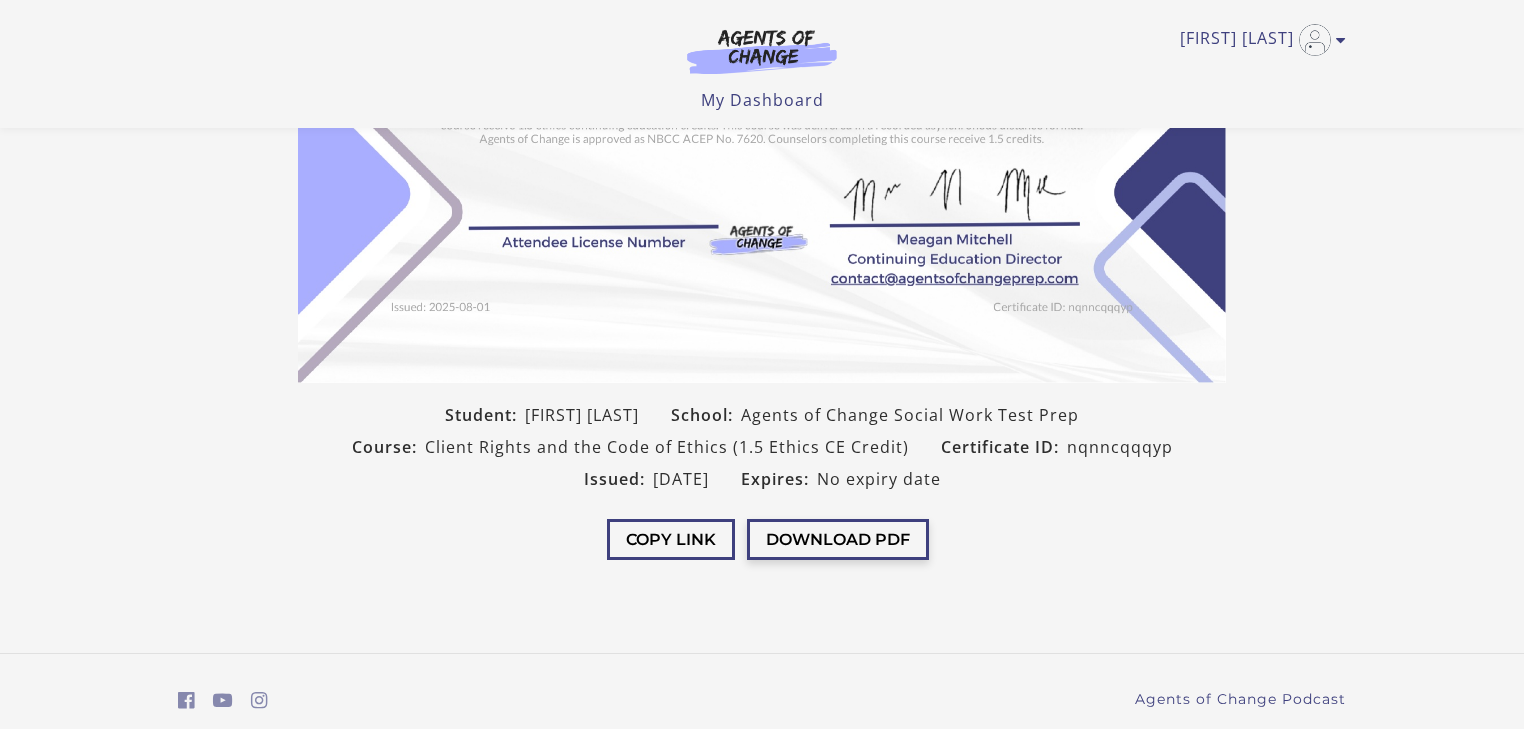 click on "Download PDF" at bounding box center [838, 539] 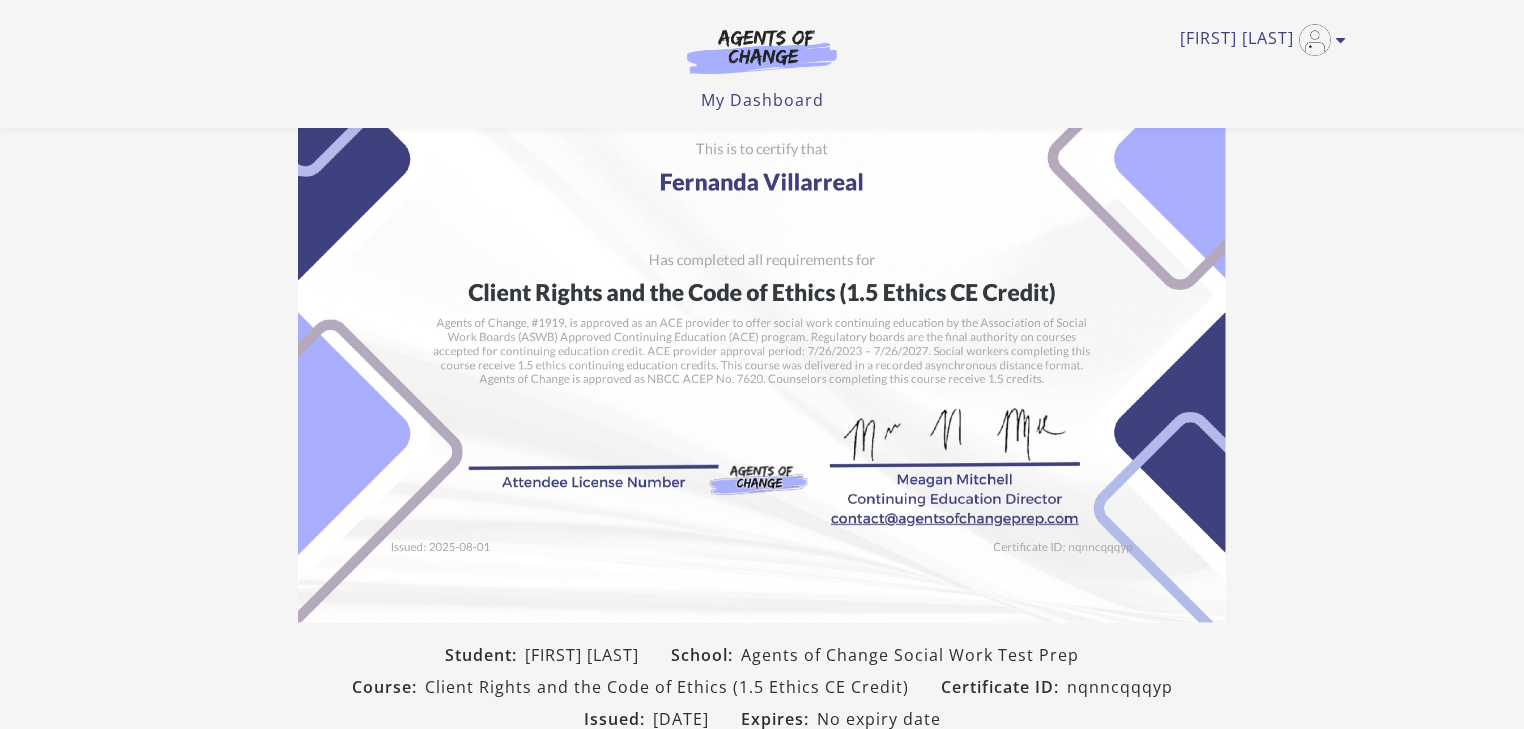 scroll, scrollTop: 0, scrollLeft: 0, axis: both 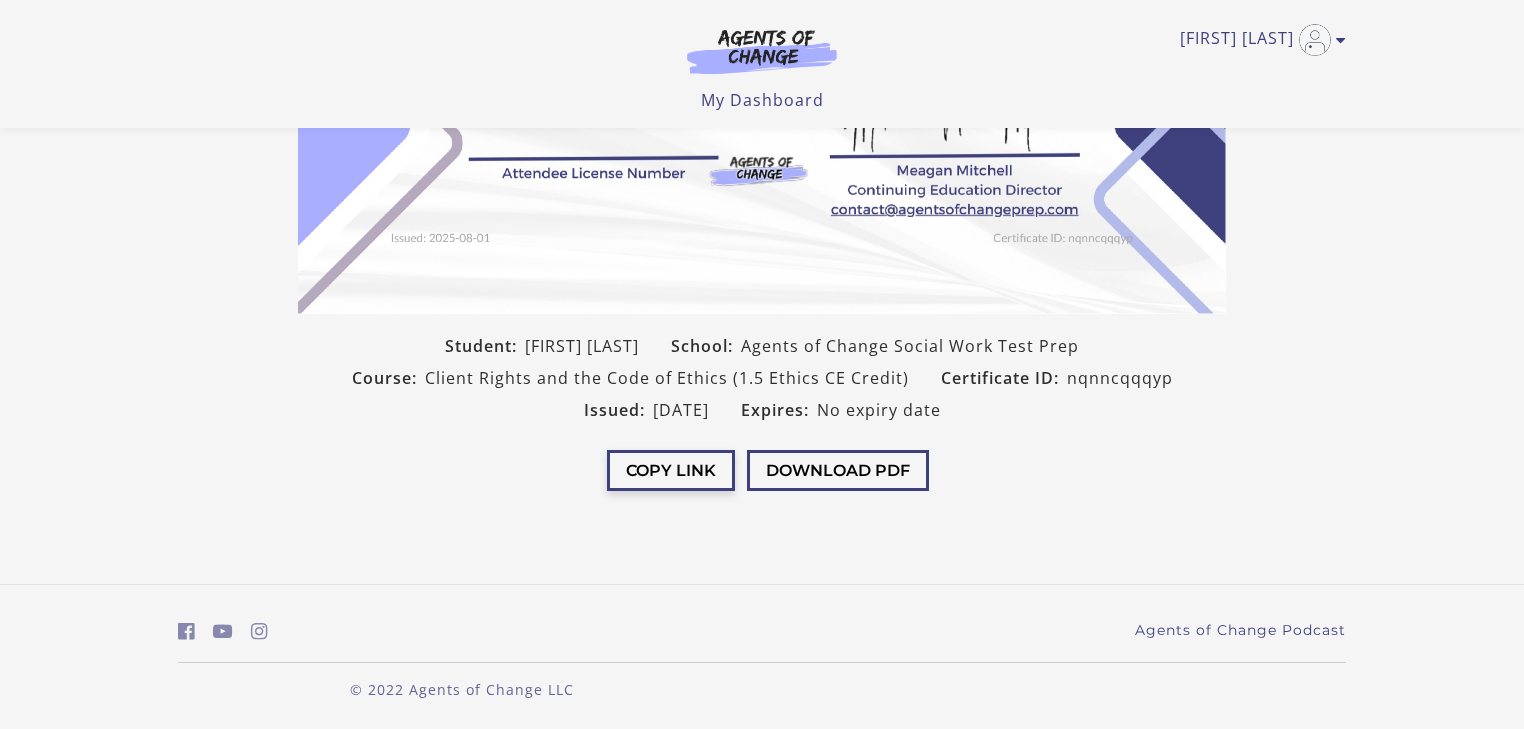 click on "Copy Link" at bounding box center (671, 470) 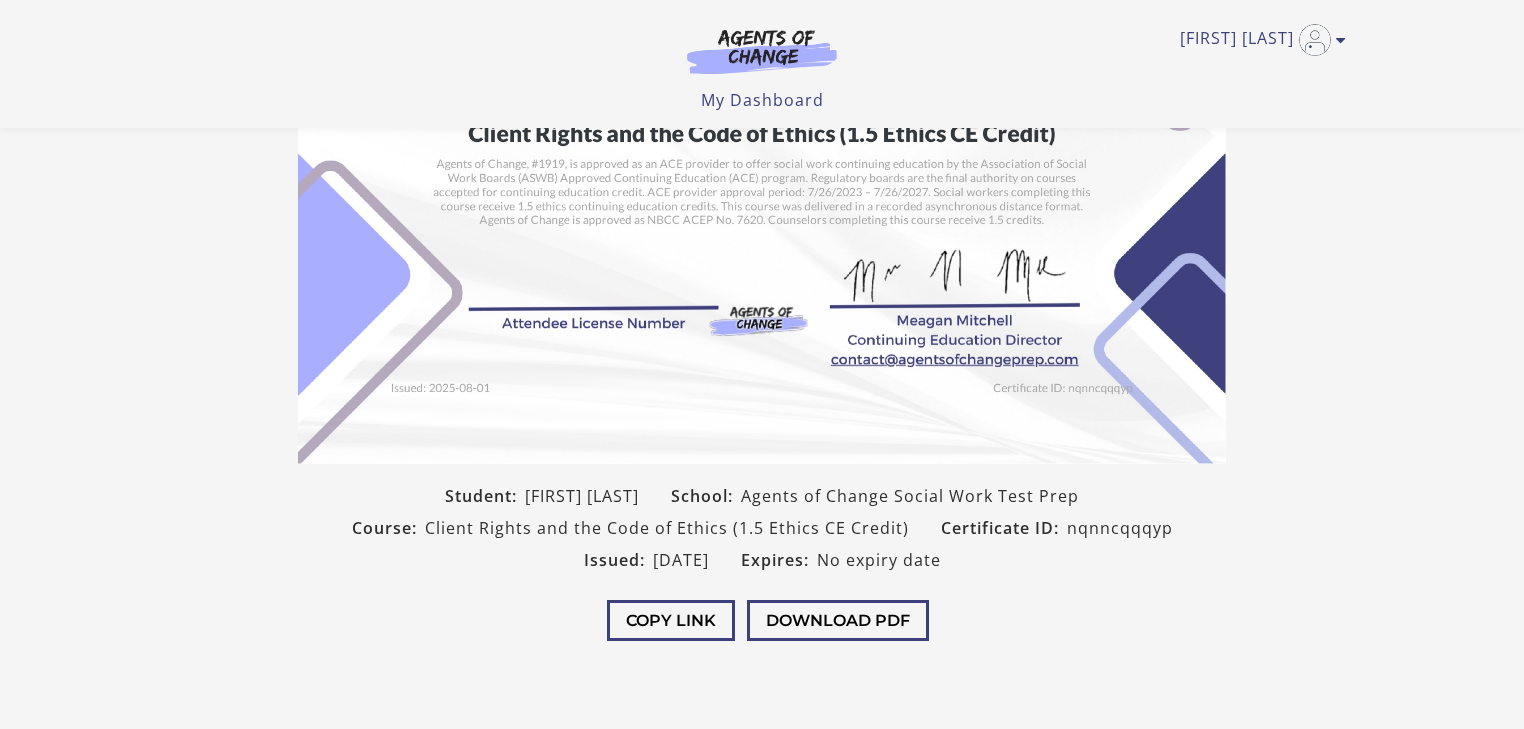 scroll, scrollTop: 0, scrollLeft: 0, axis: both 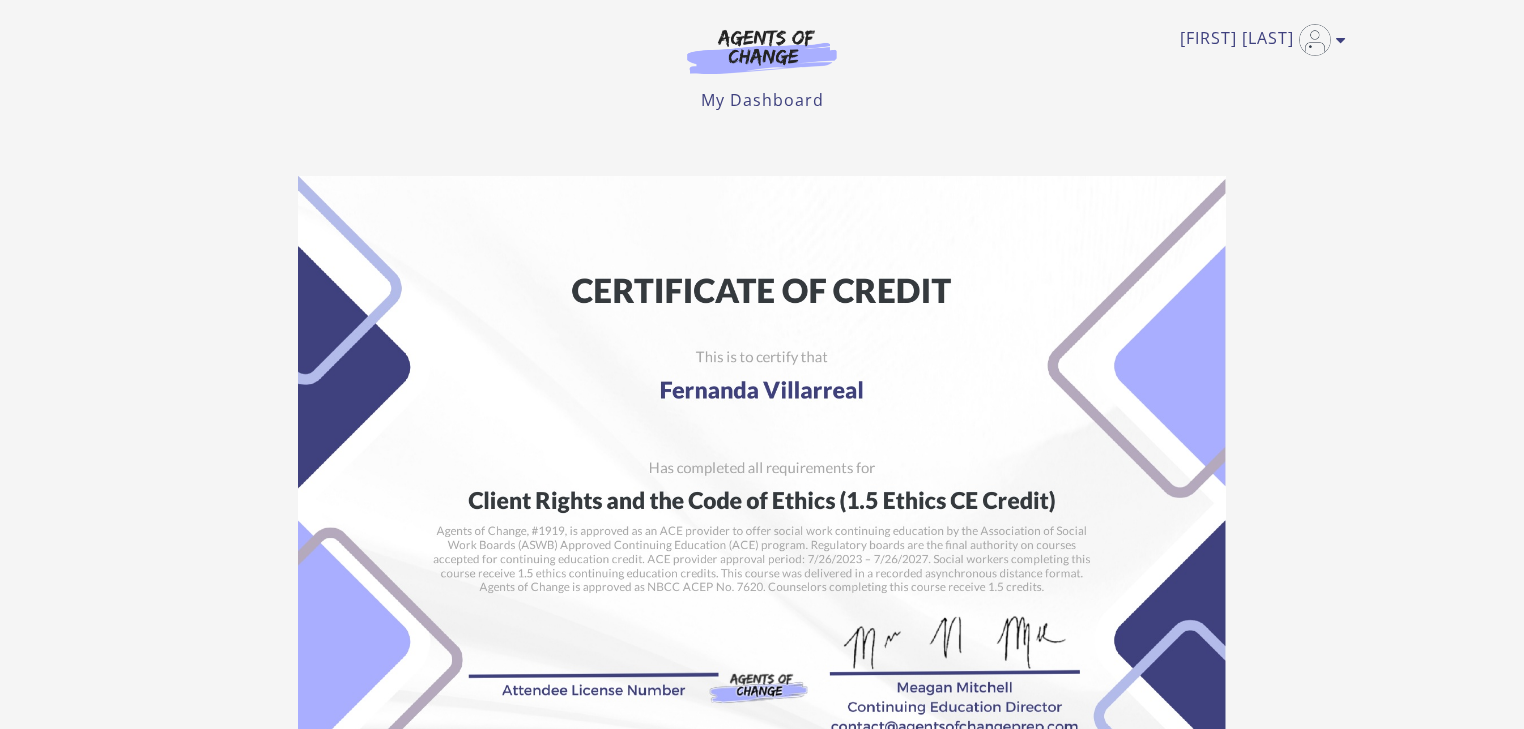 click on "Fernanda V
My Account
Support
Sign Out
Toggle menu
Menu
My Dashboard
My Account
Support
Sign Out" at bounding box center (762, 64) 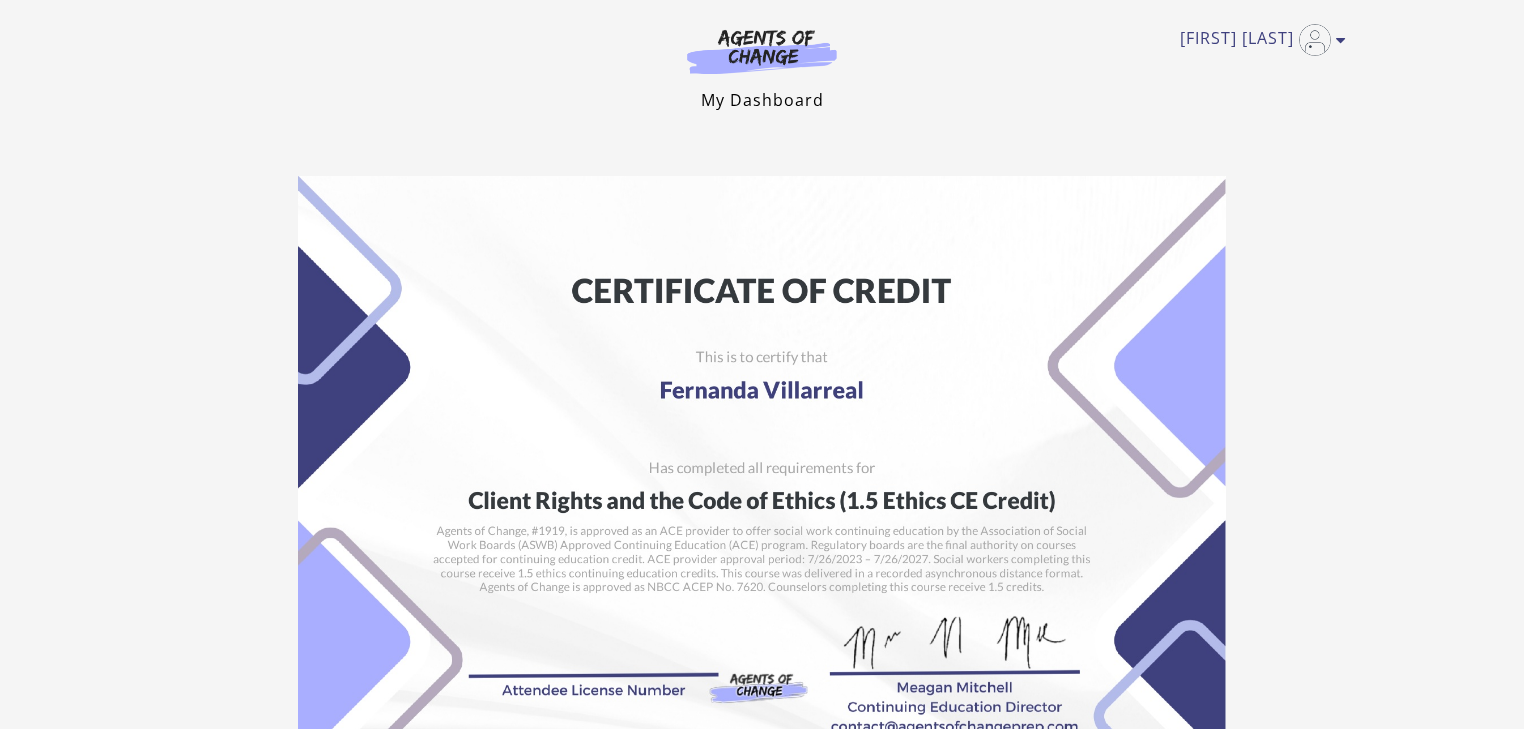 click on "My Dashboard" at bounding box center (762, 100) 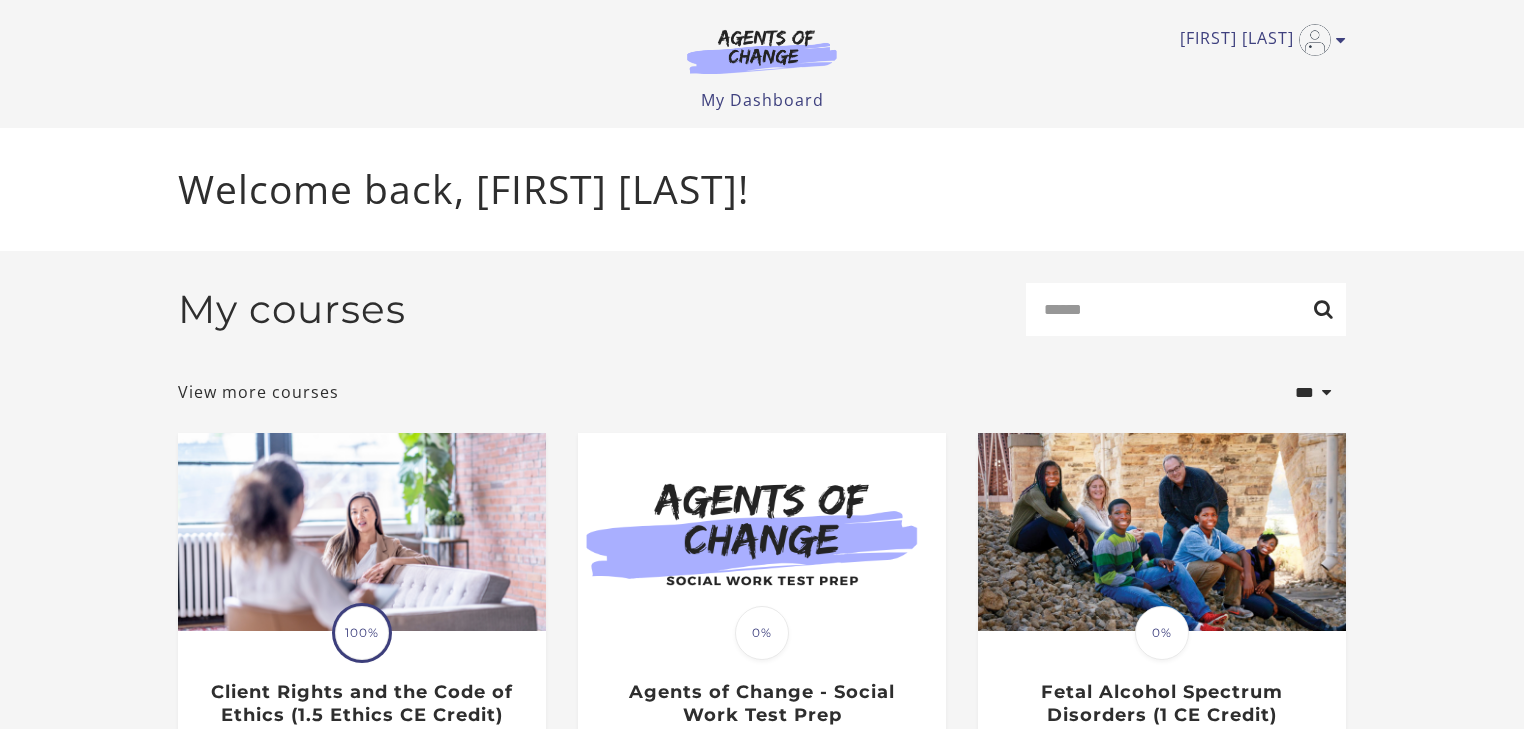 scroll, scrollTop: 0, scrollLeft: 0, axis: both 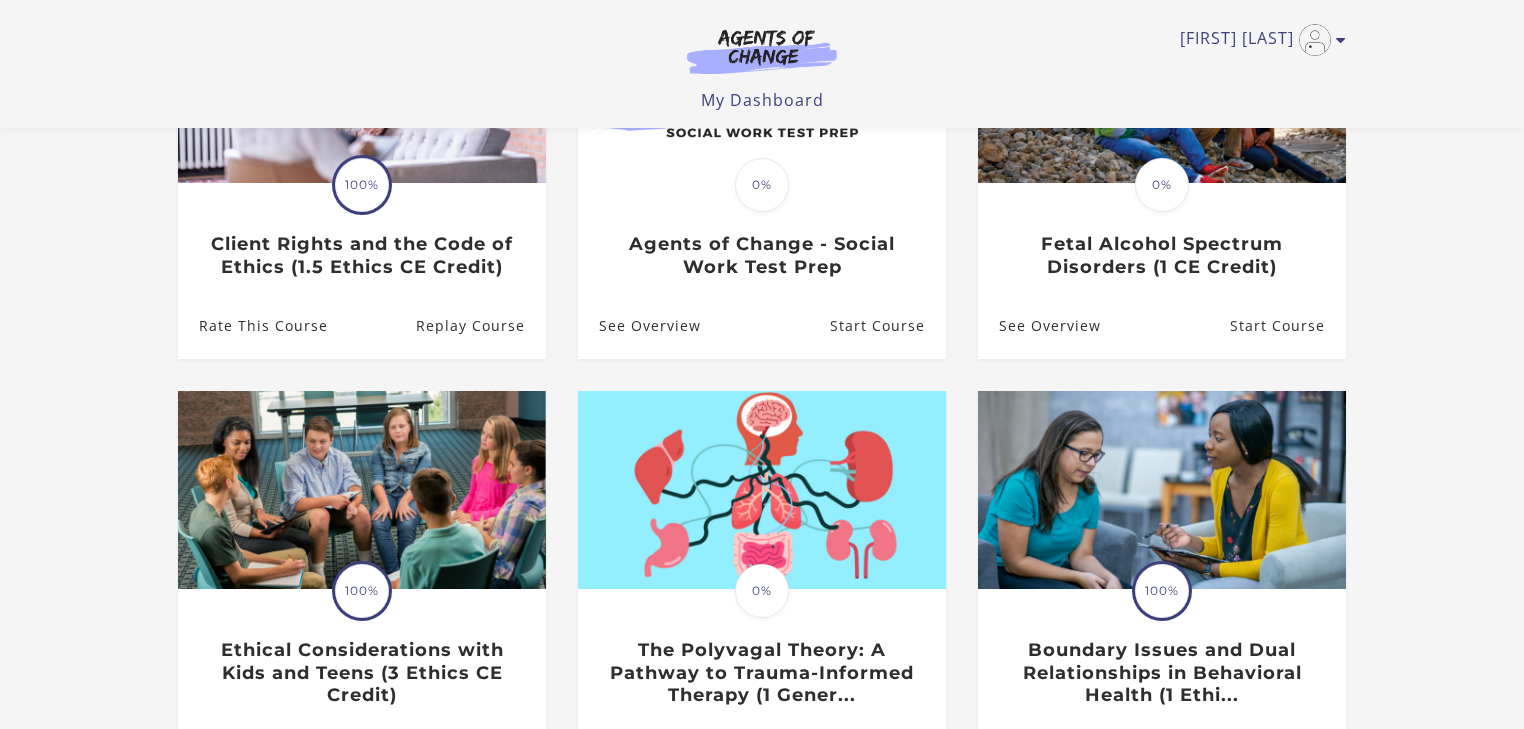 click on "**********" at bounding box center [762, 355] 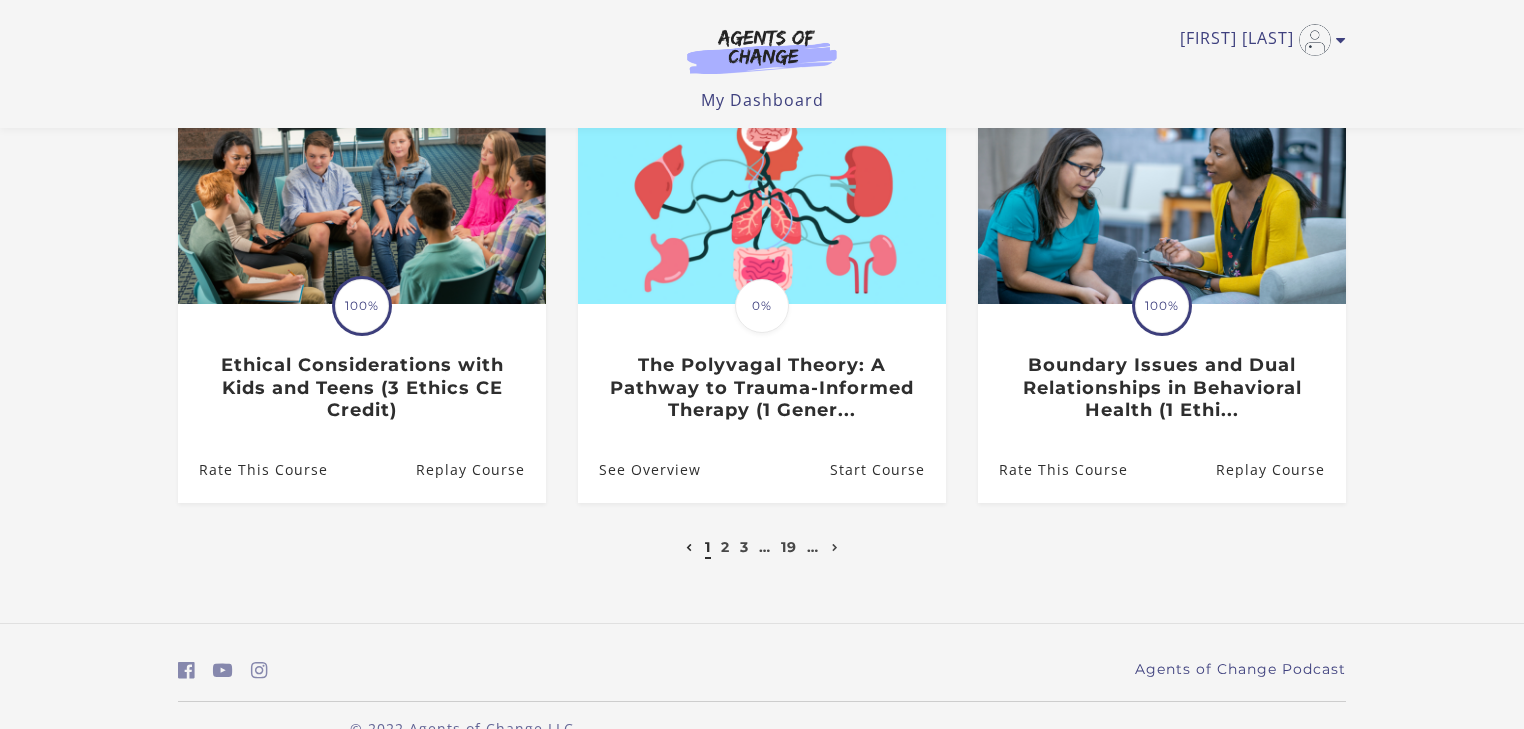 scroll, scrollTop: 648, scrollLeft: 0, axis: vertical 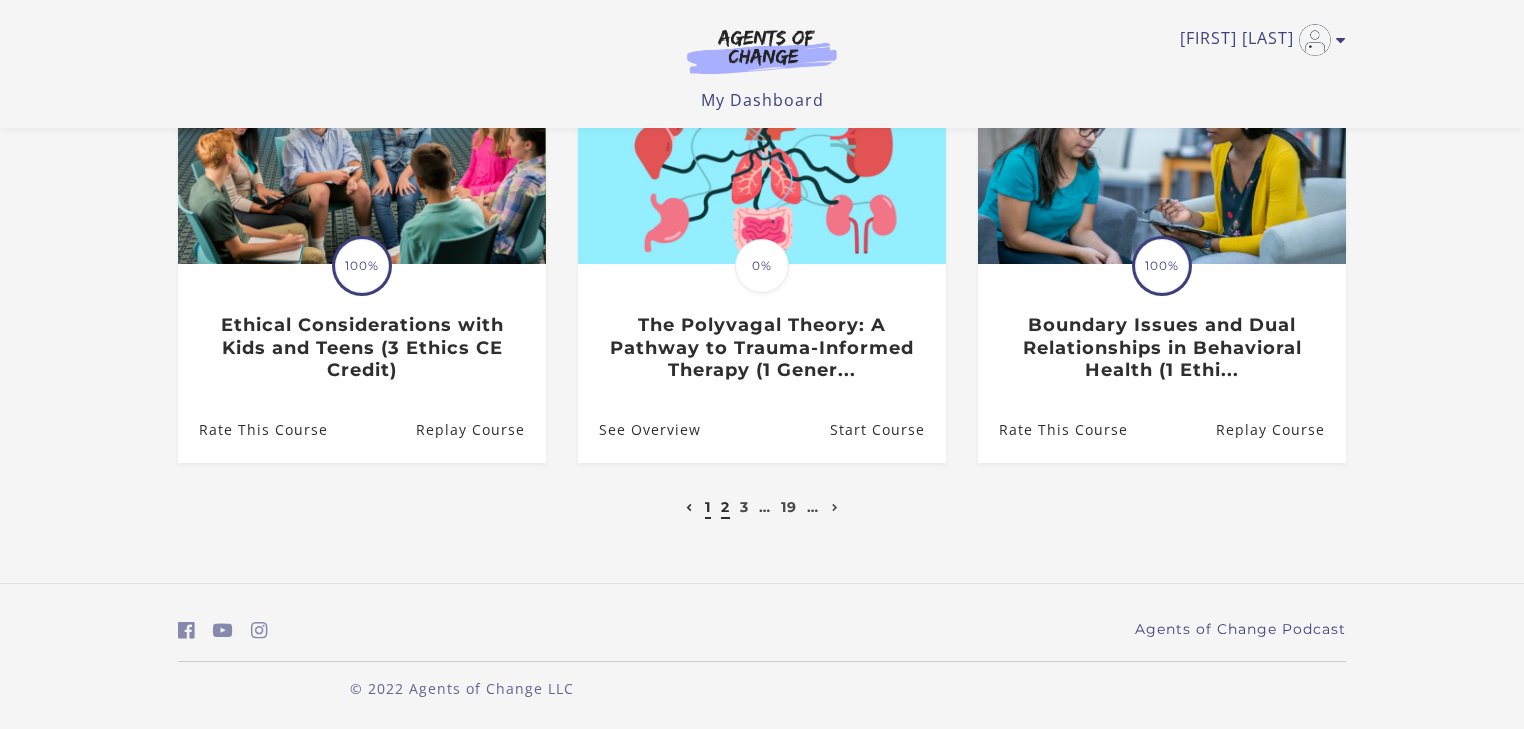 click on "2" at bounding box center [725, 507] 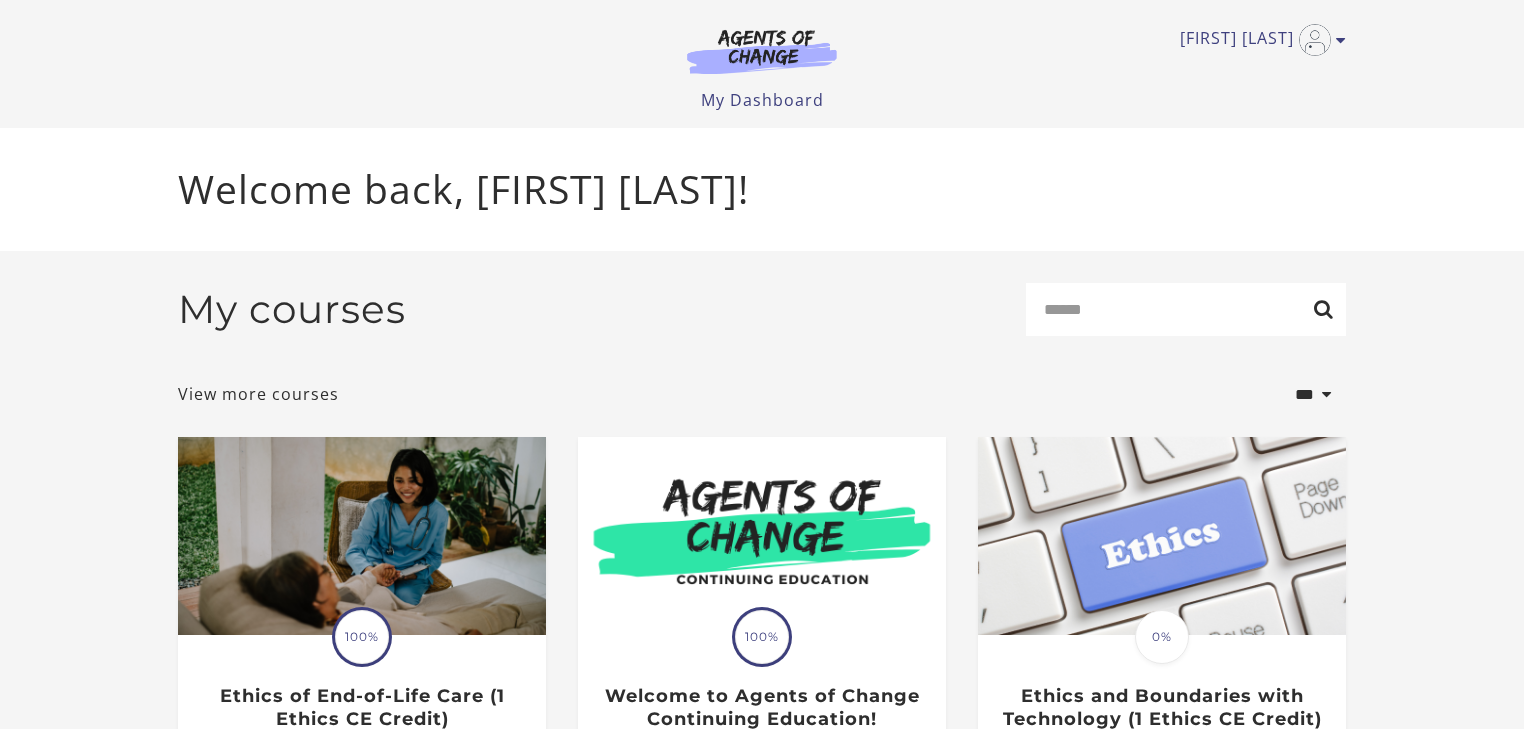 scroll, scrollTop: 0, scrollLeft: 0, axis: both 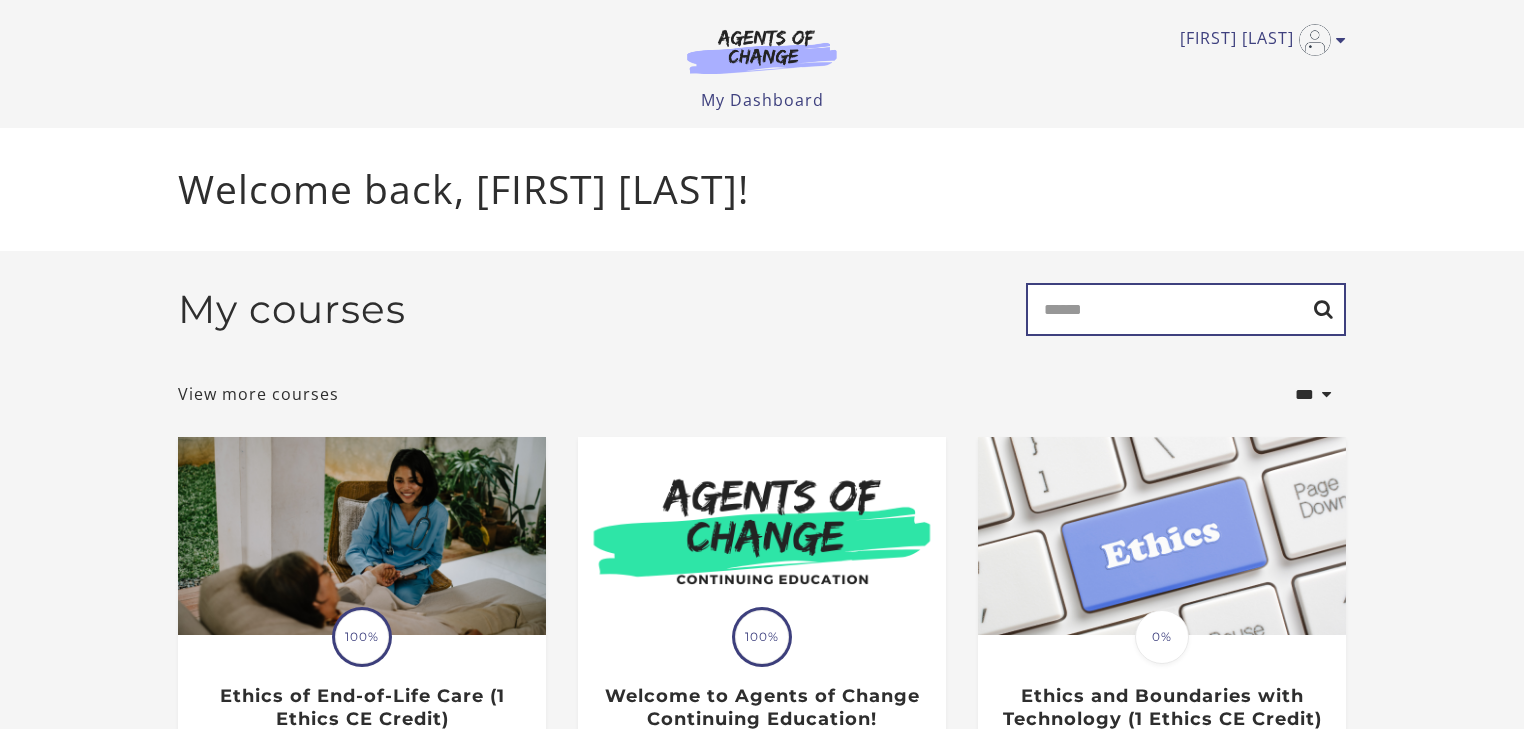 click on "Search" at bounding box center (1186, 309) 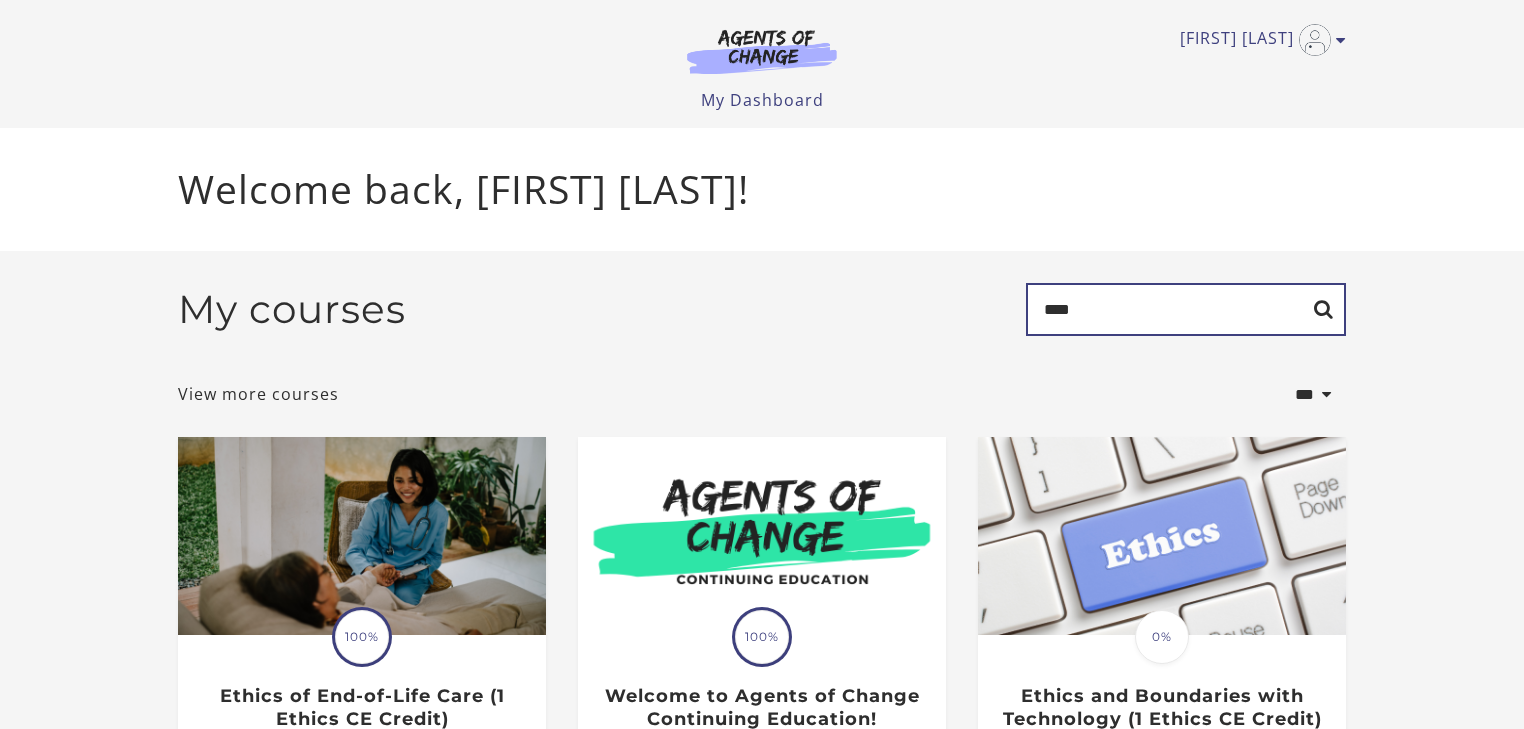 type on "****" 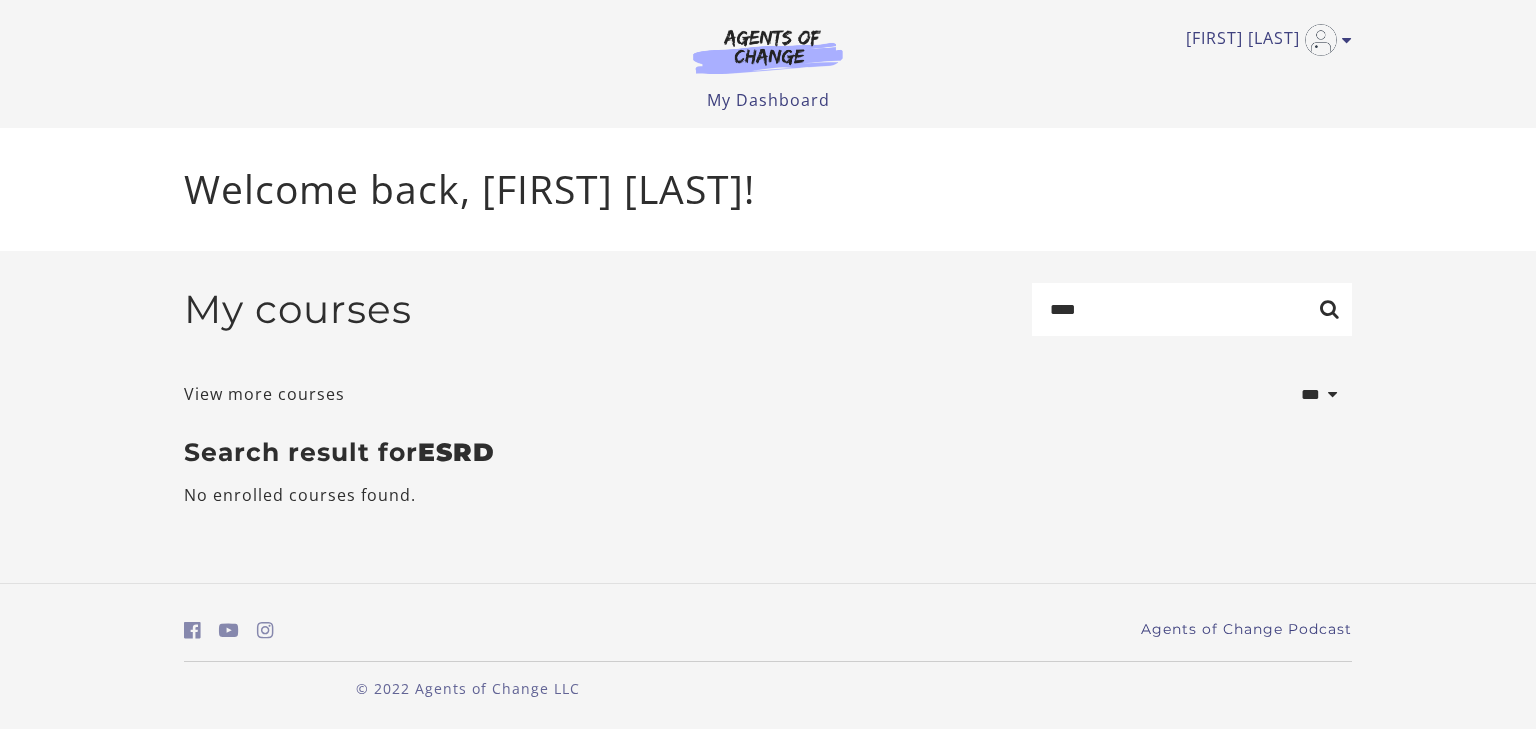 scroll, scrollTop: 0, scrollLeft: 0, axis: both 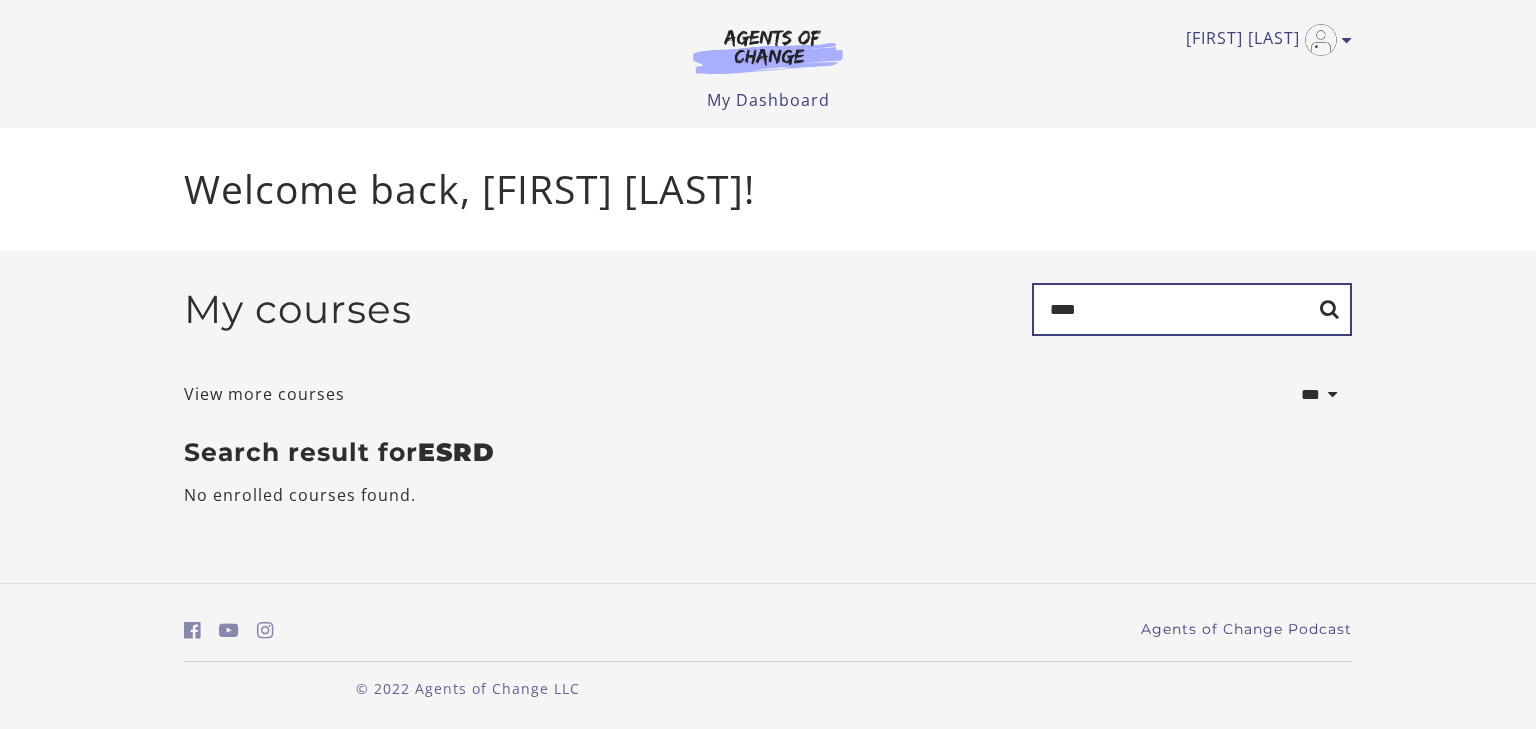 drag, startPoint x: 1168, startPoint y: 340, endPoint x: 1155, endPoint y: 328, distance: 17.691807 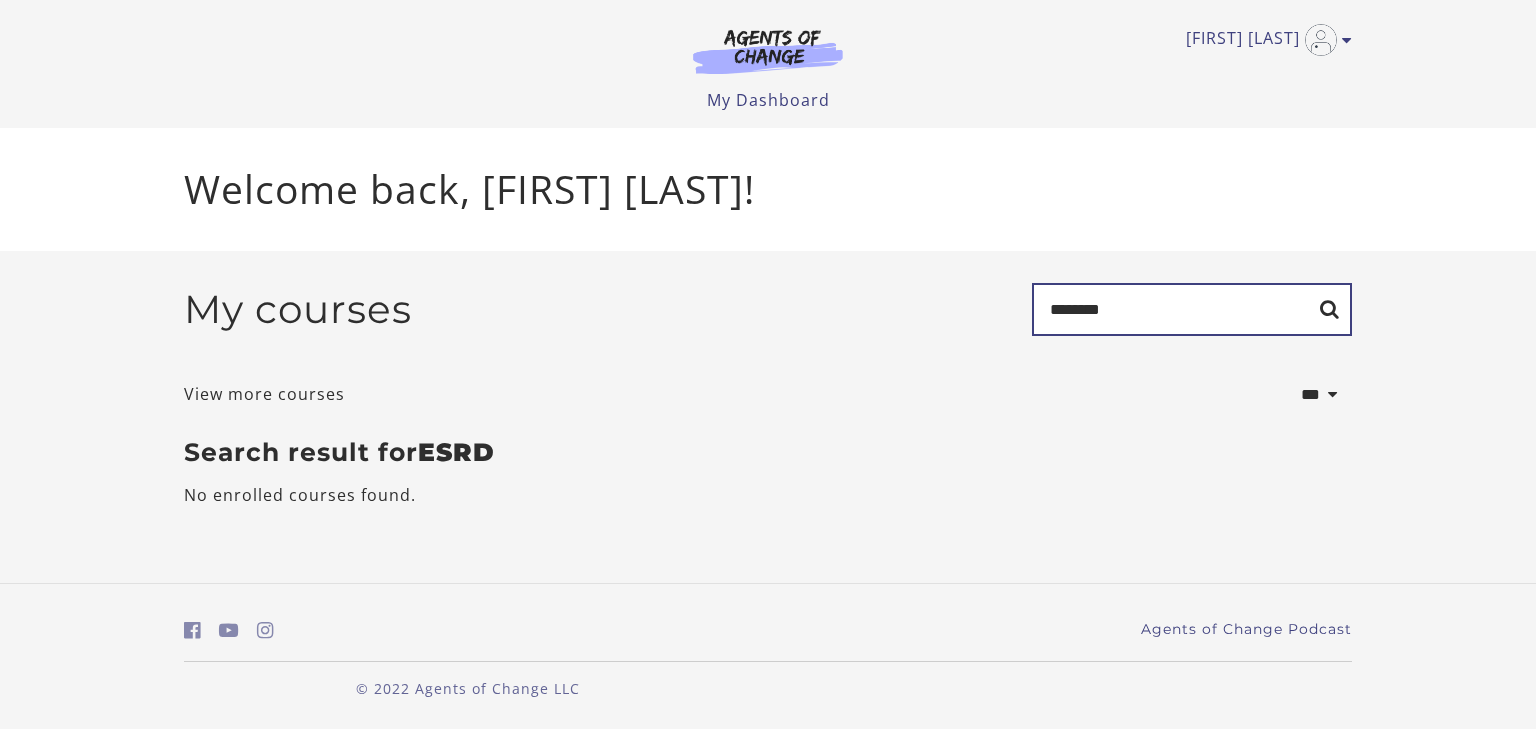type on "*******" 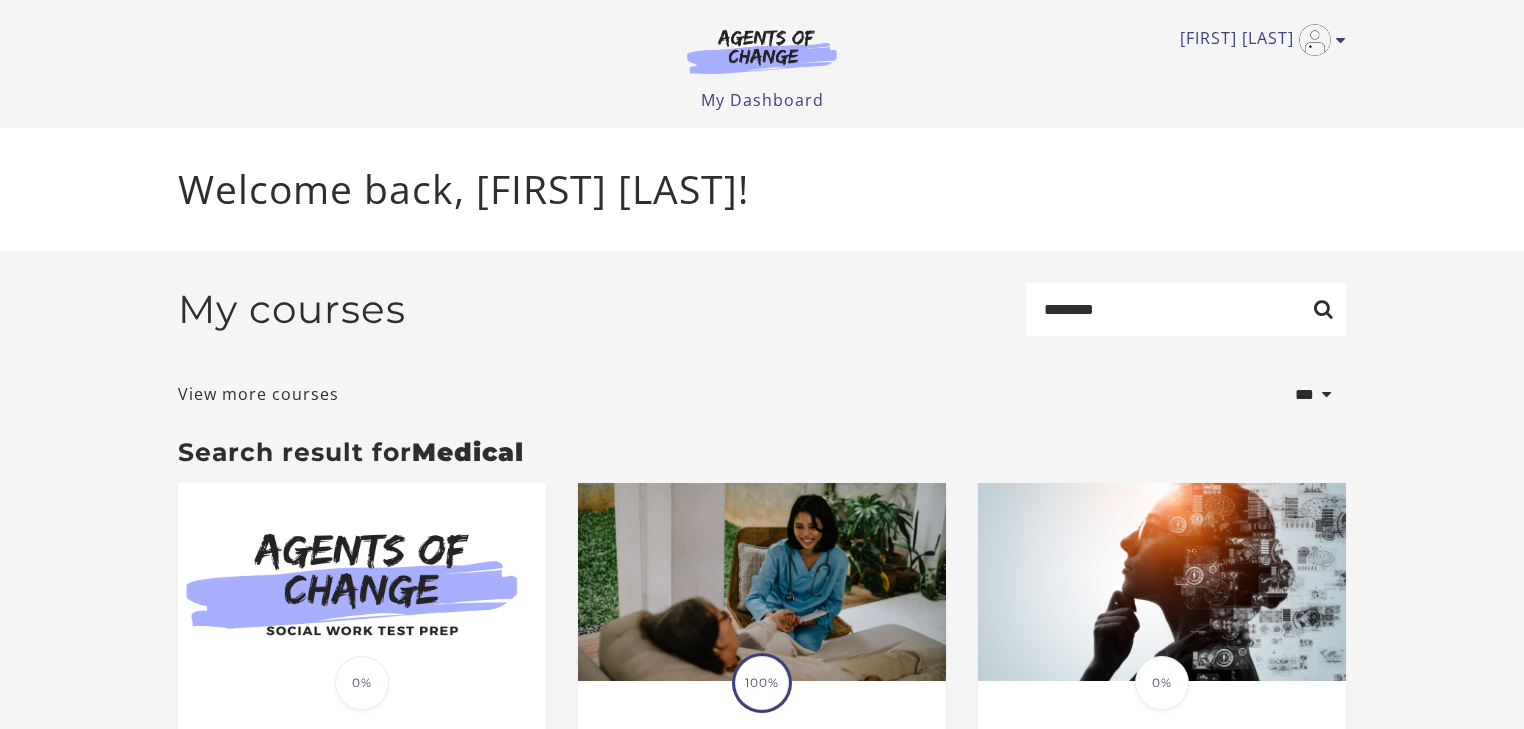 scroll, scrollTop: 0, scrollLeft: 0, axis: both 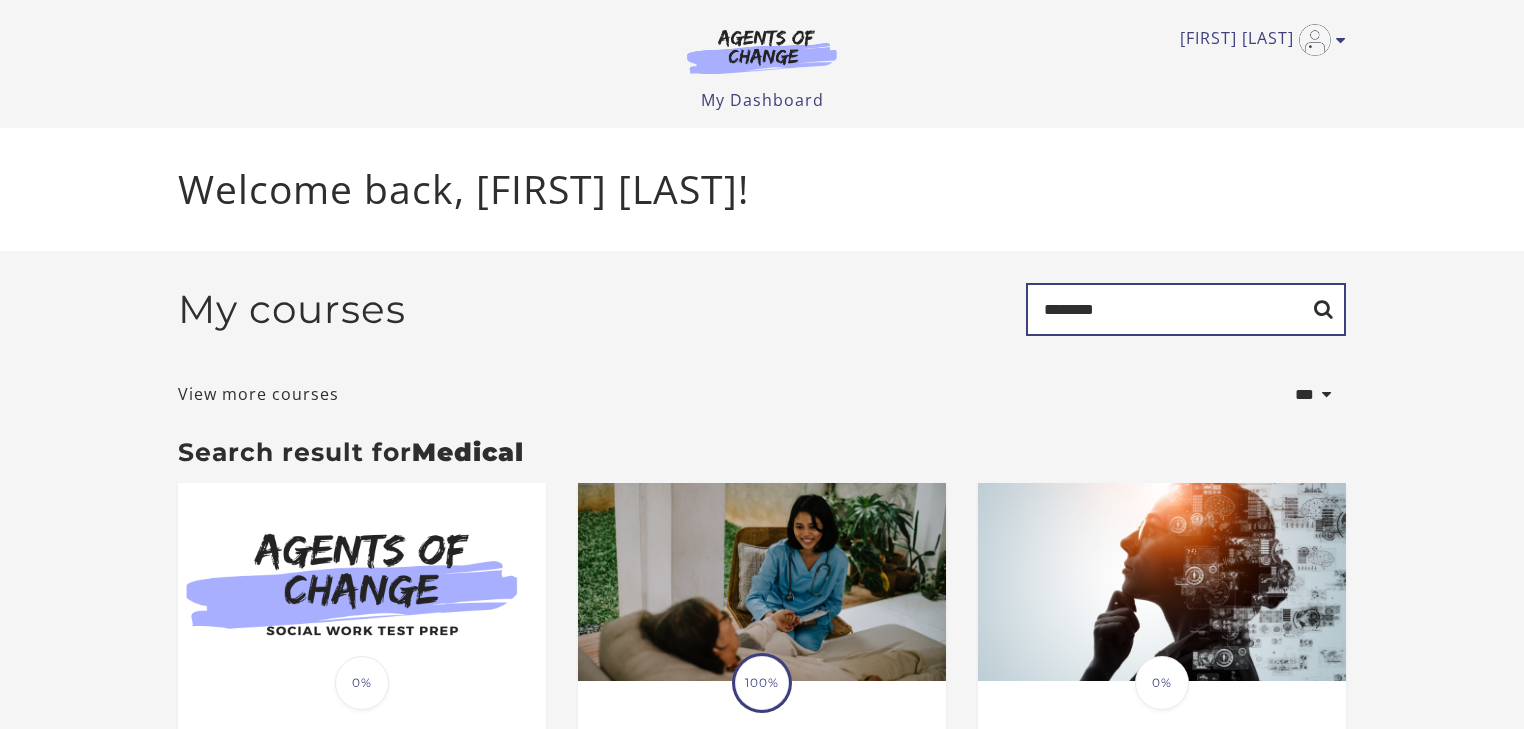 drag, startPoint x: 1113, startPoint y: 312, endPoint x: 971, endPoint y: 340, distance: 144.73424 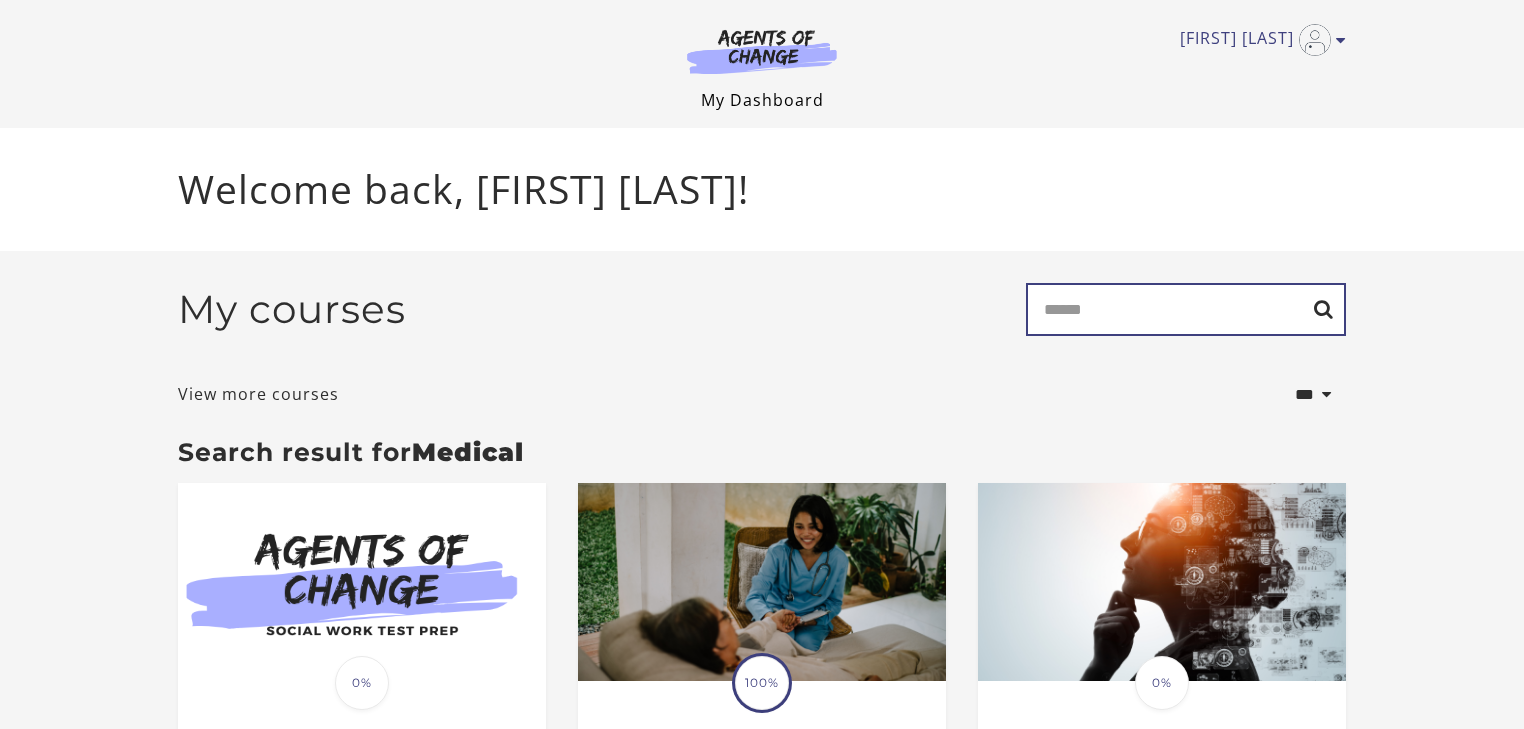 type 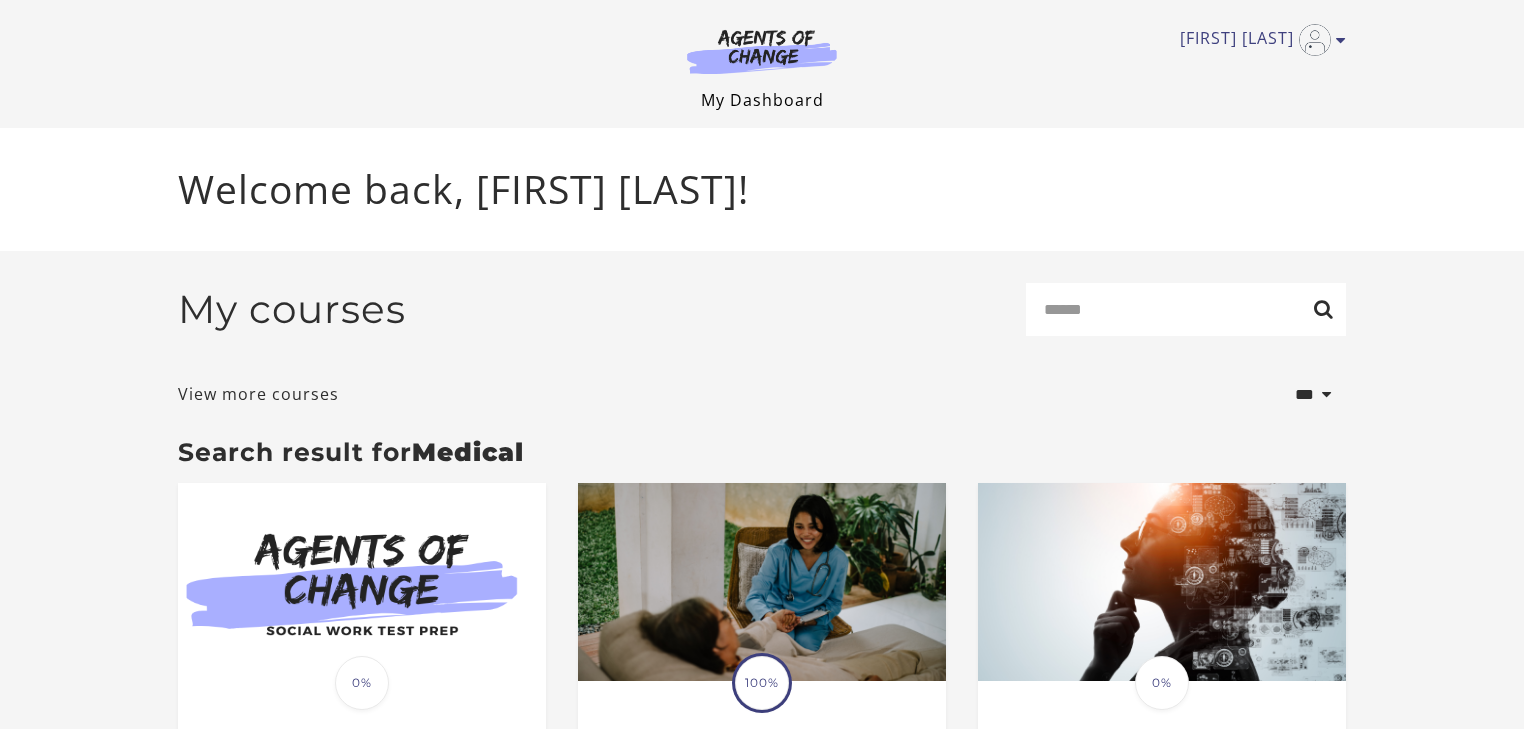 click on "My Dashboard" at bounding box center (762, 100) 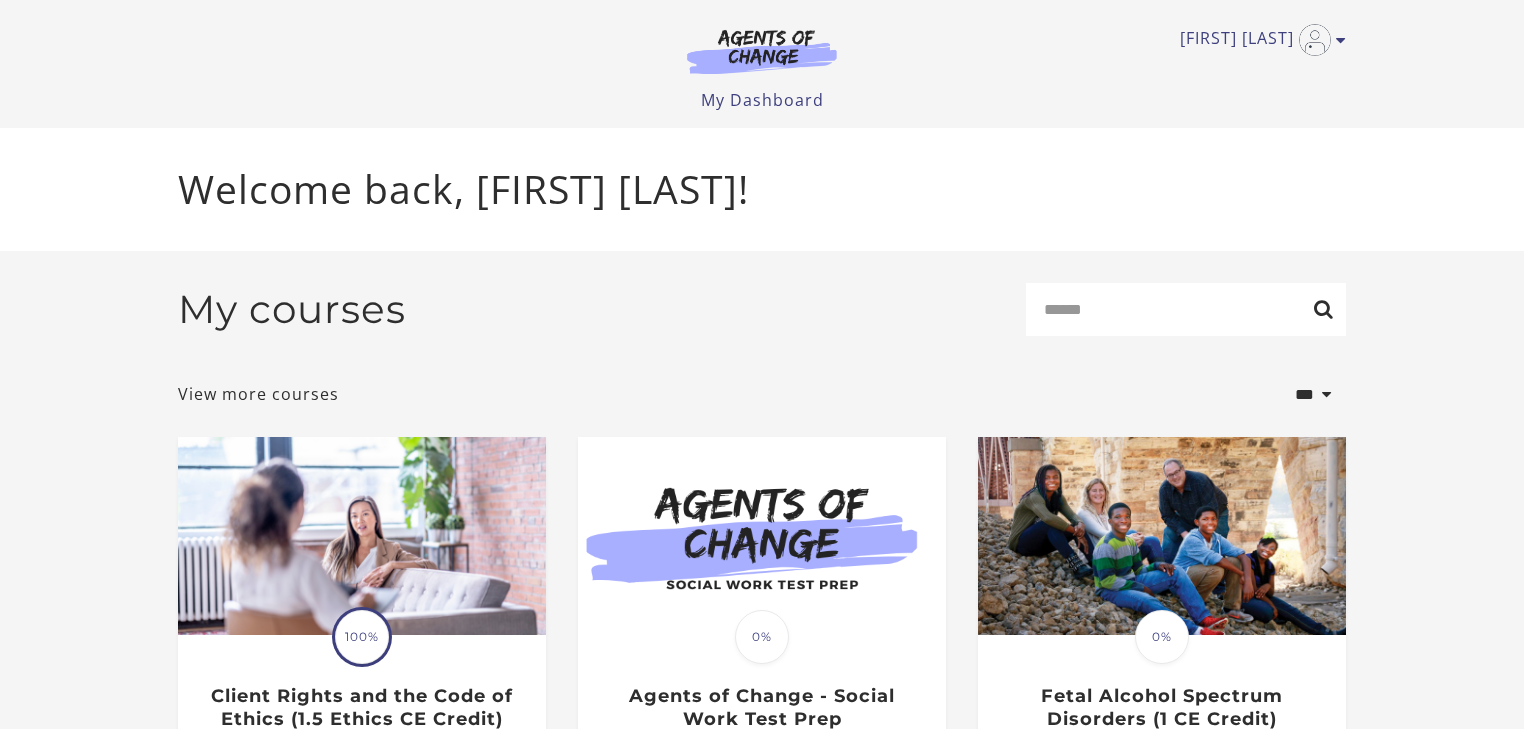 scroll, scrollTop: 0, scrollLeft: 0, axis: both 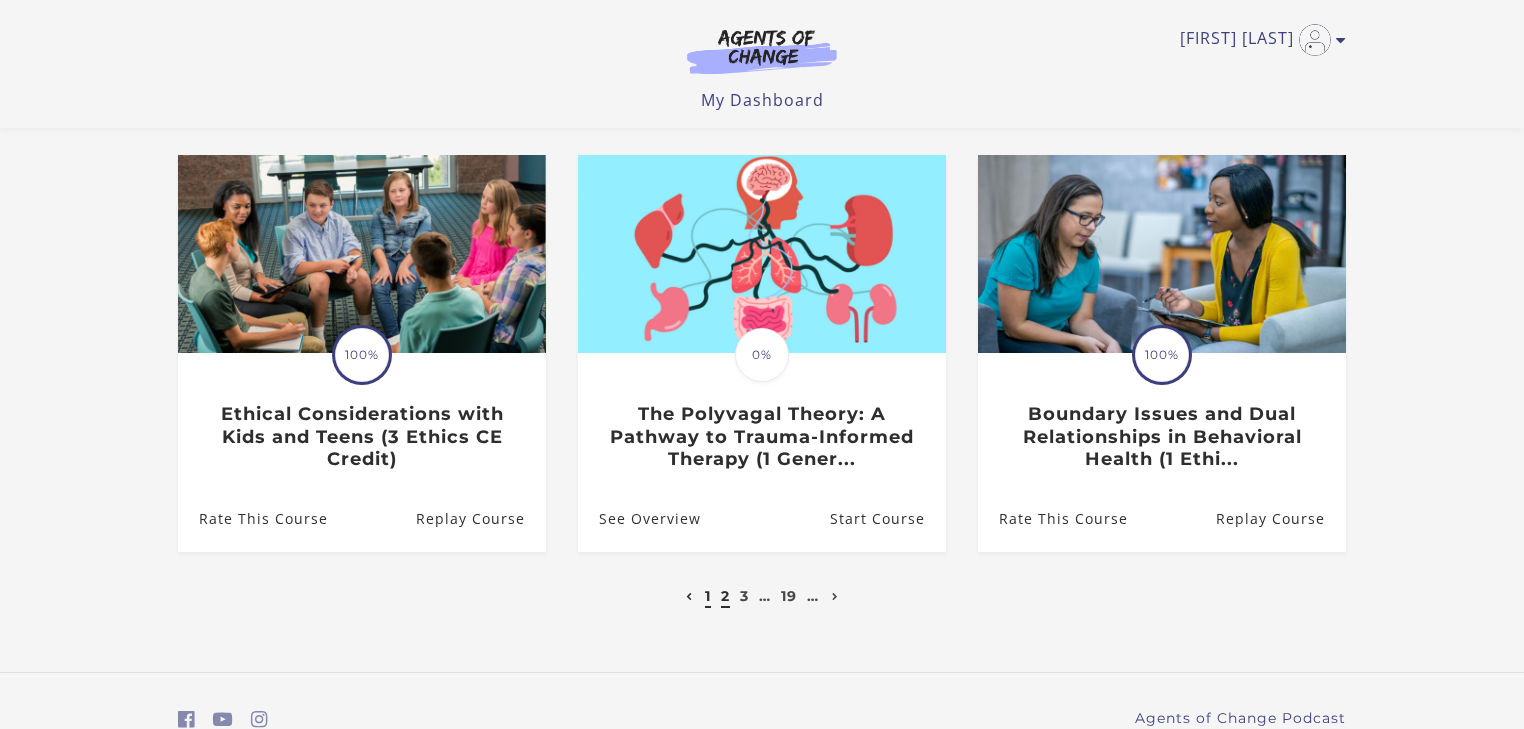 click on "2" at bounding box center [725, 596] 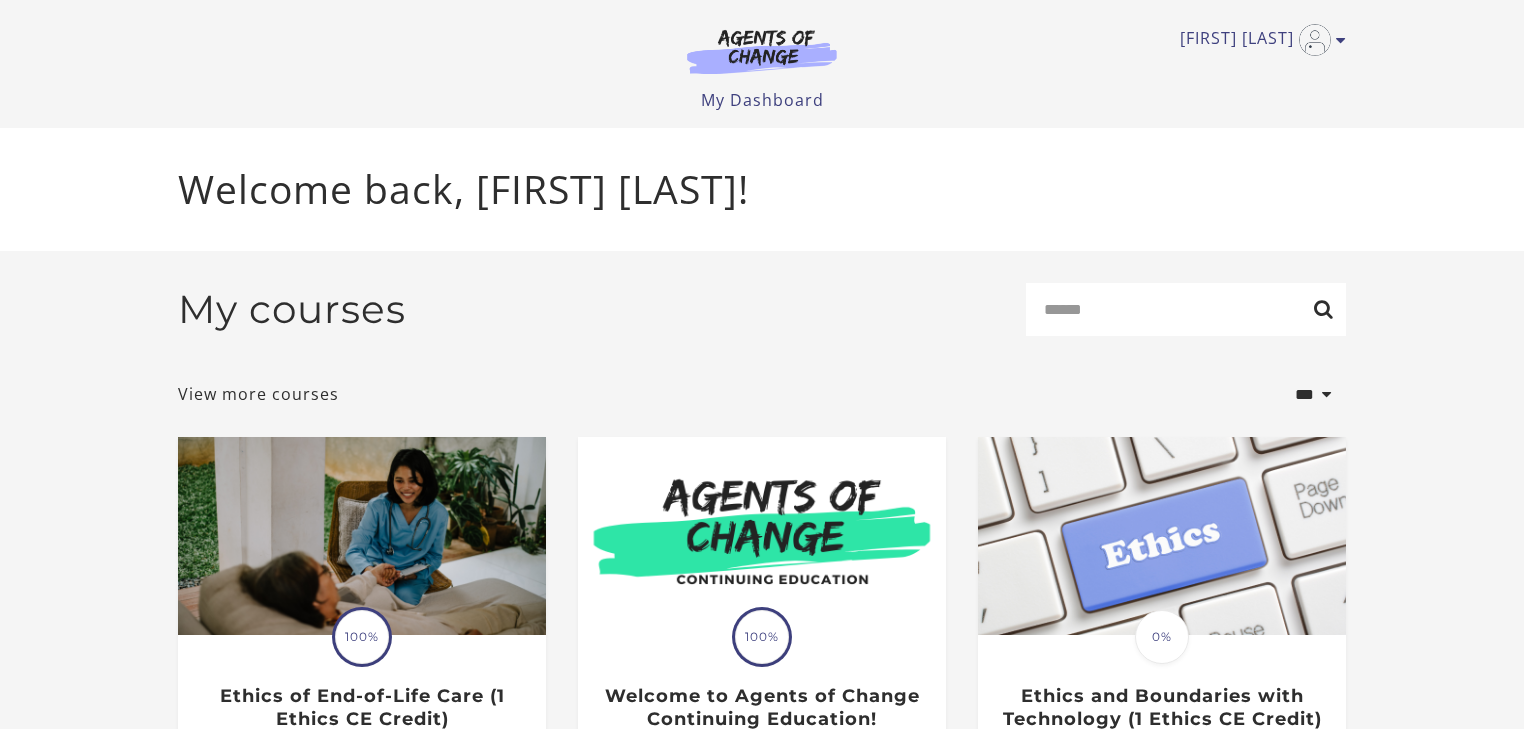 scroll, scrollTop: 0, scrollLeft: 0, axis: both 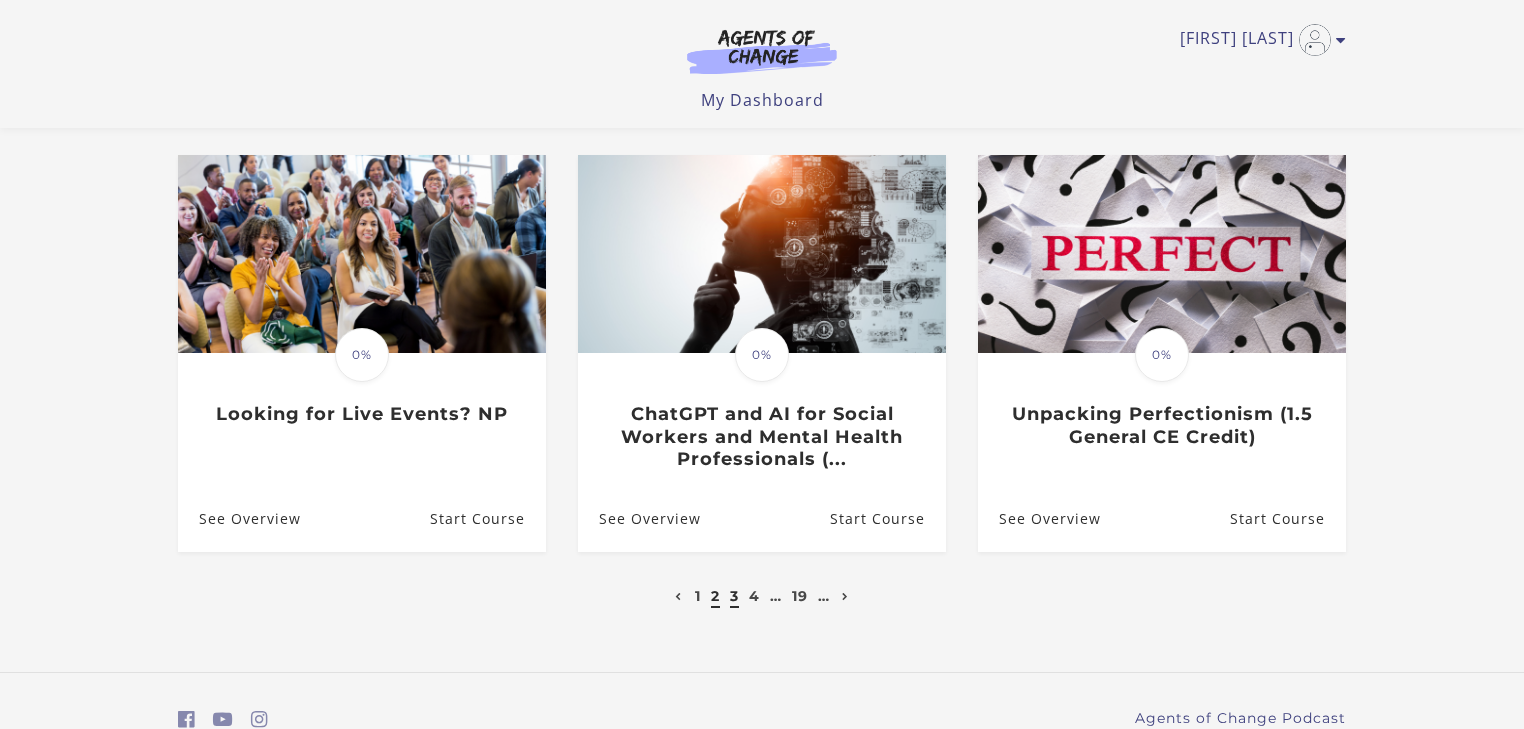 click on "3" at bounding box center (734, 596) 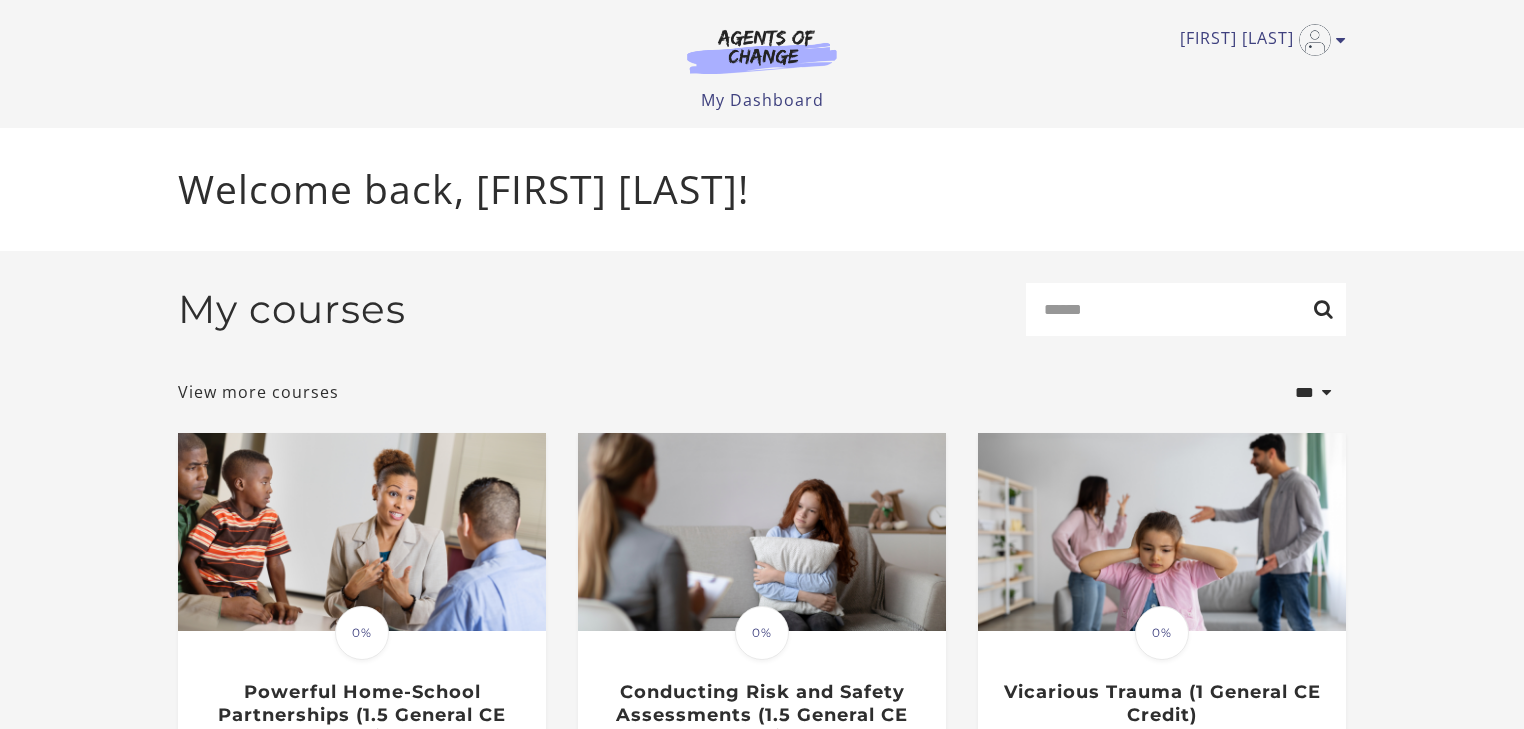 scroll, scrollTop: 0, scrollLeft: 0, axis: both 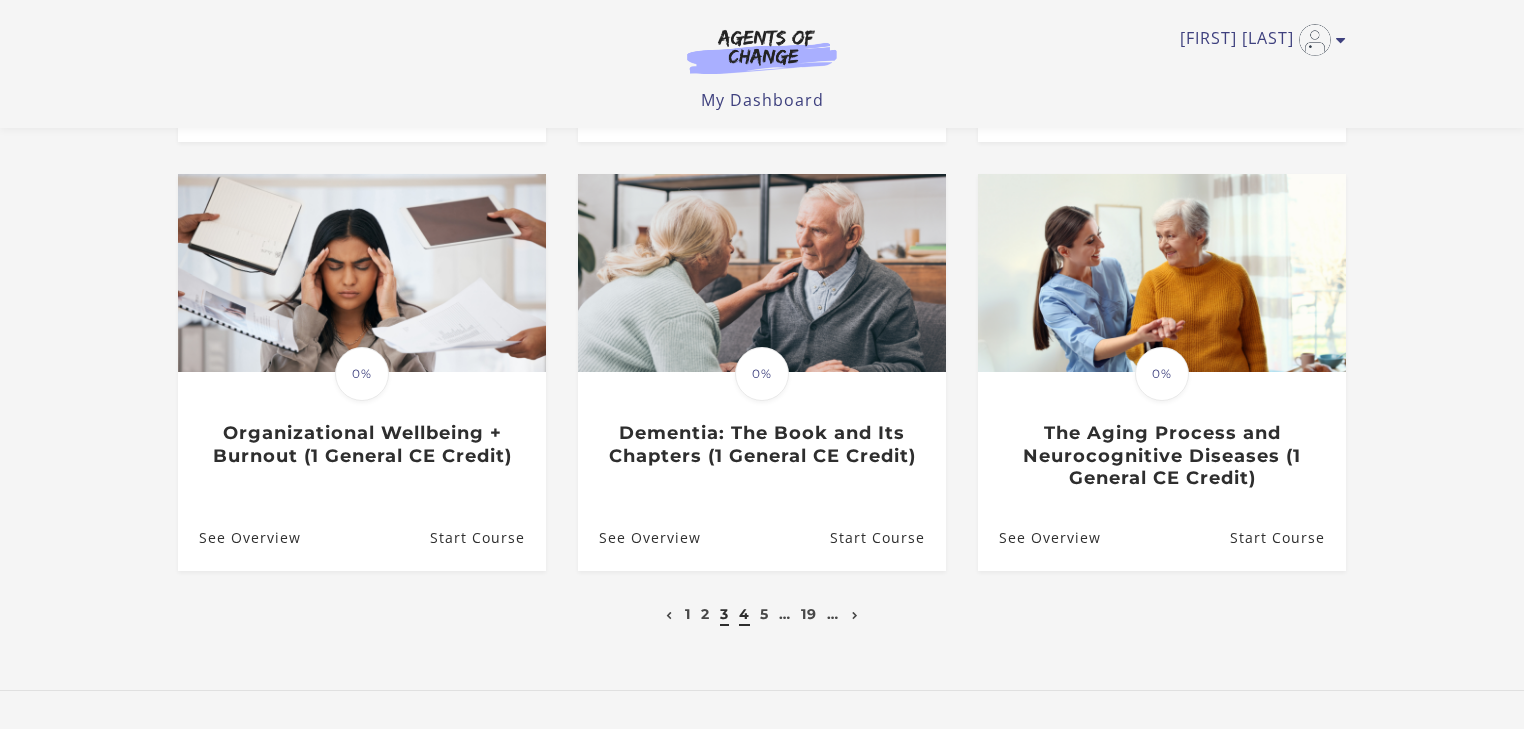 click on "4" at bounding box center [744, 614] 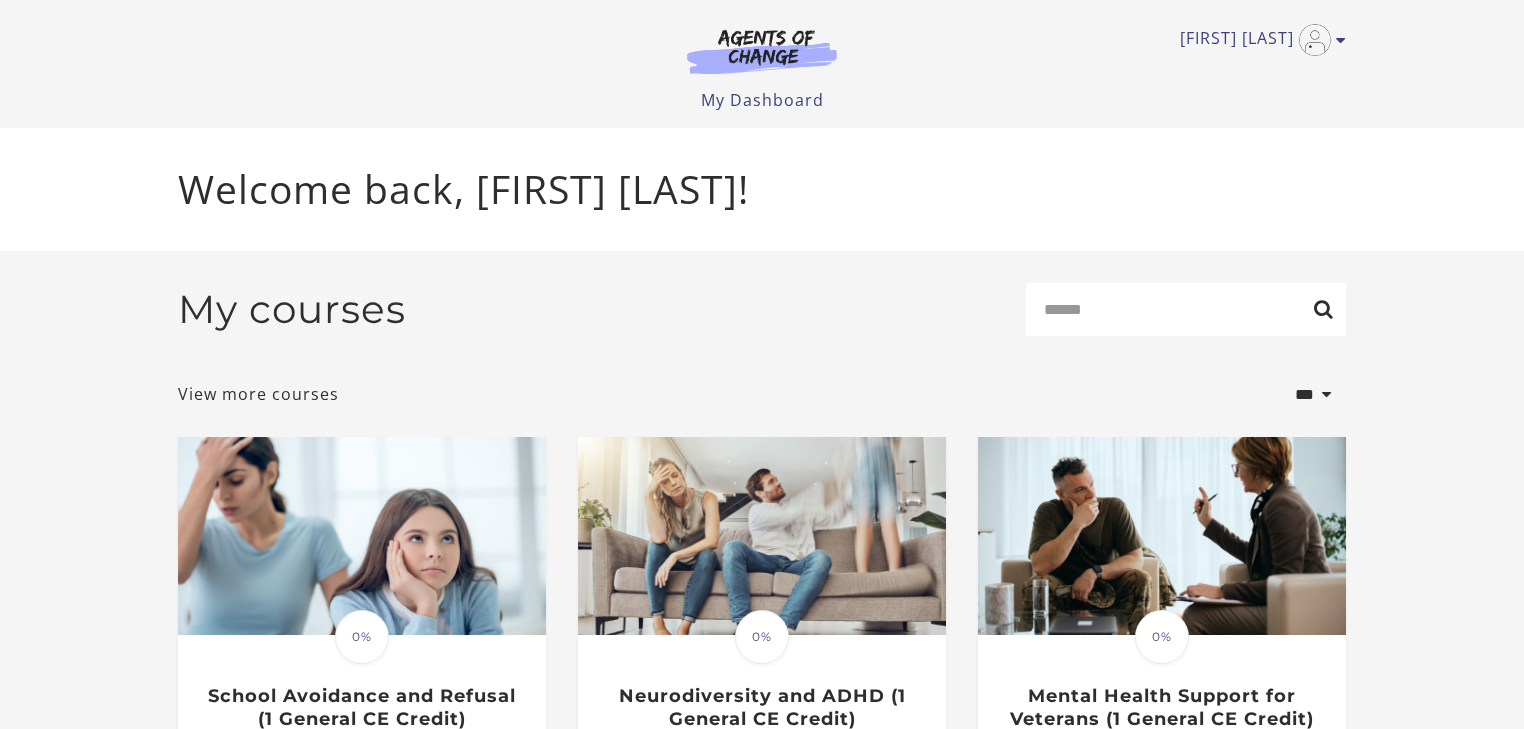 scroll, scrollTop: 0, scrollLeft: 0, axis: both 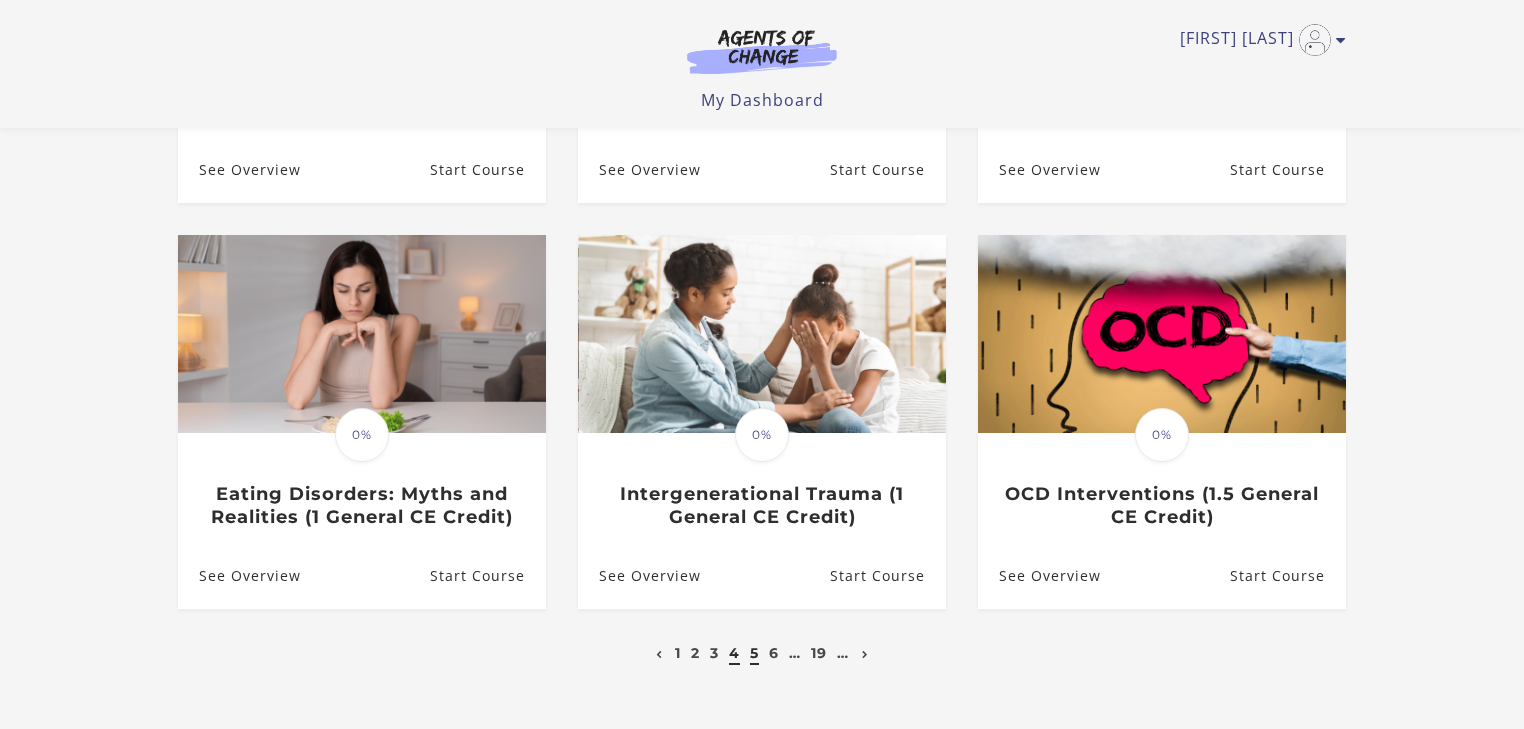 click on "5" at bounding box center [754, 653] 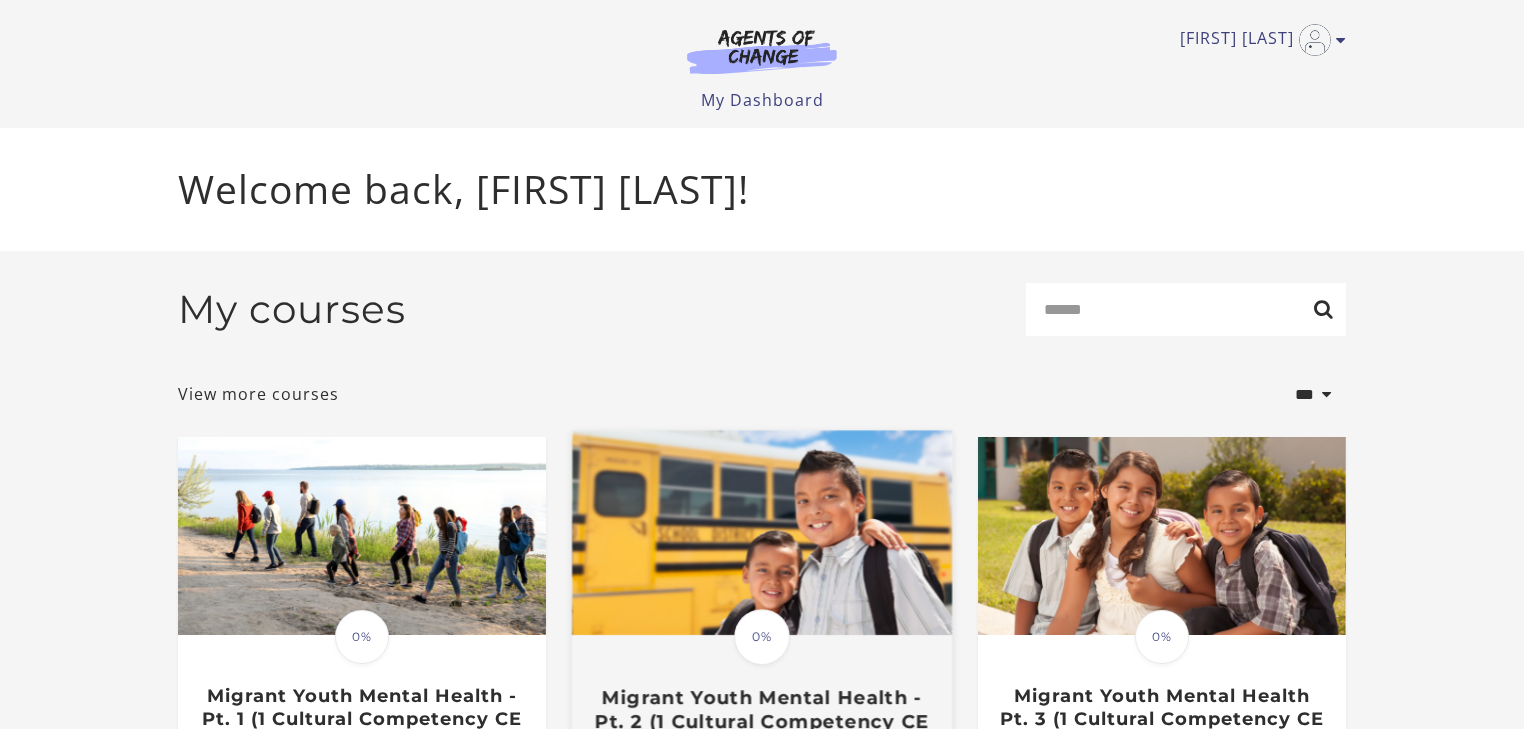 scroll, scrollTop: 0, scrollLeft: 0, axis: both 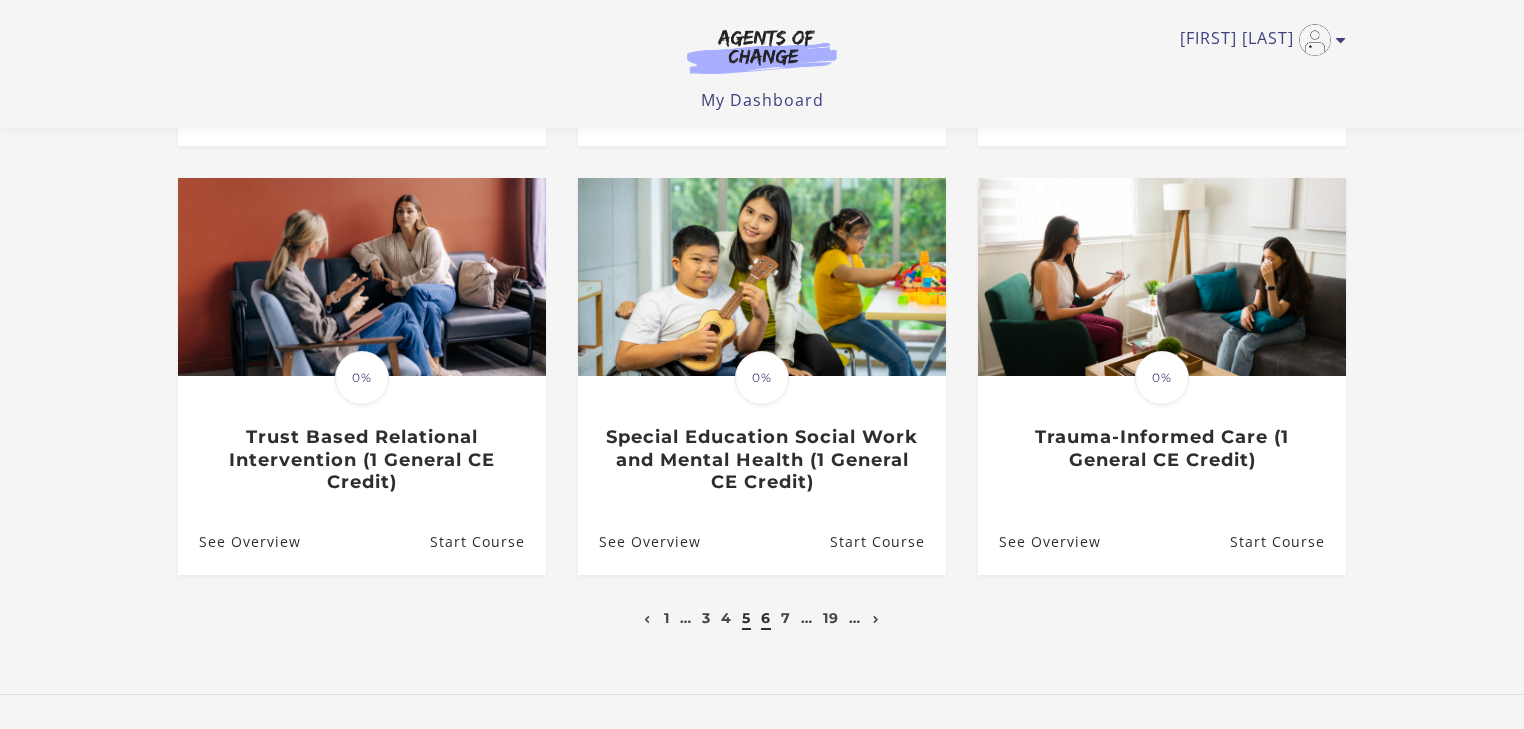 click on "6" at bounding box center [766, 618] 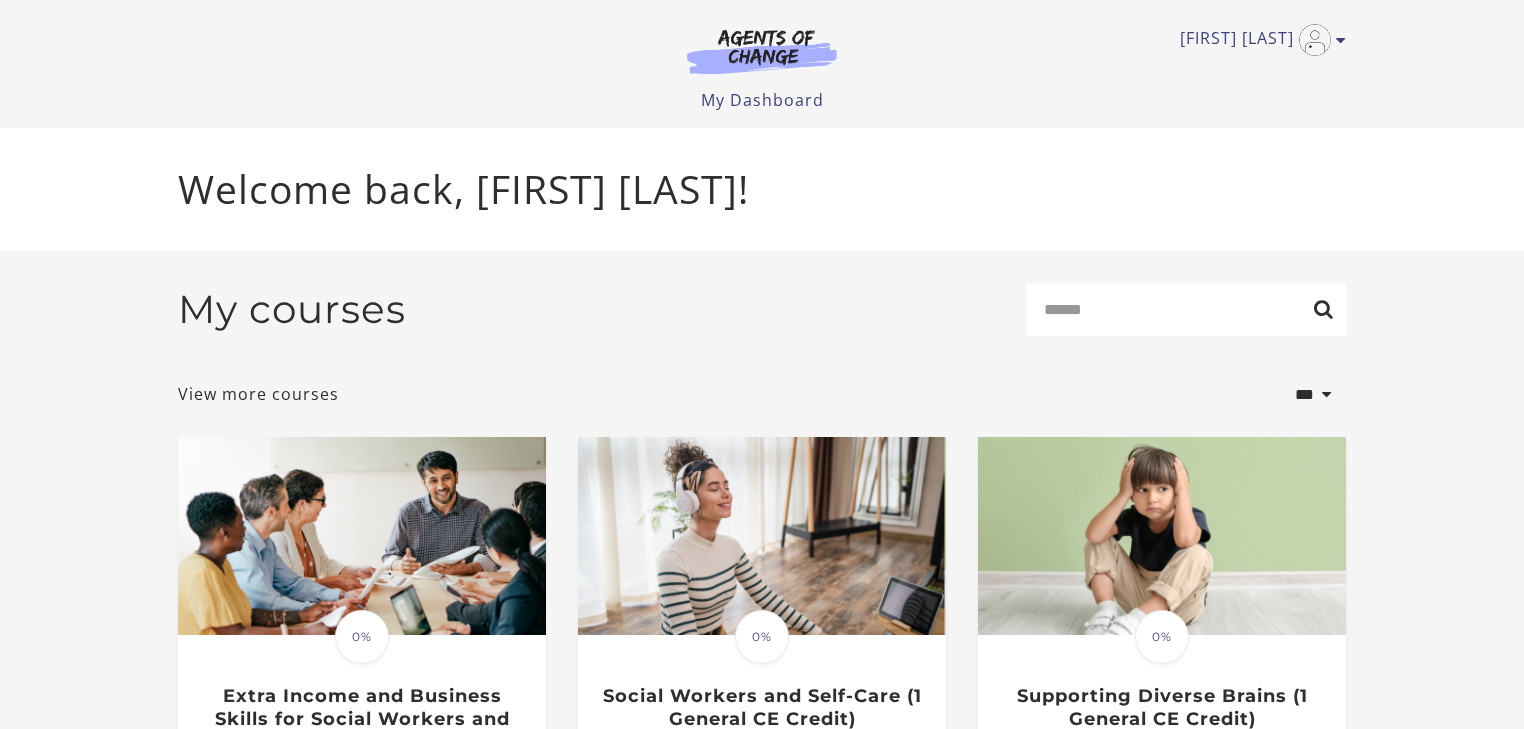 scroll, scrollTop: 0, scrollLeft: 0, axis: both 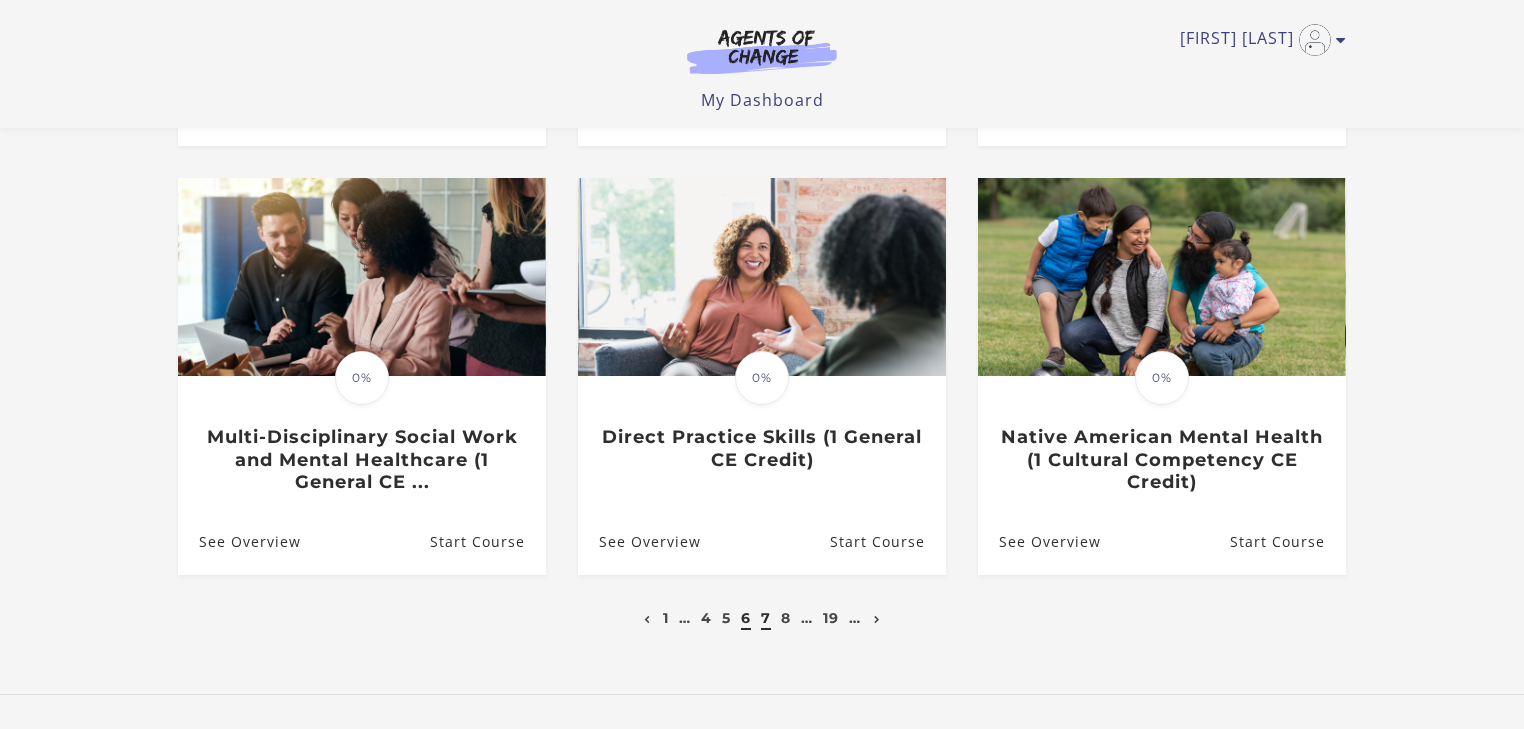 click on "7" at bounding box center (766, 618) 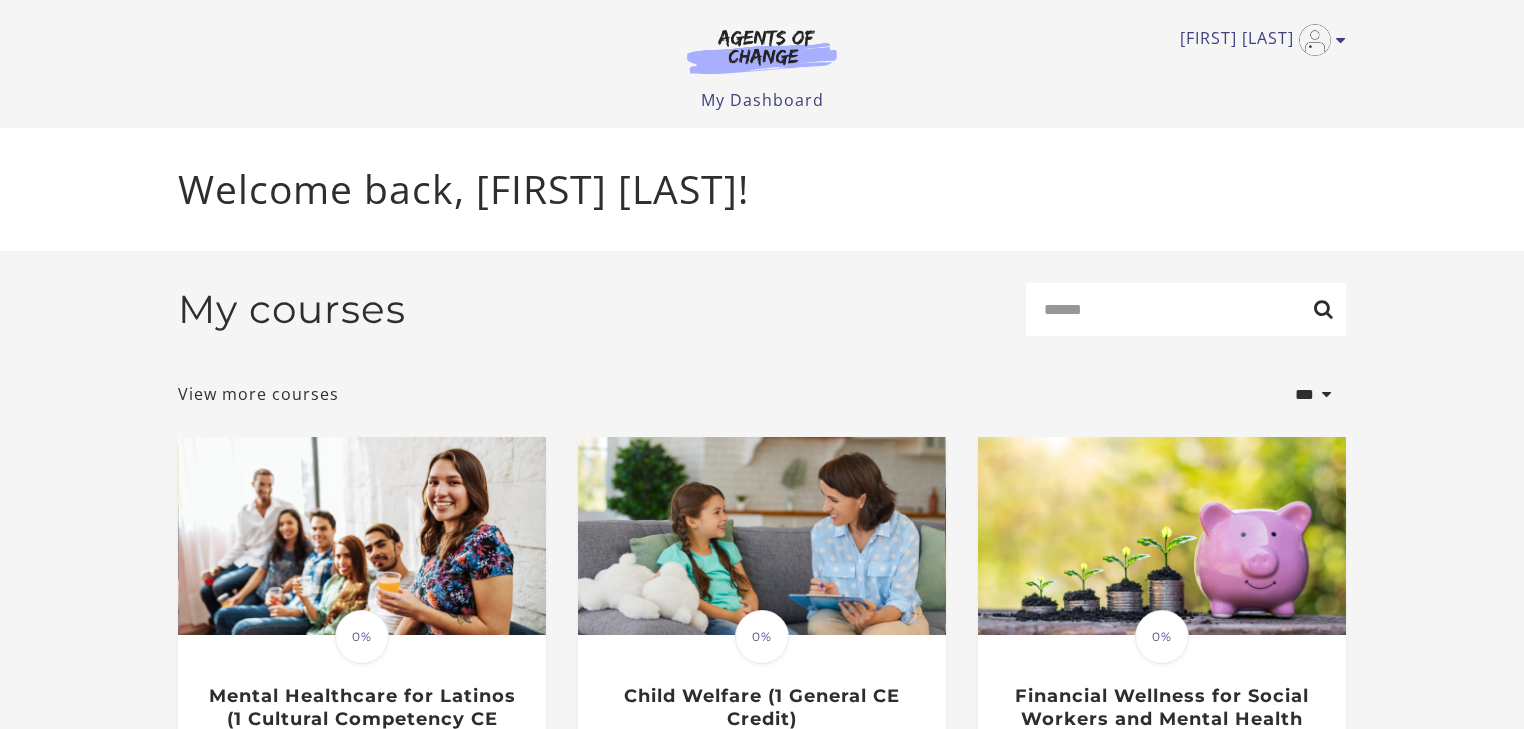 scroll, scrollTop: 0, scrollLeft: 0, axis: both 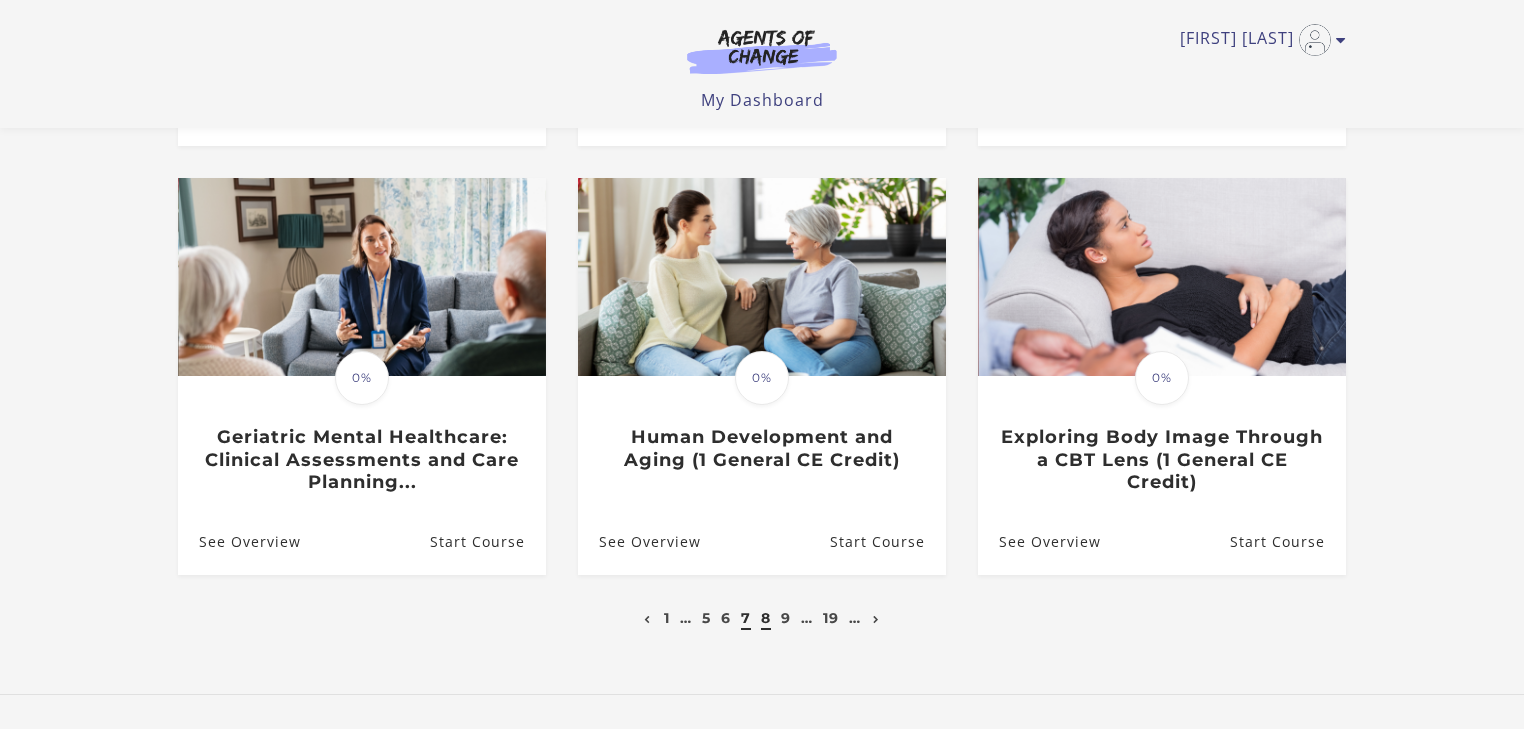 click on "8" at bounding box center (766, 618) 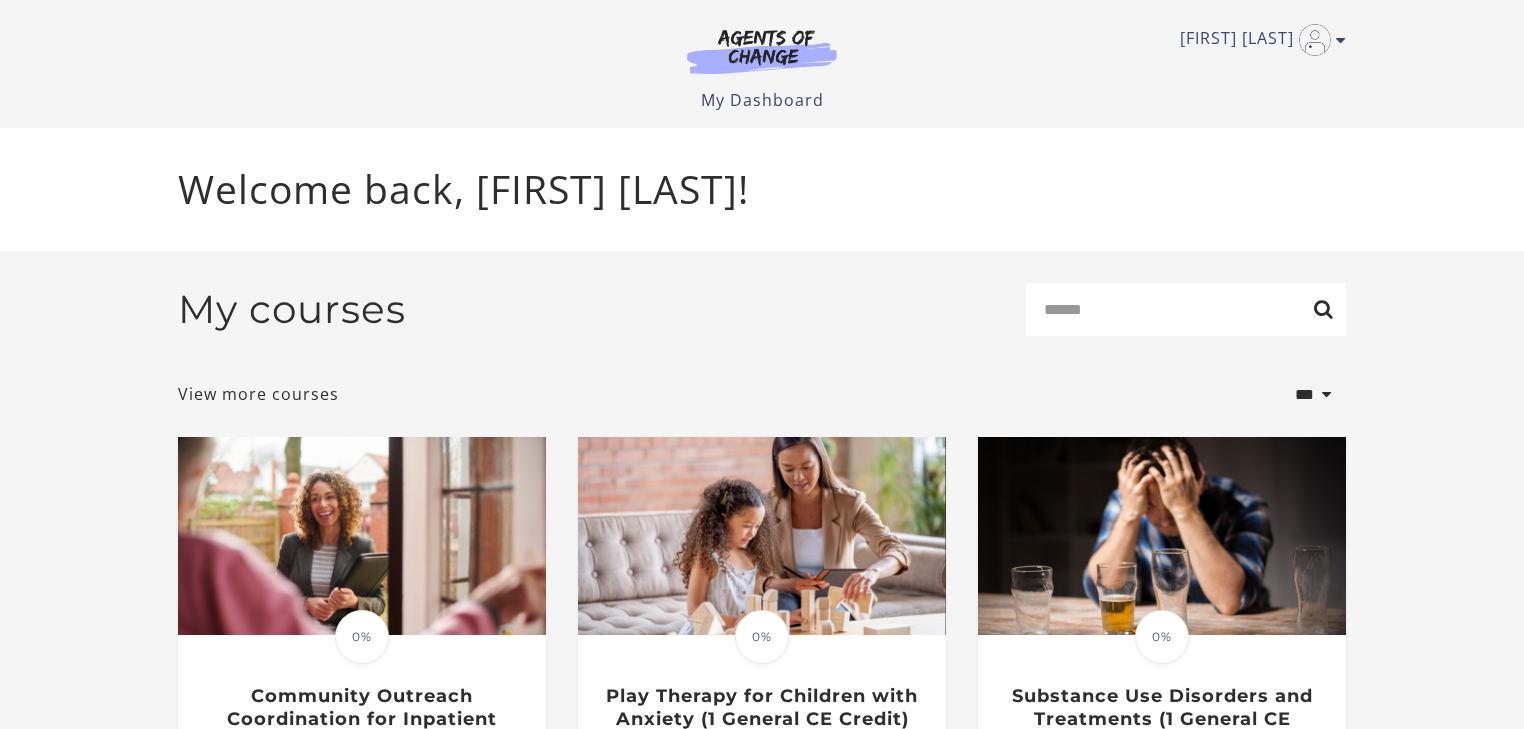 scroll, scrollTop: 0, scrollLeft: 0, axis: both 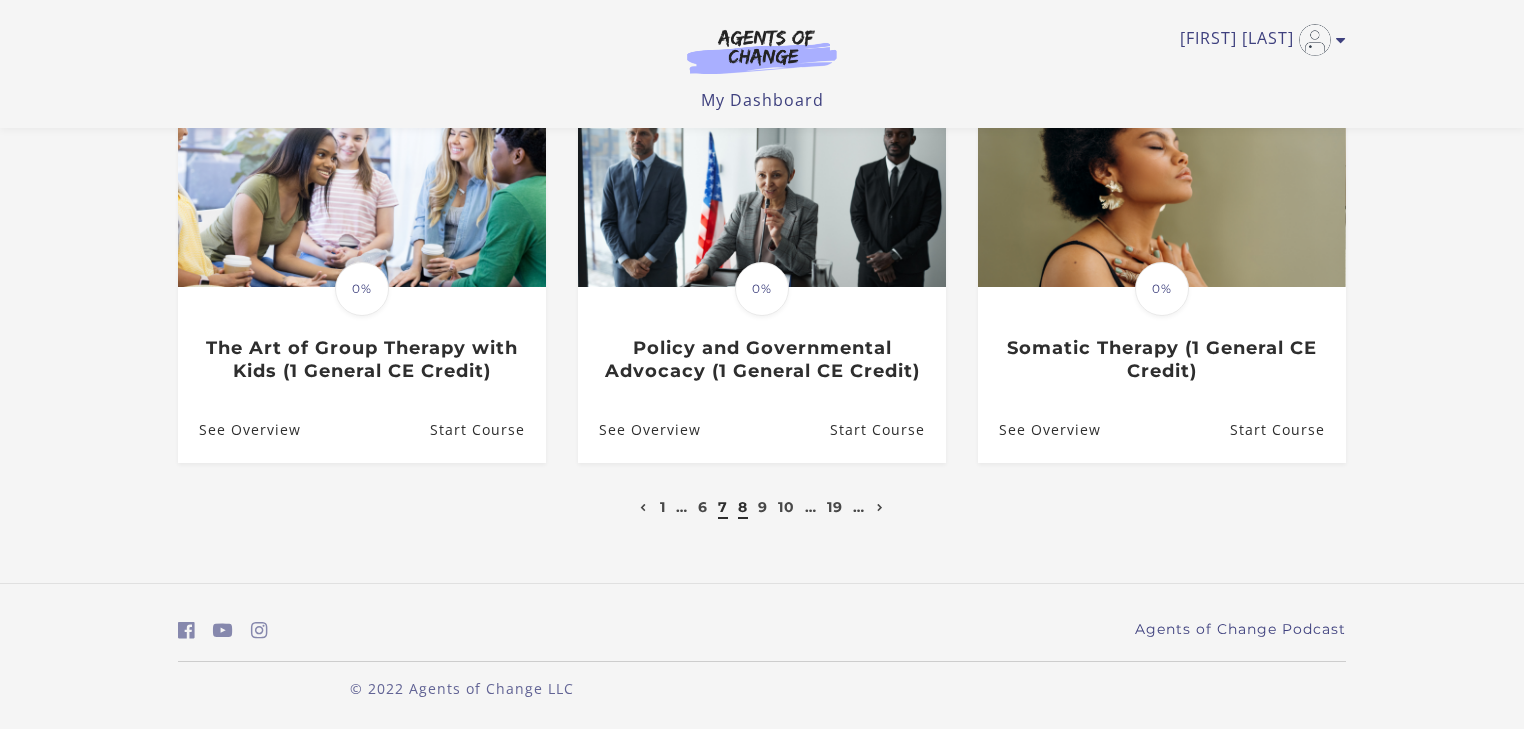 click on "7" at bounding box center (723, 507) 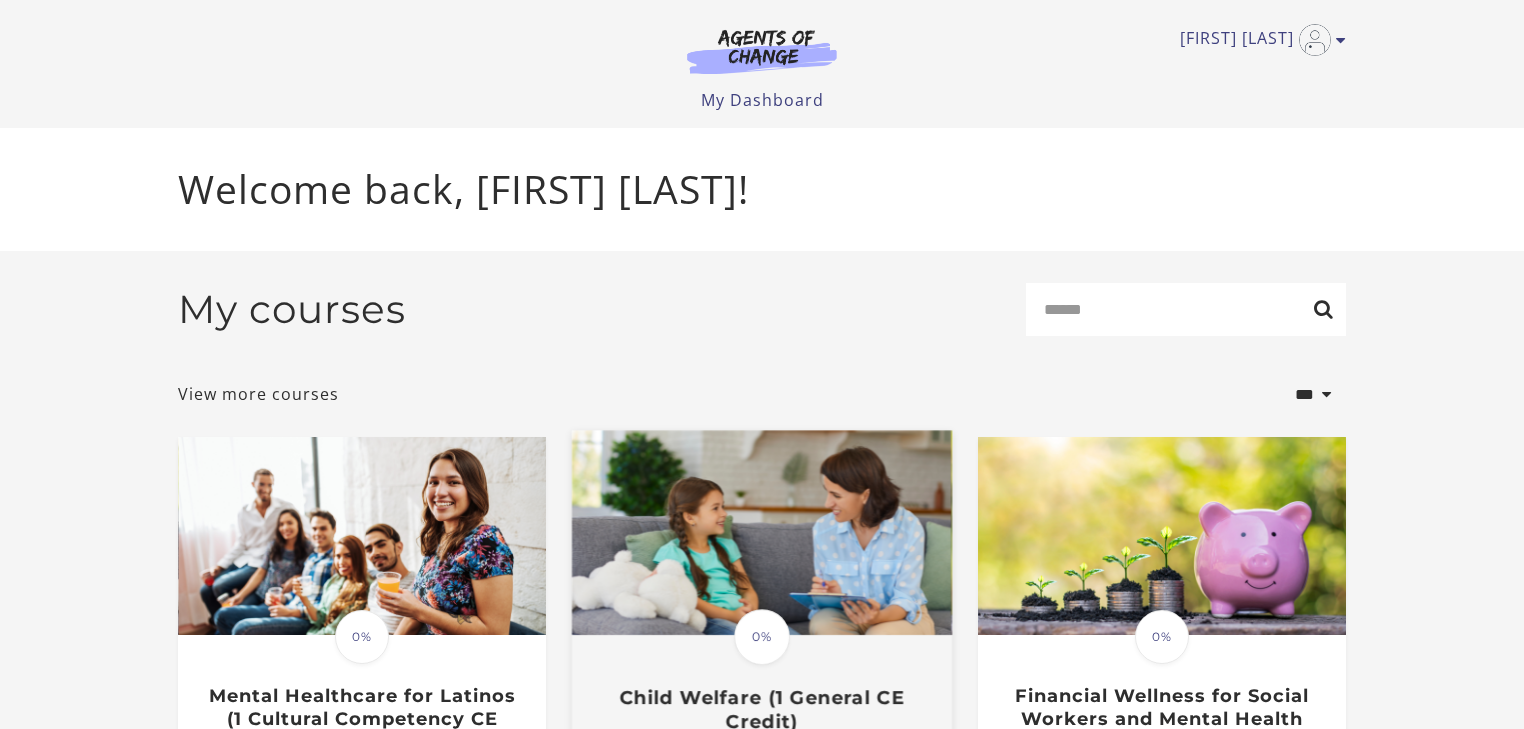 scroll, scrollTop: 0, scrollLeft: 0, axis: both 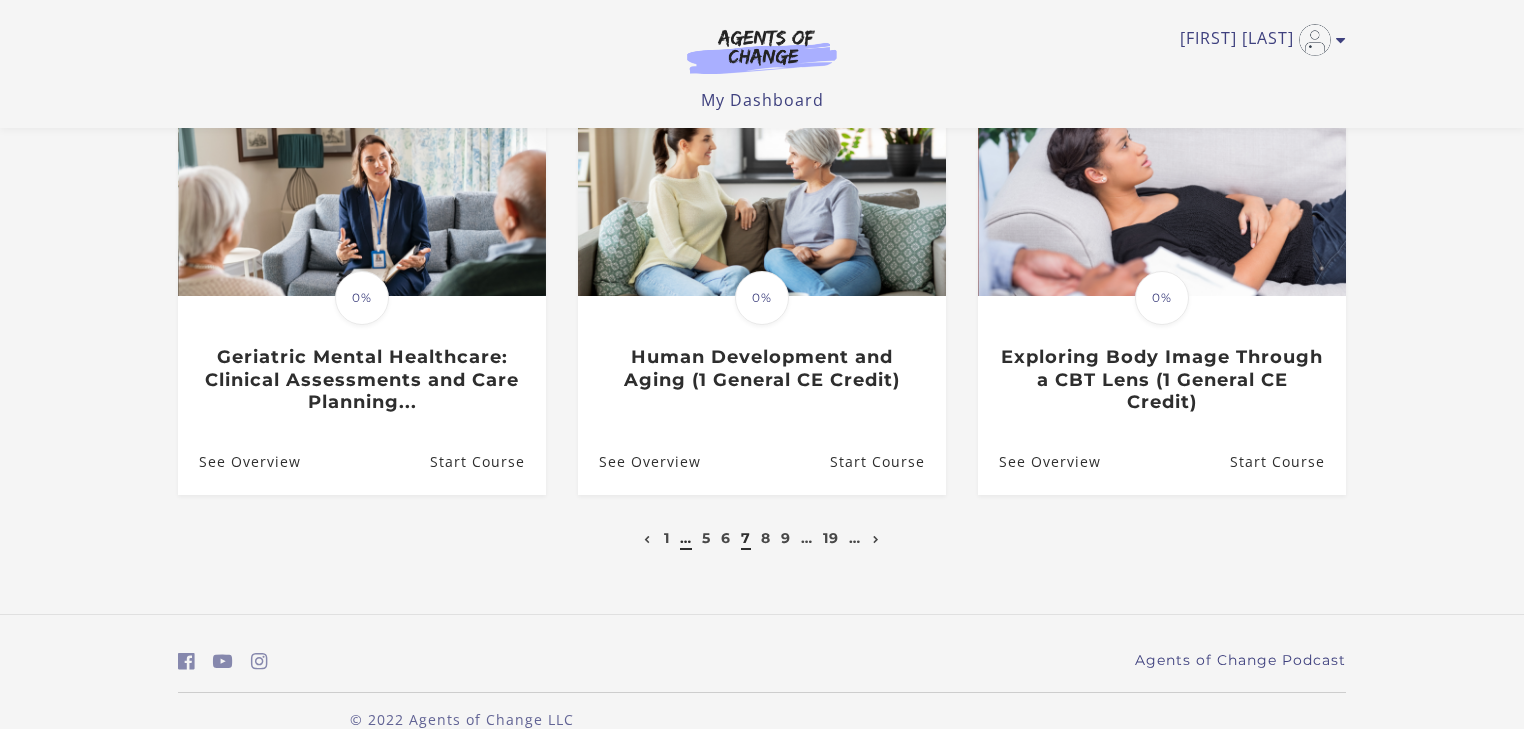 click on "…" at bounding box center (686, 538) 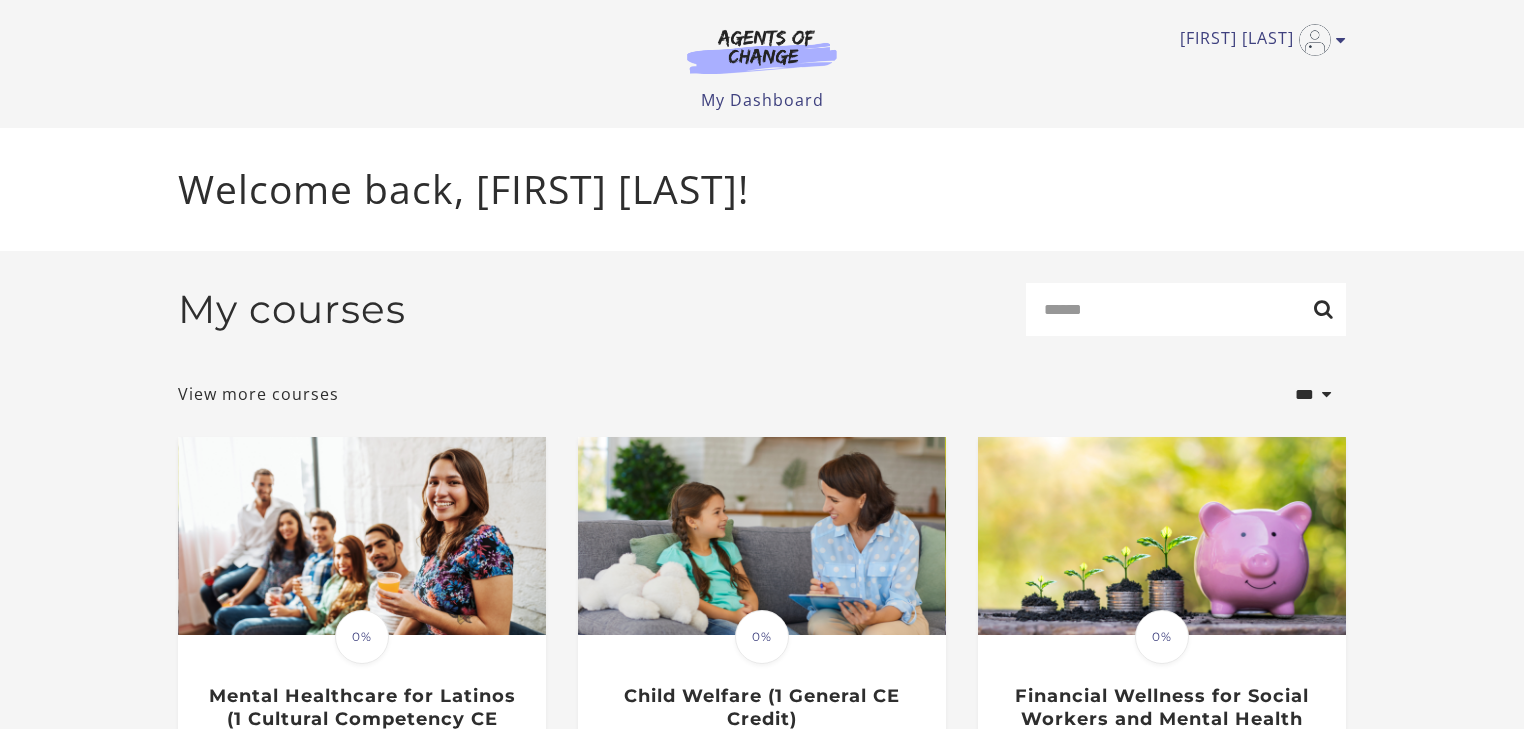 scroll, scrollTop: 0, scrollLeft: 0, axis: both 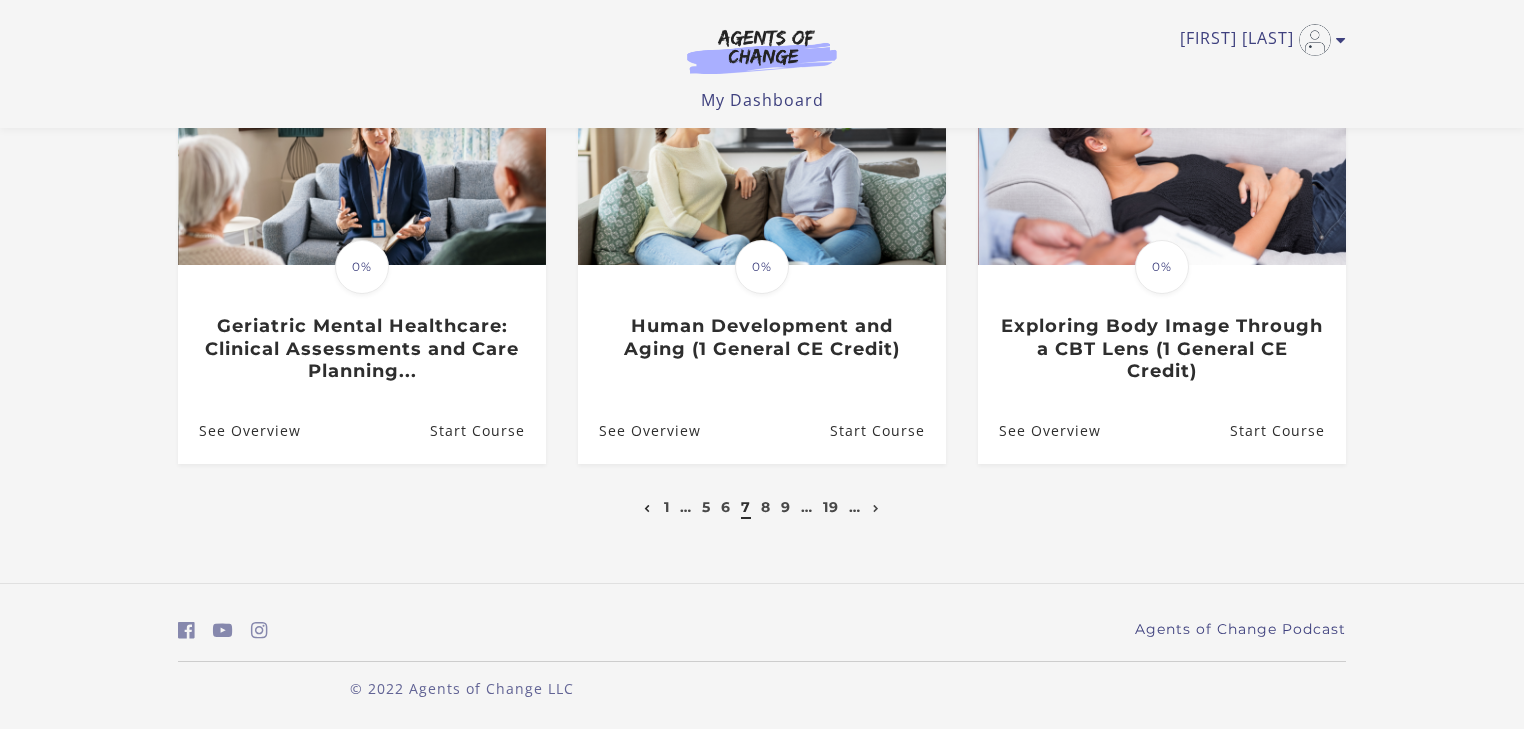 click at bounding box center (647, 507) 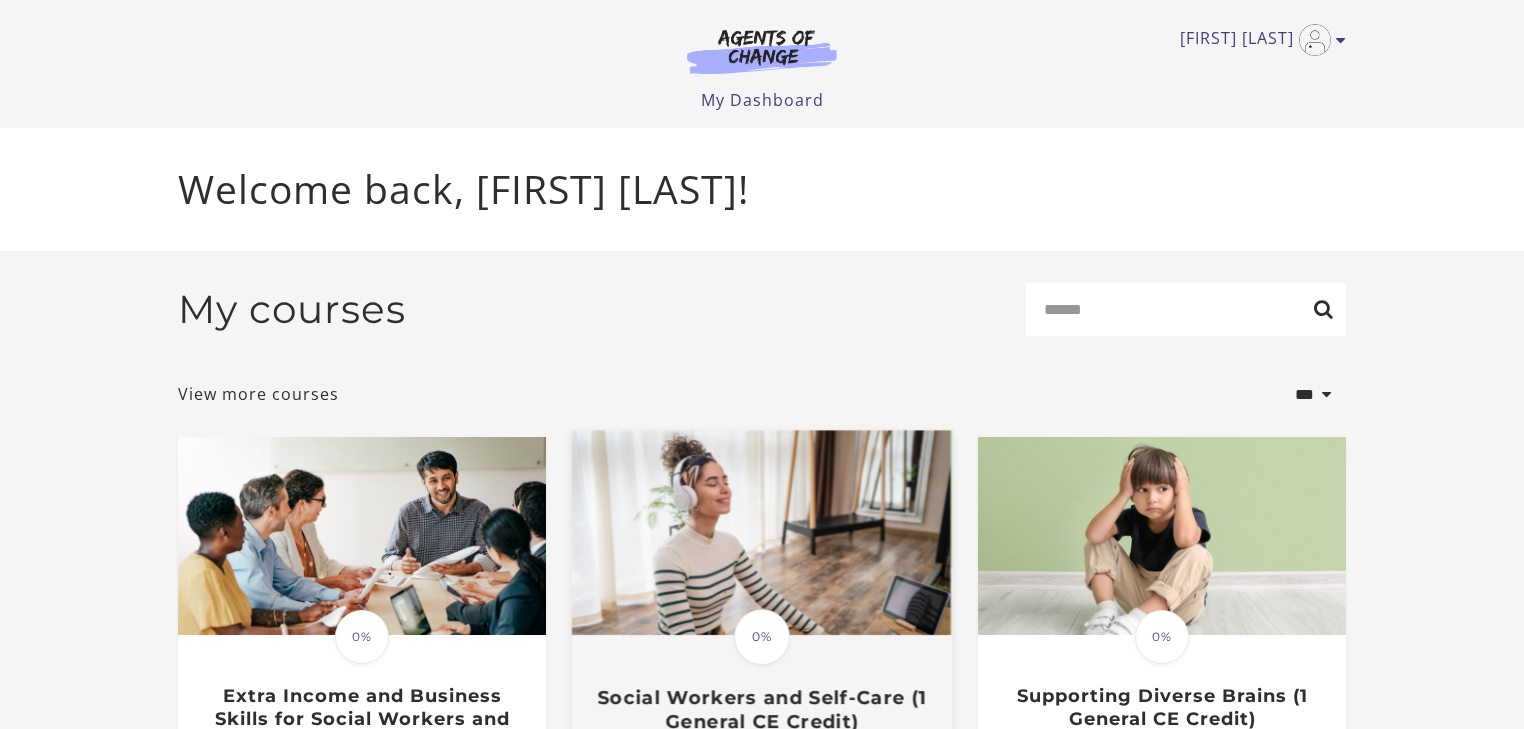 scroll, scrollTop: 0, scrollLeft: 0, axis: both 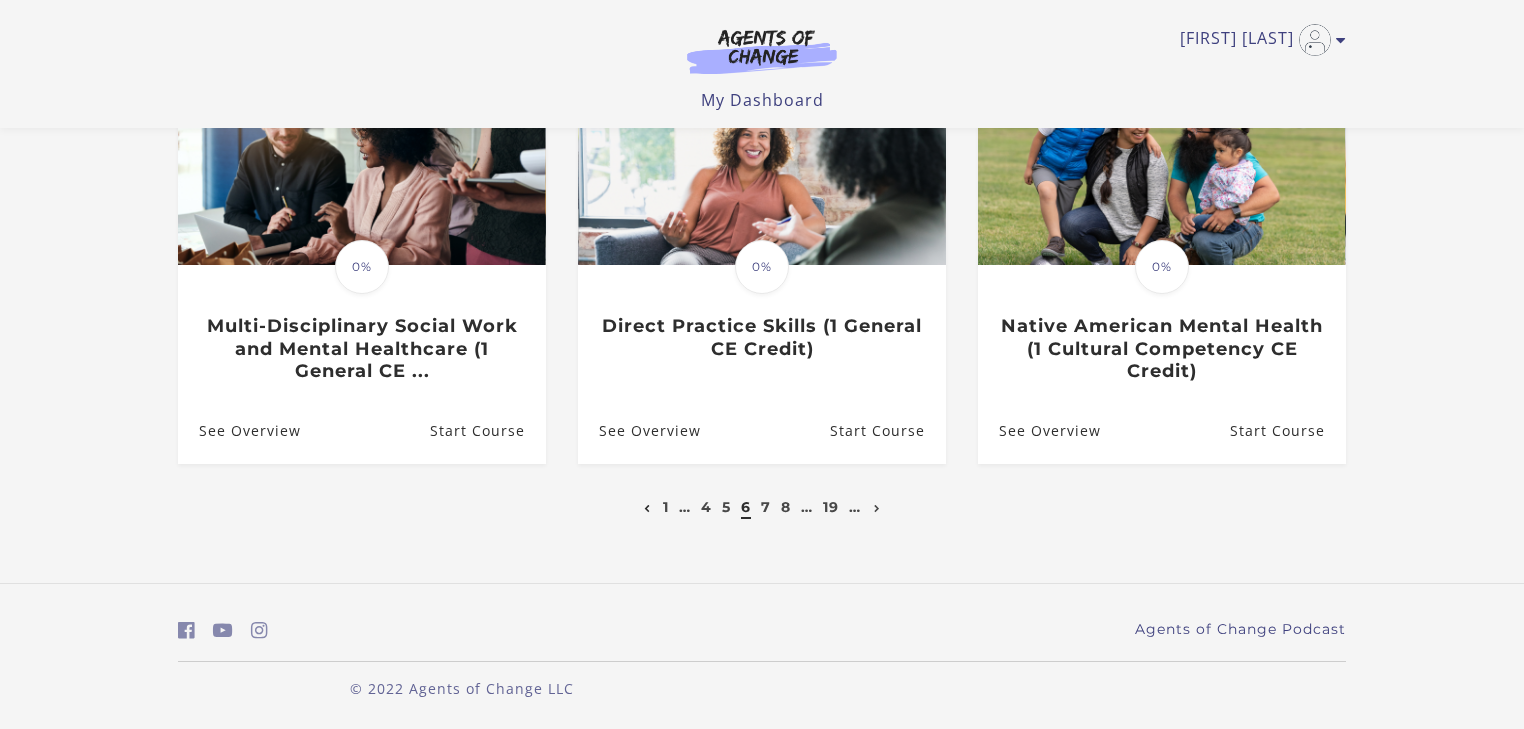 click at bounding box center (647, 507) 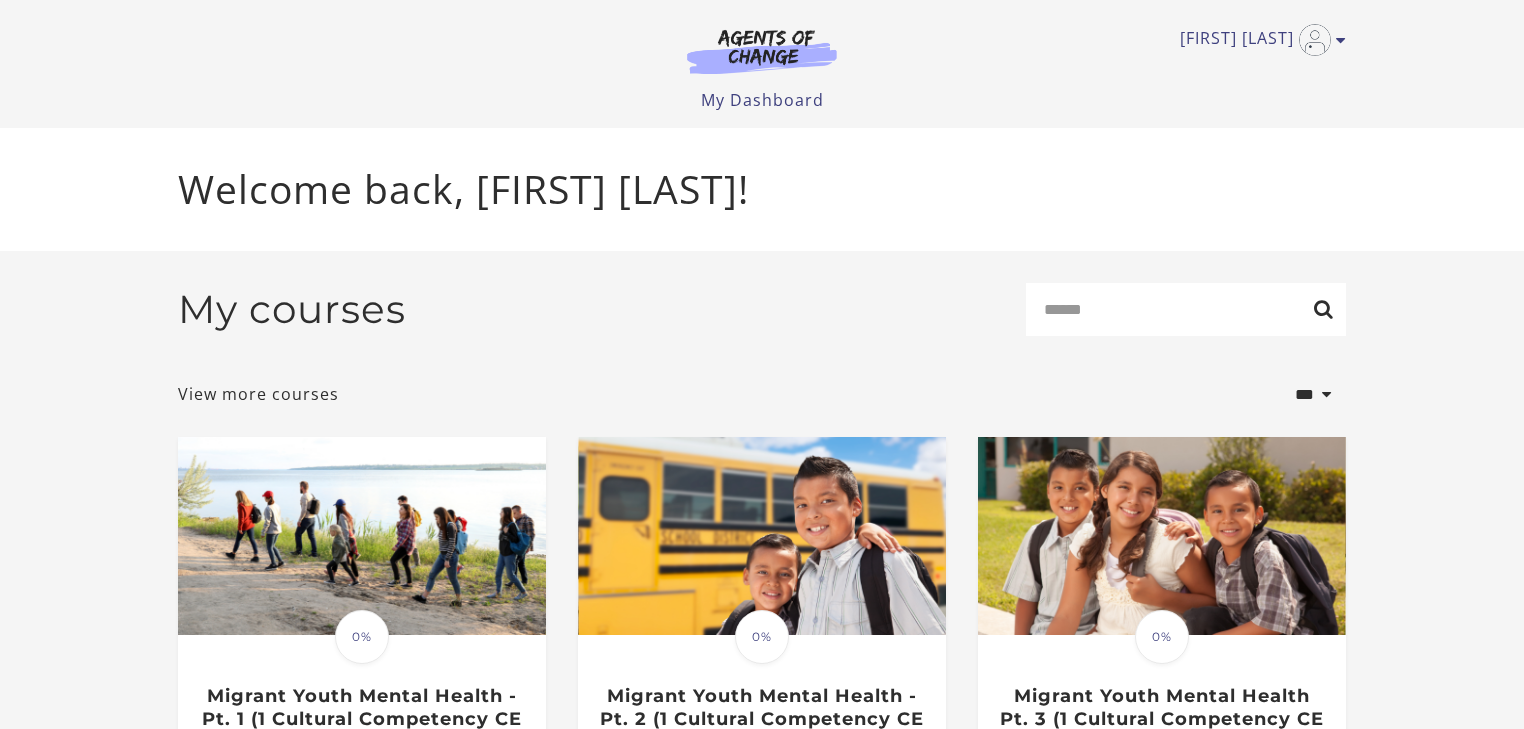 scroll, scrollTop: 0, scrollLeft: 0, axis: both 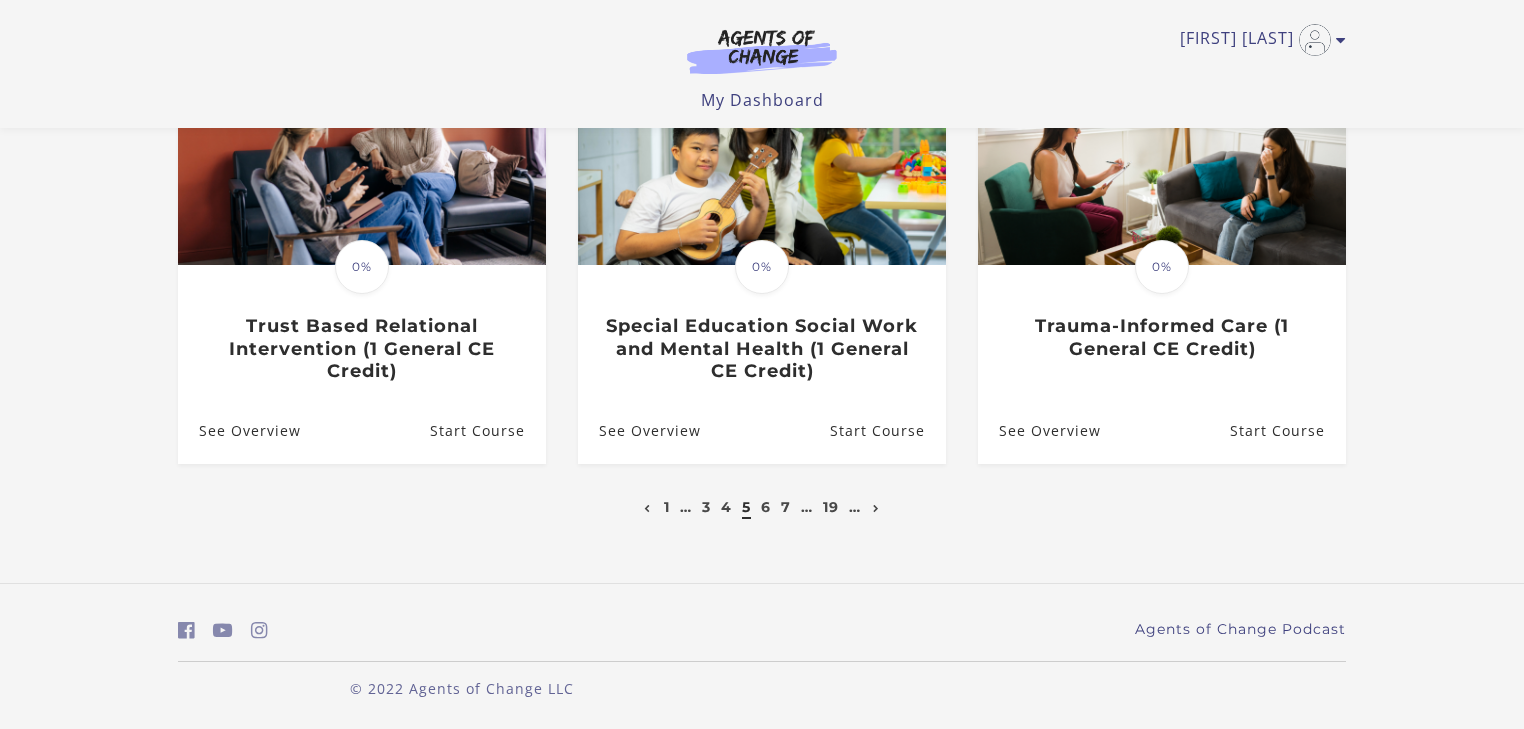 click on "3" at bounding box center [706, 507] 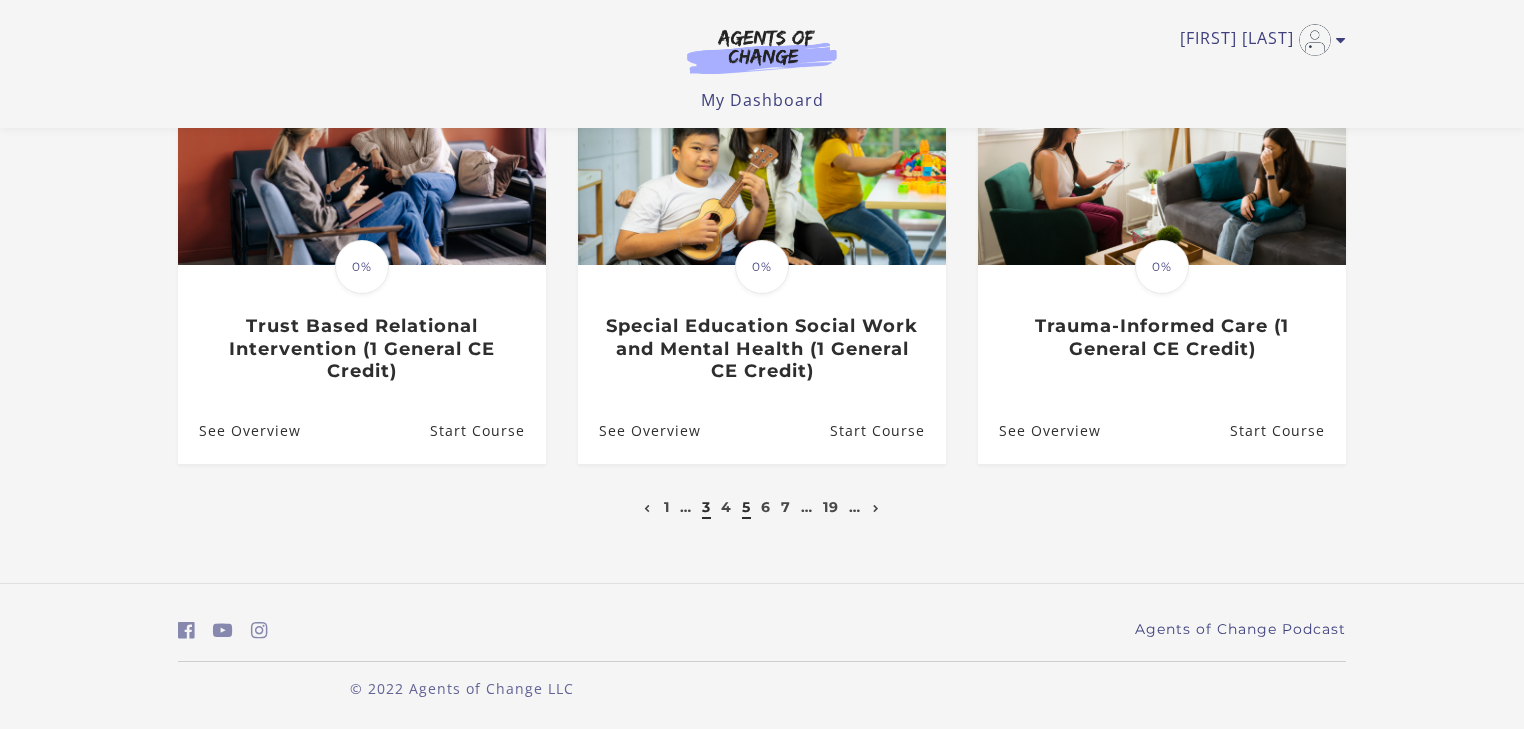 click on "3" at bounding box center [706, 507] 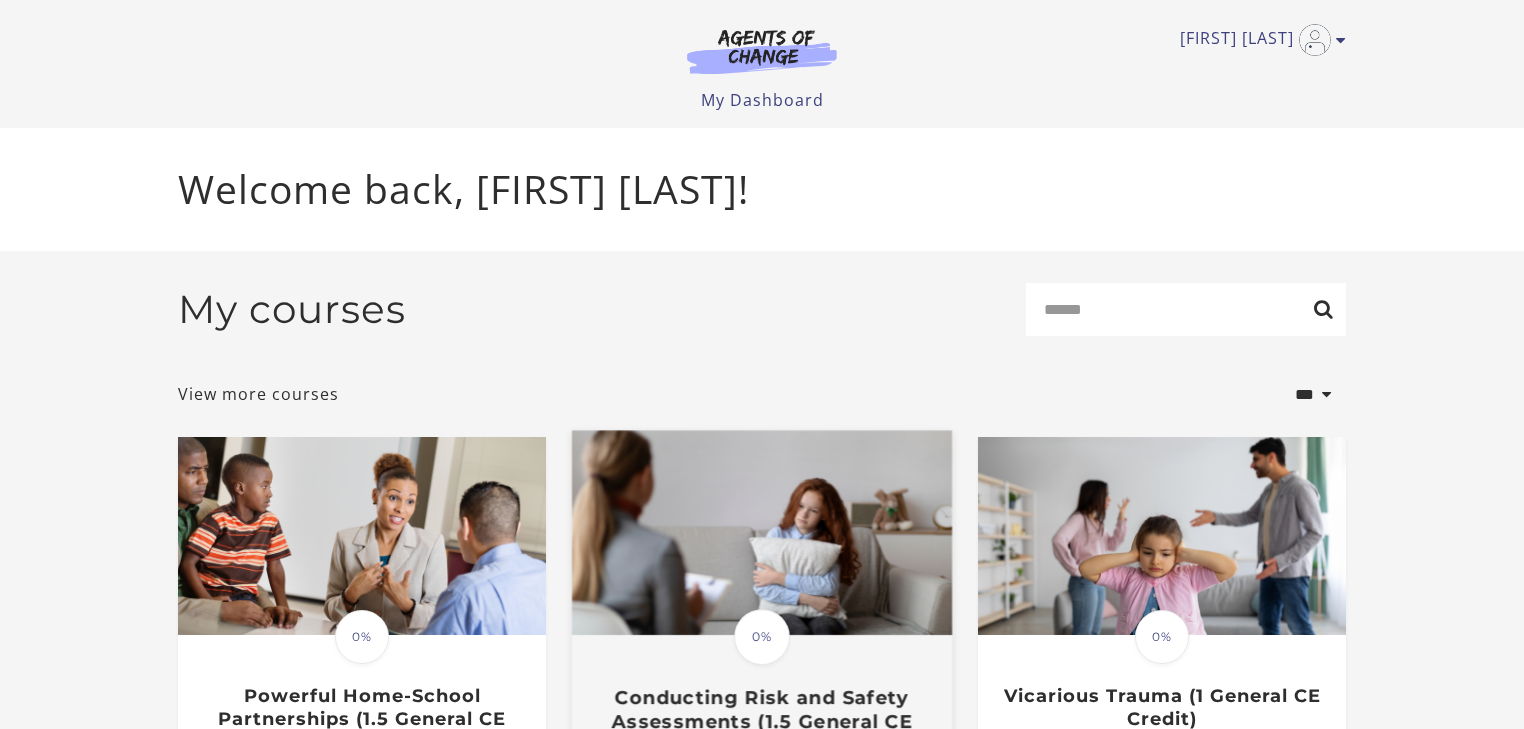 scroll, scrollTop: 0, scrollLeft: 0, axis: both 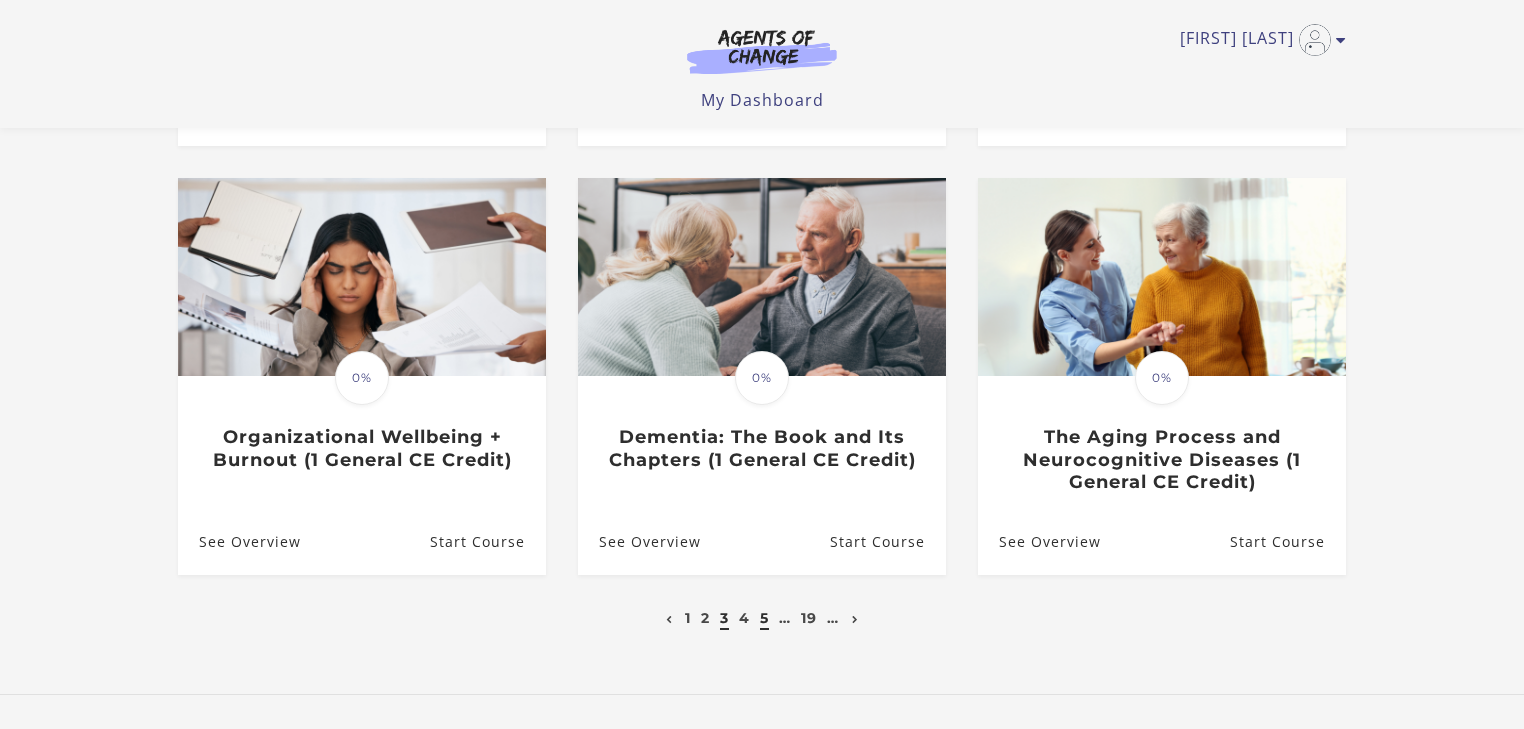 click on "5" at bounding box center [764, 618] 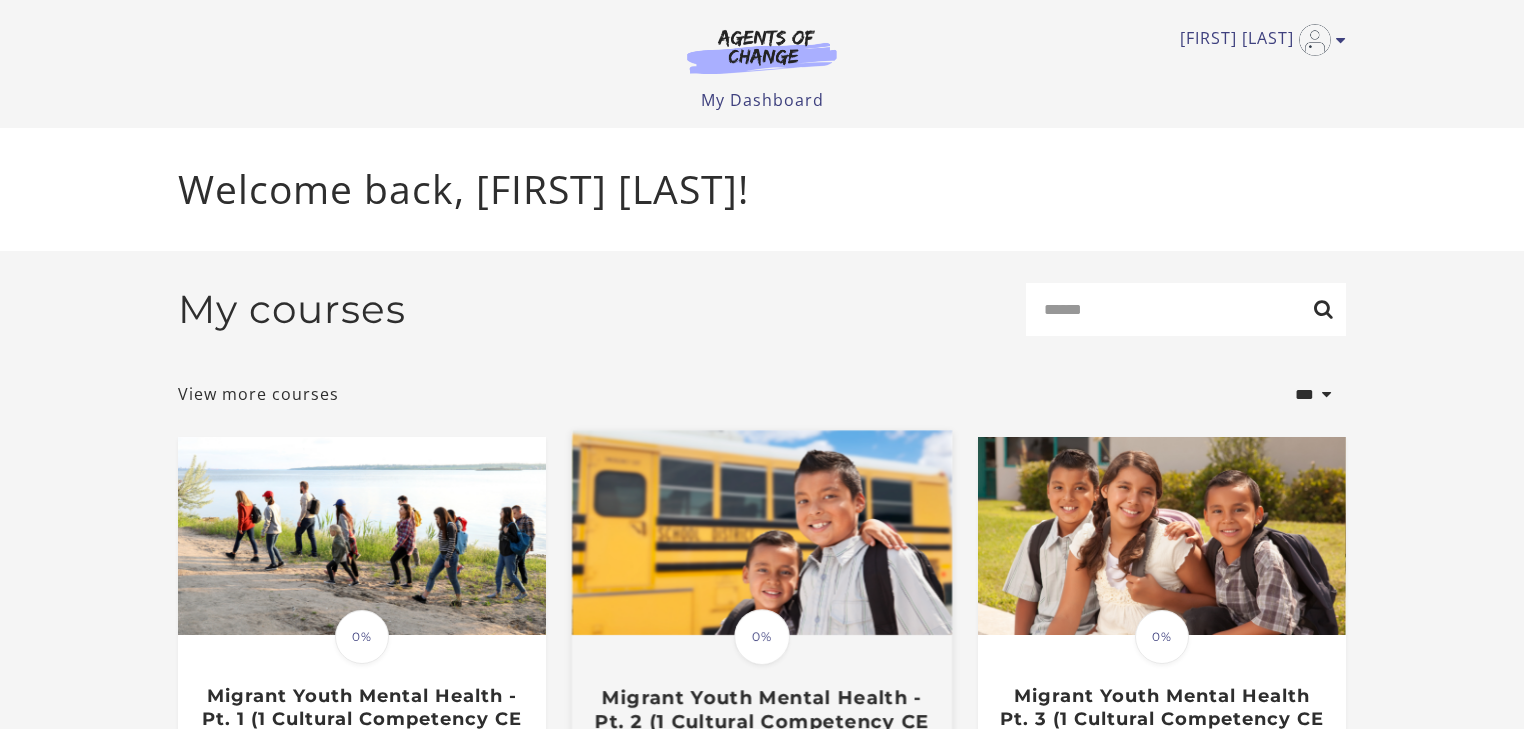scroll, scrollTop: 0, scrollLeft: 0, axis: both 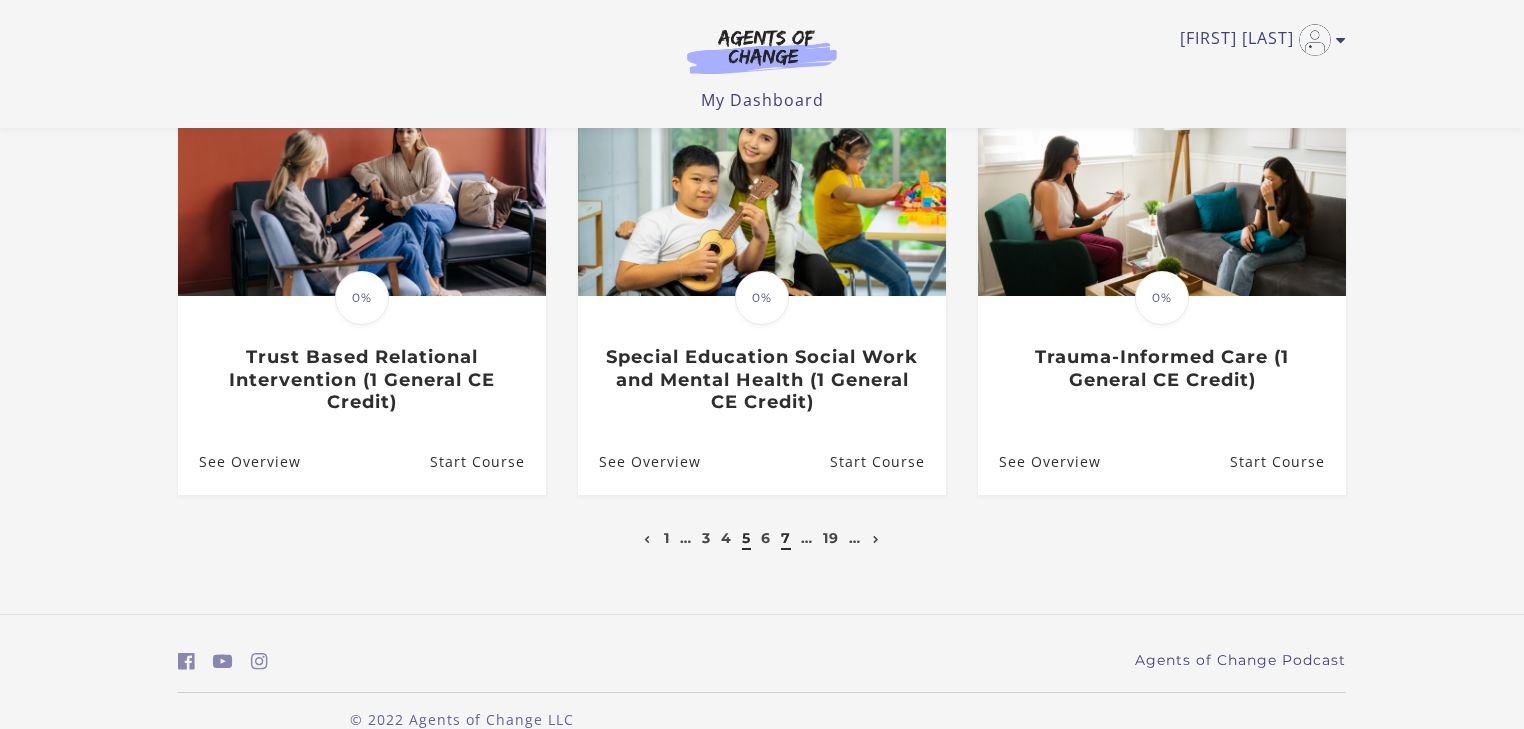 click on "7" at bounding box center [786, 538] 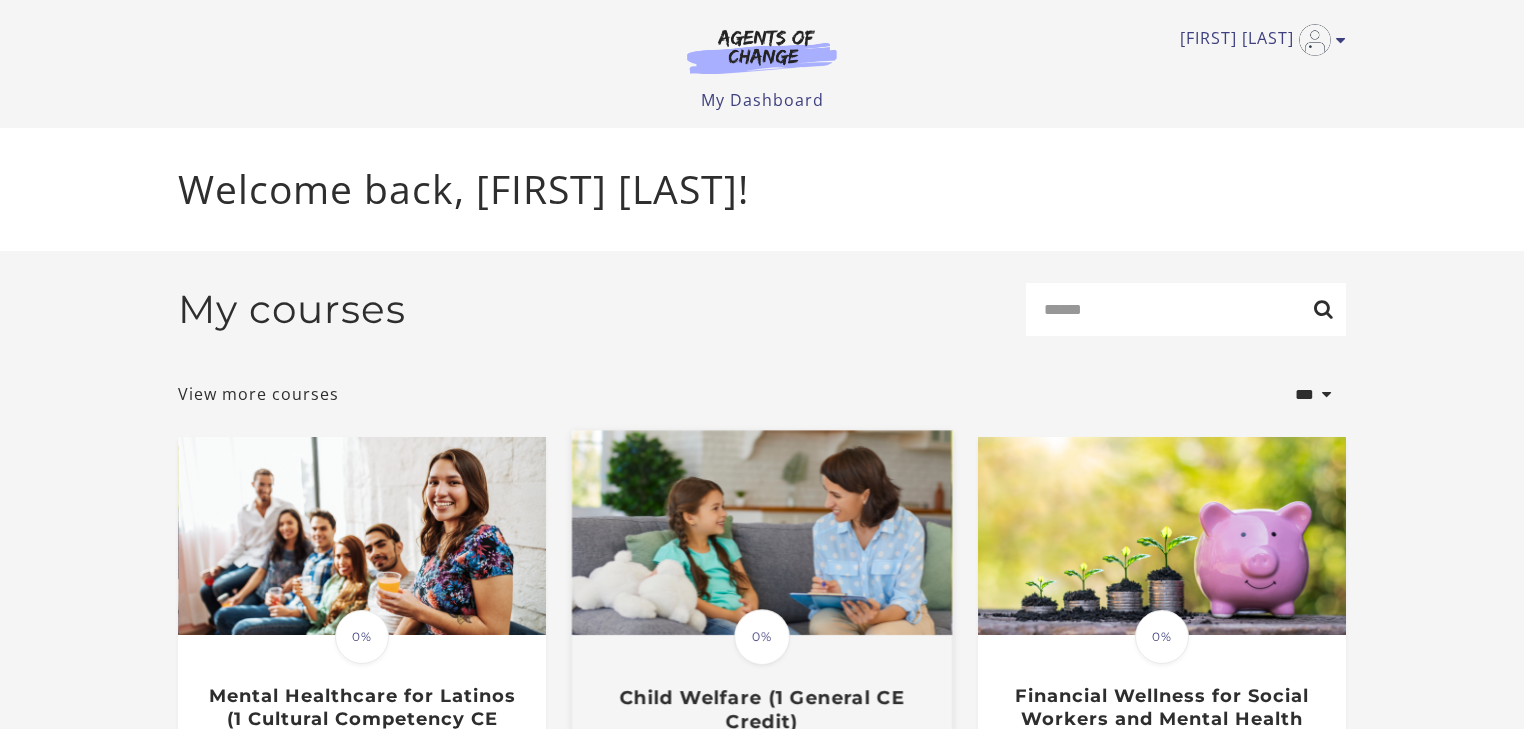 scroll, scrollTop: 0, scrollLeft: 0, axis: both 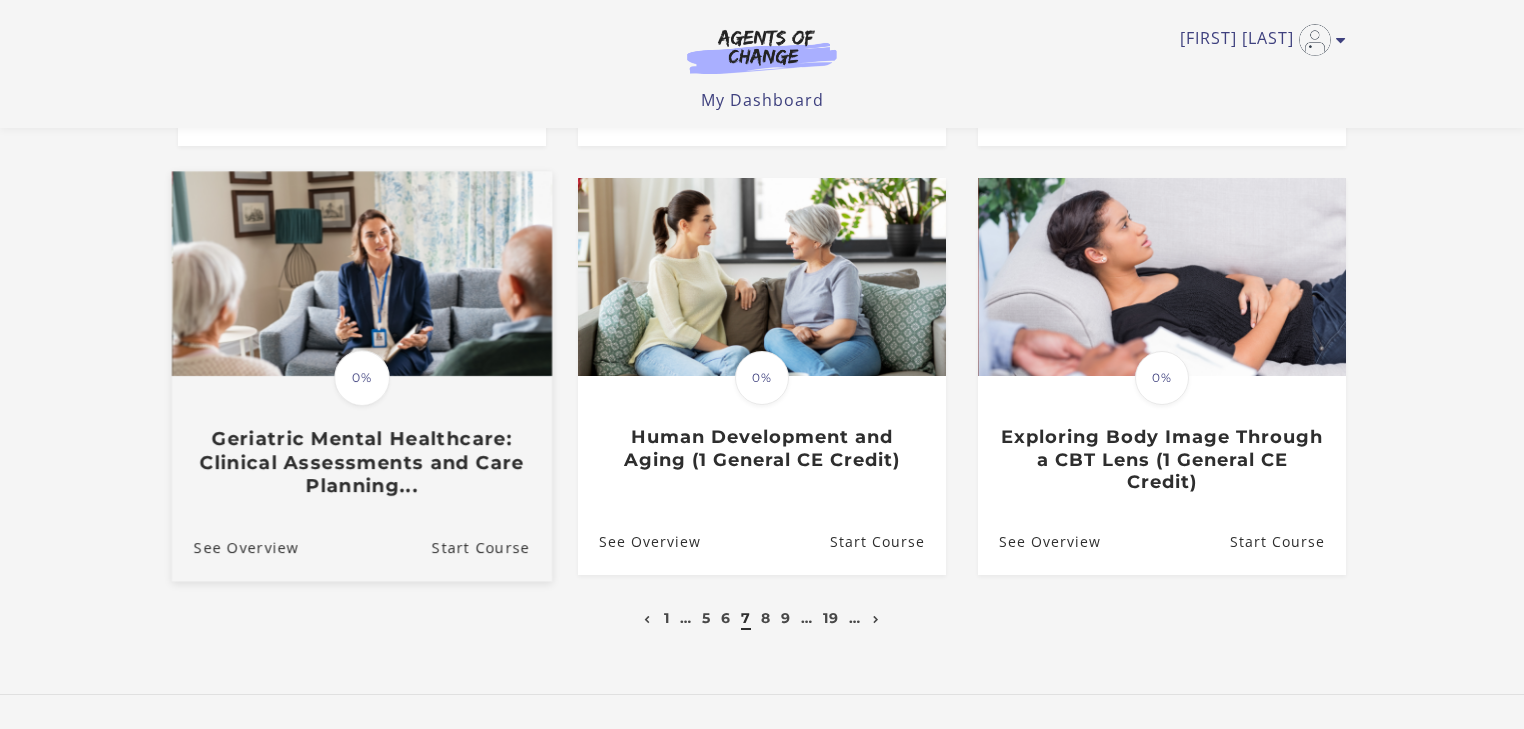 click on "0%" at bounding box center [362, 378] 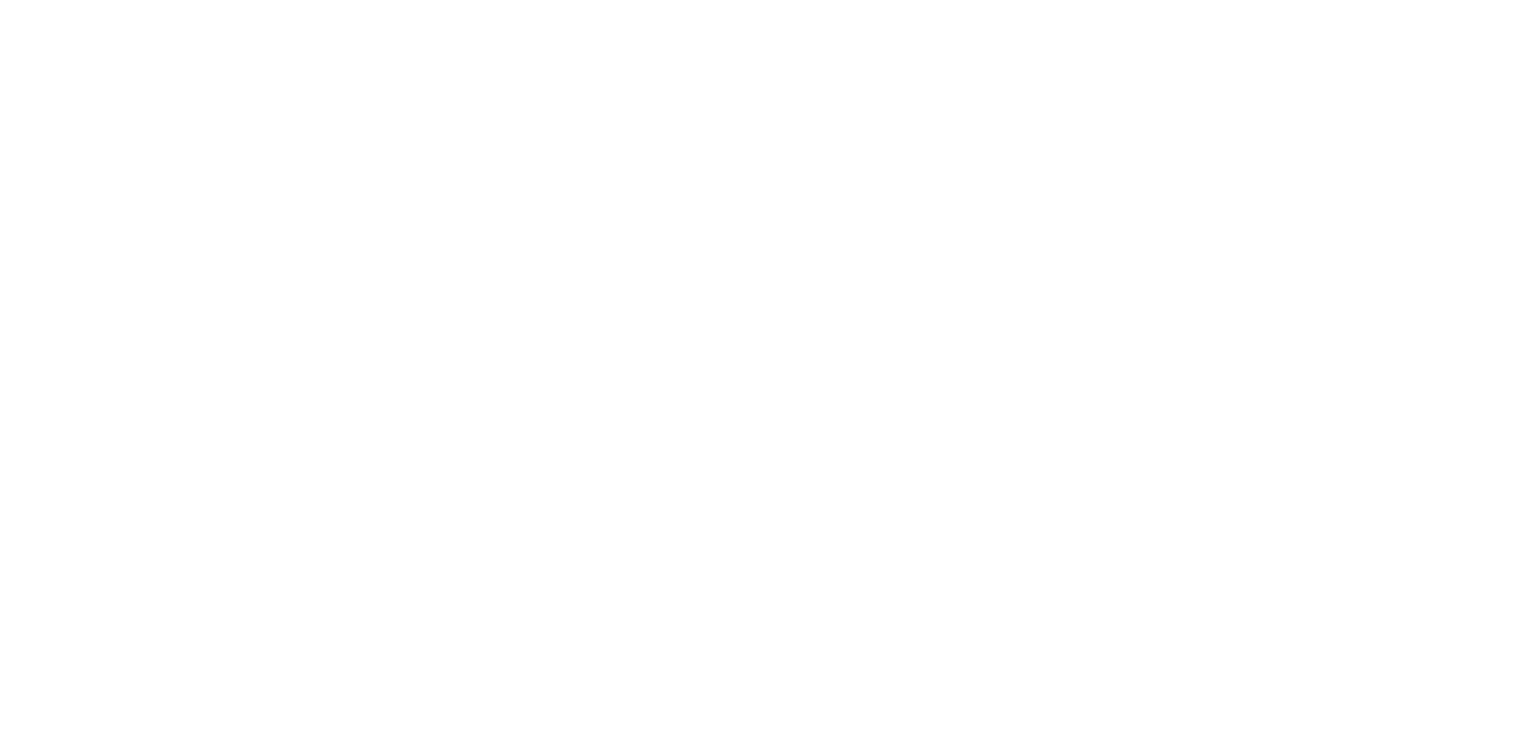 scroll, scrollTop: 0, scrollLeft: 0, axis: both 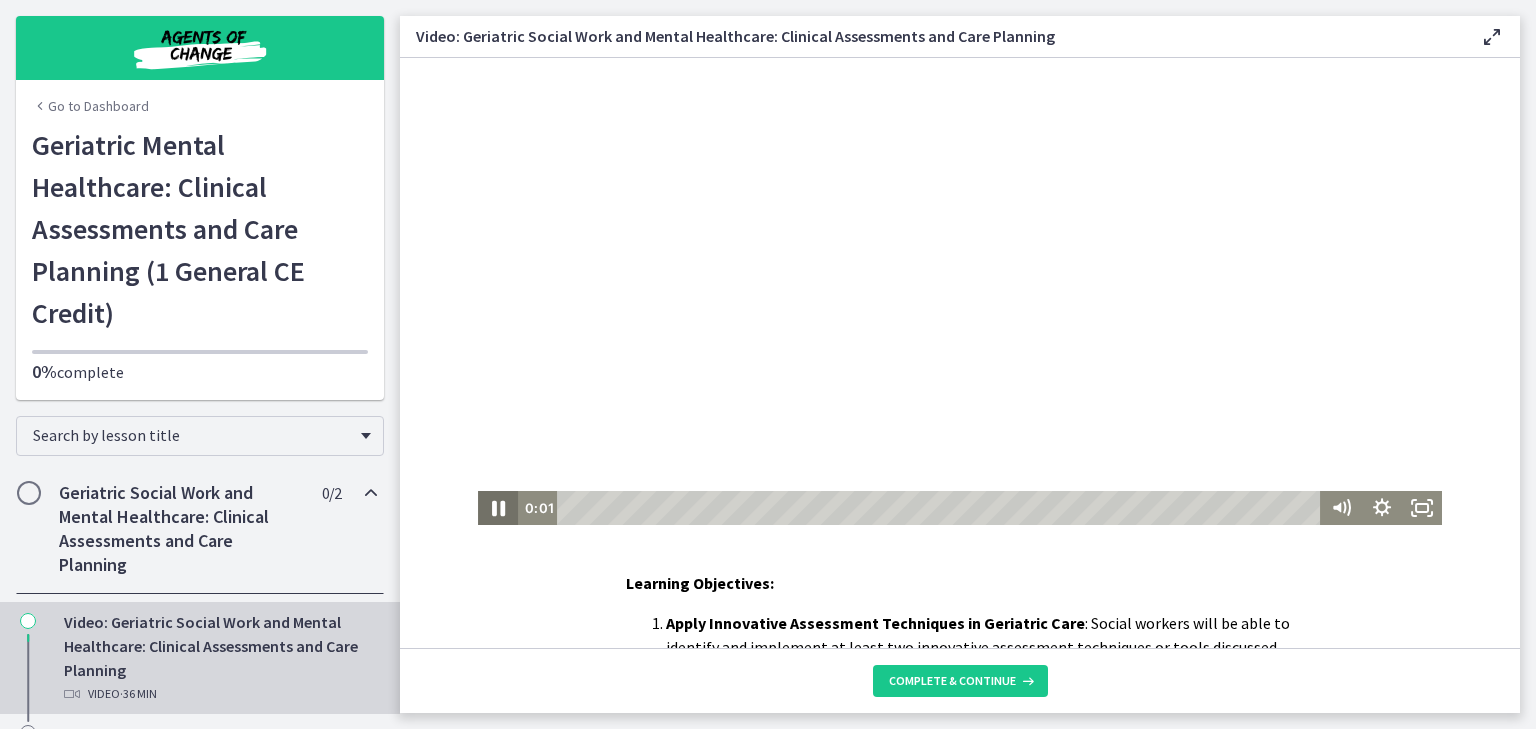 click 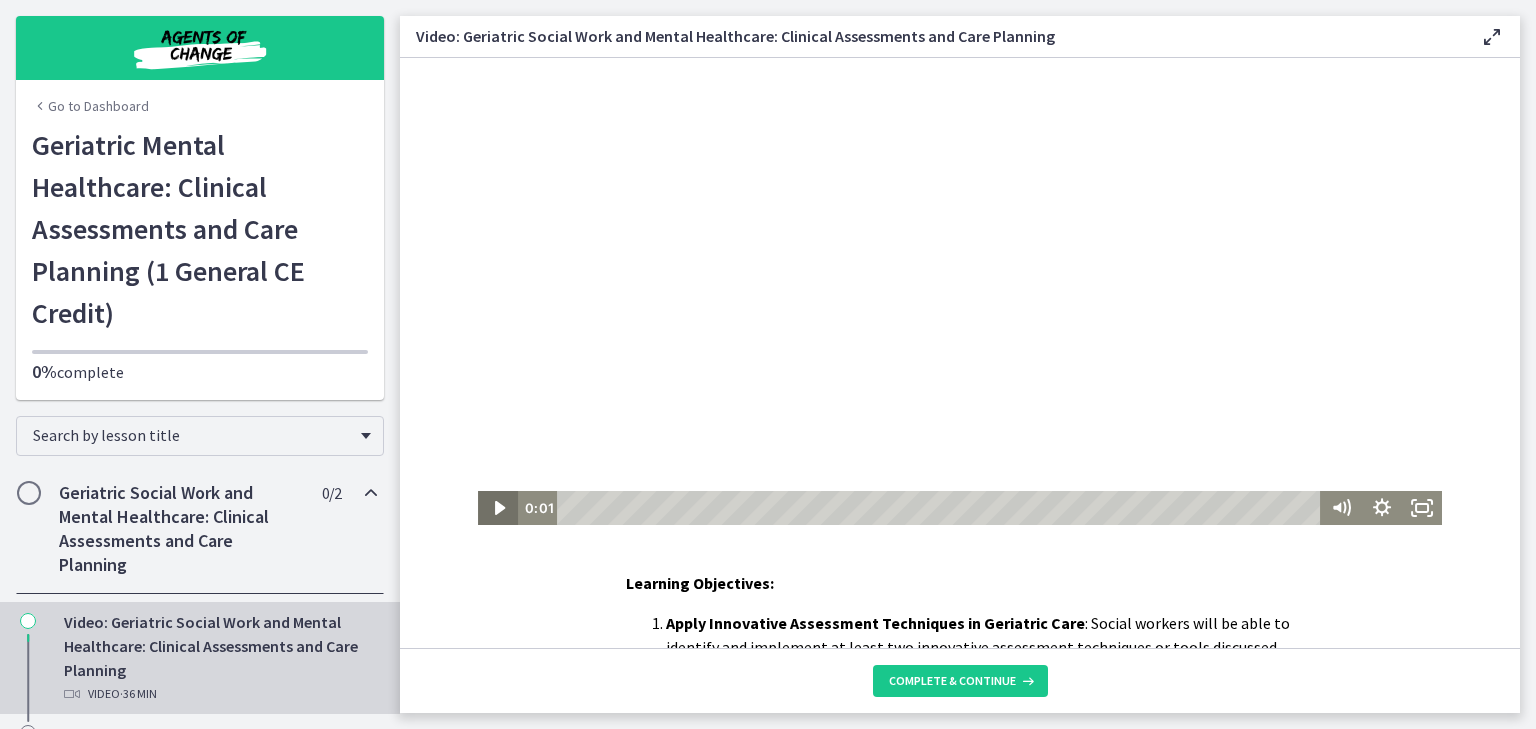 click 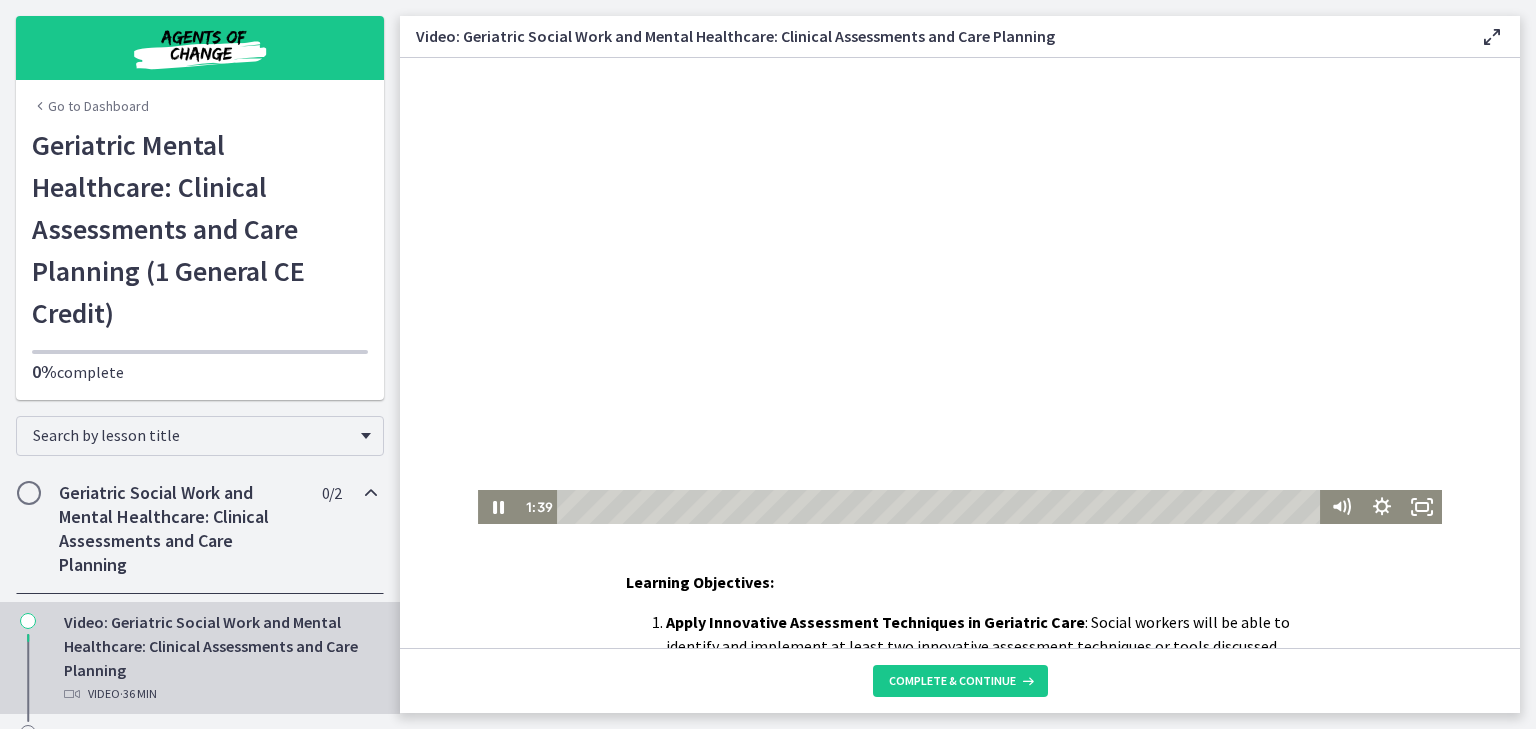 scroll, scrollTop: 7, scrollLeft: 0, axis: vertical 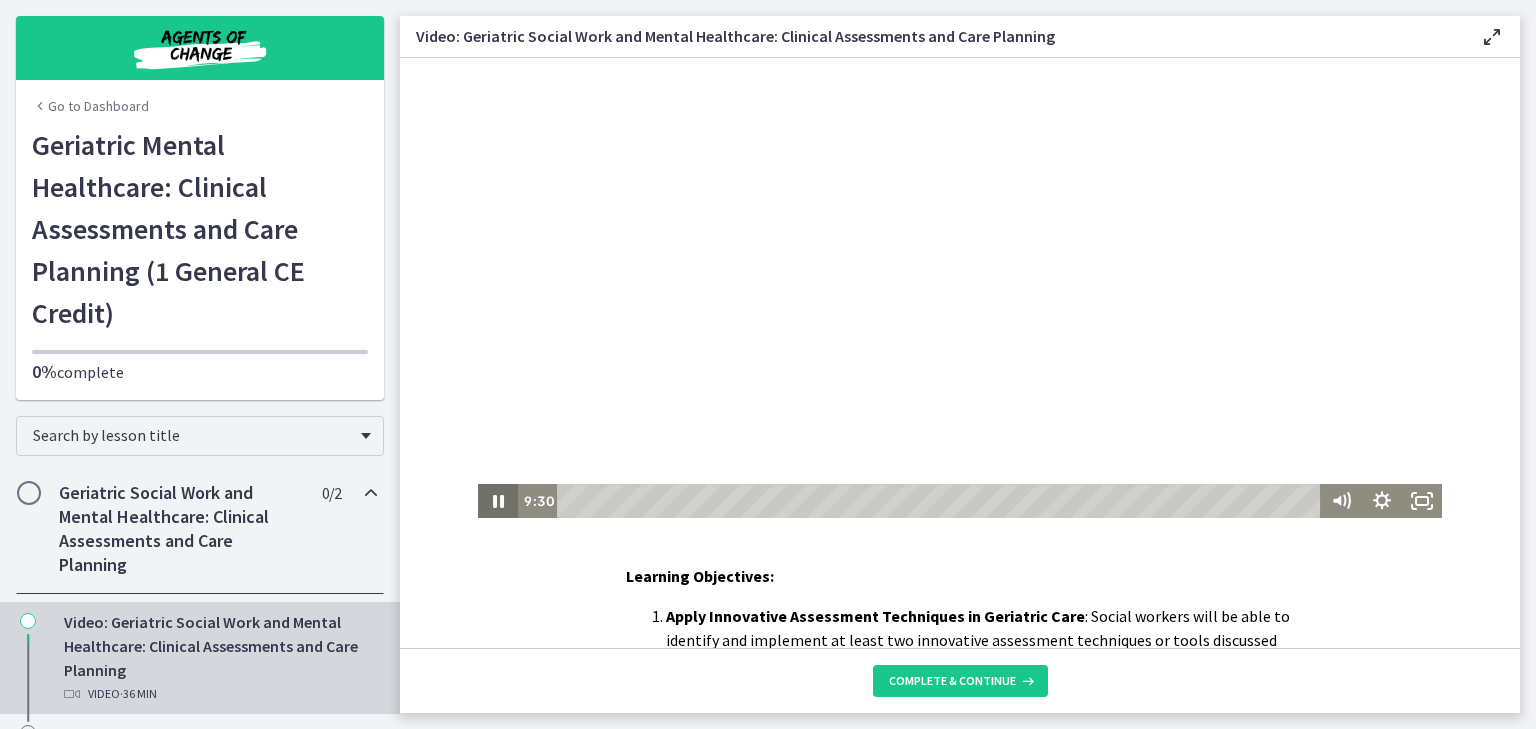 click 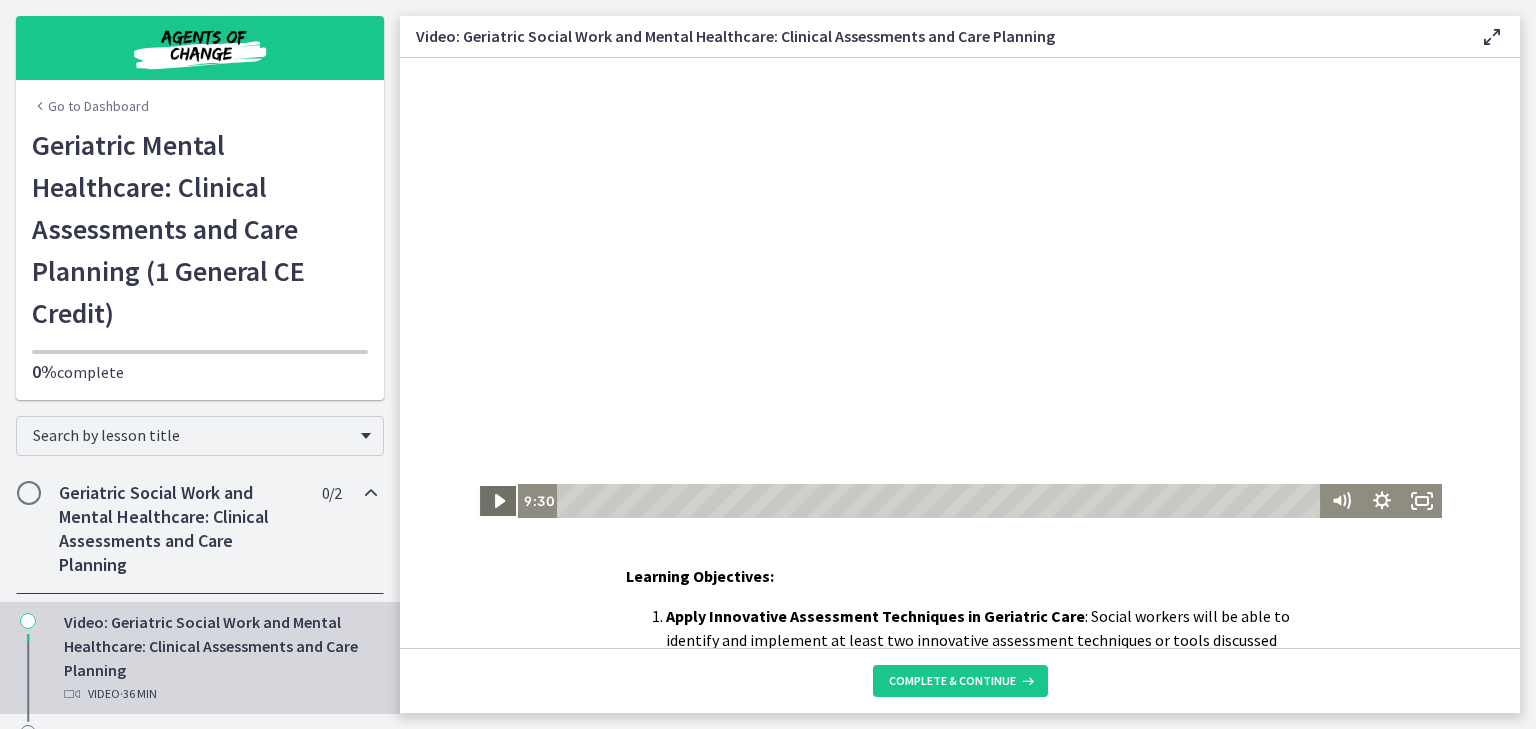 click 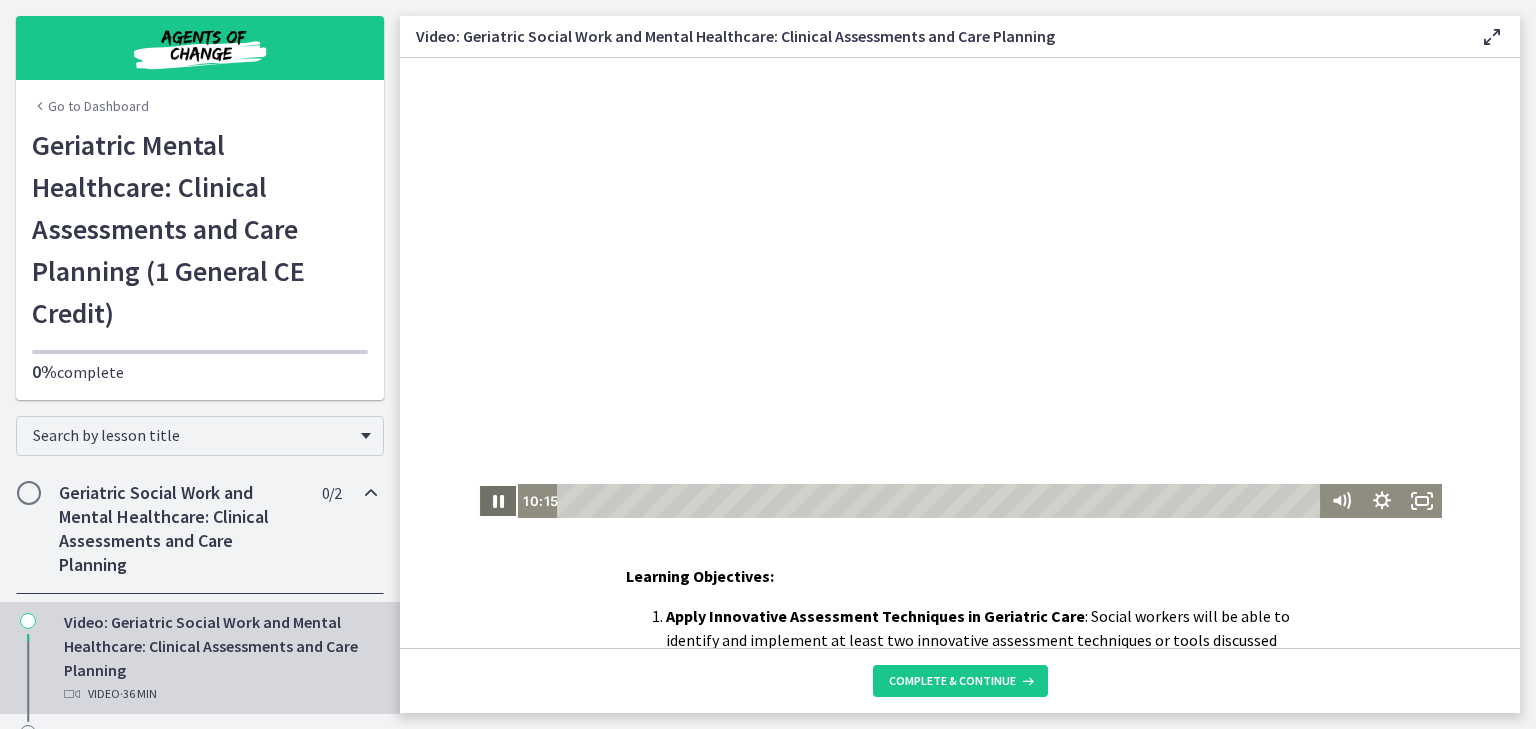 click 